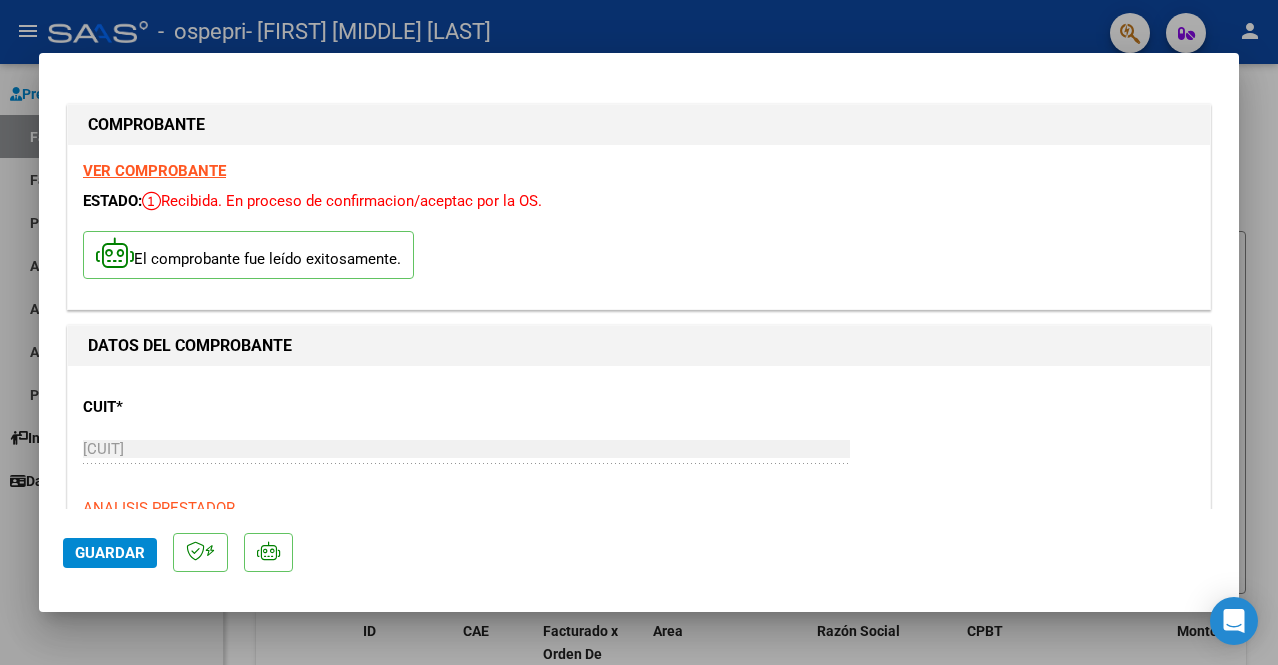 scroll, scrollTop: 0, scrollLeft: 0, axis: both 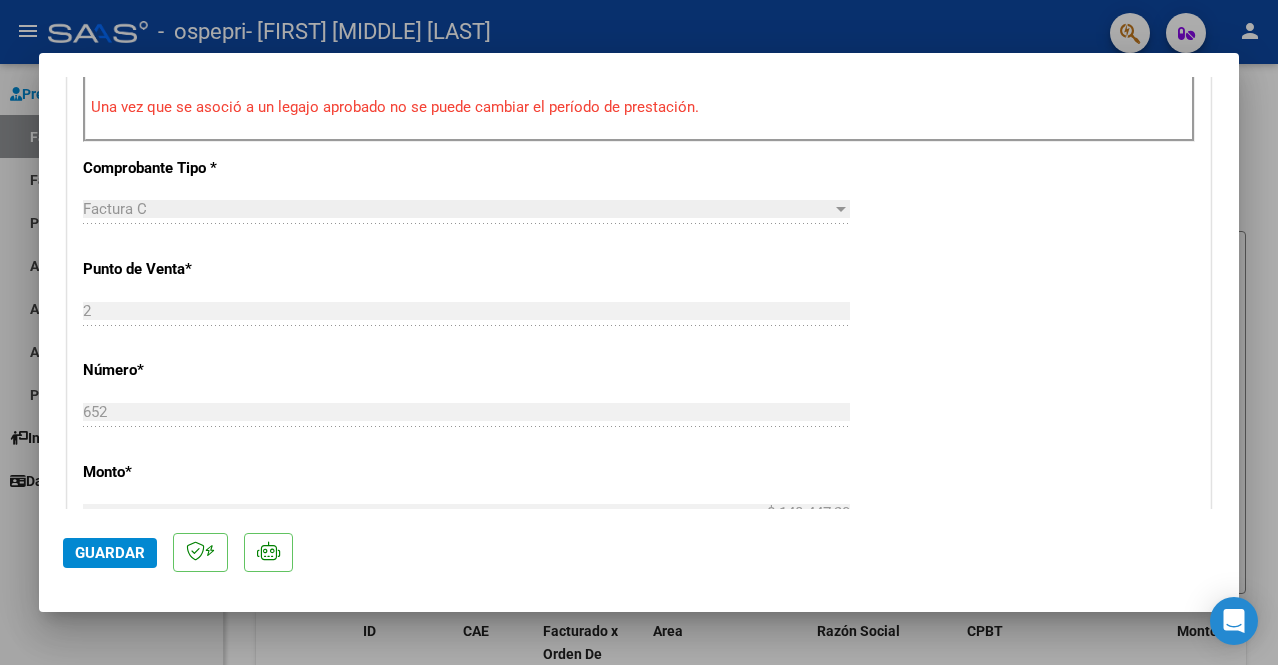 click at bounding box center [639, 332] 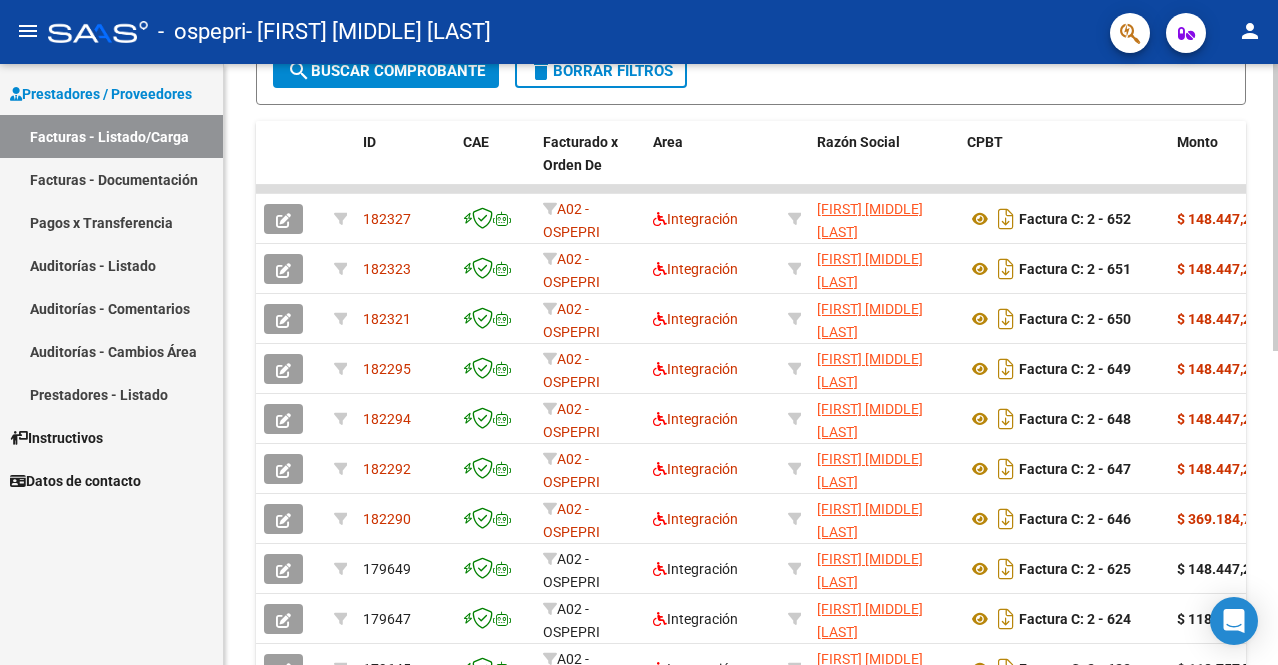 scroll, scrollTop: 0, scrollLeft: 0, axis: both 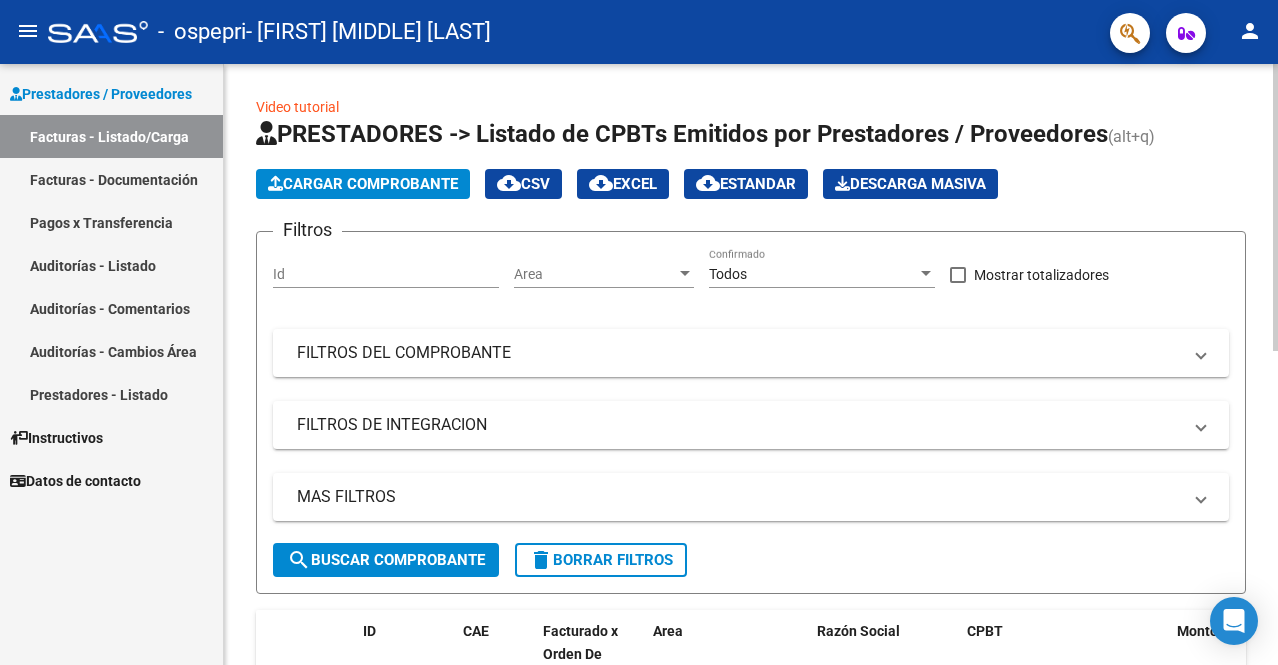 click on "menu -   ospepri   - [FIRST] [MIDDLE] [LAST] person    Prestadores / Proveedores Facturas - Listado/Carga Facturas - Documentación Pagos x Transferencia Auditorías - Listado Auditorías - Comentarios Auditorías - Cambios Área Prestadores - Listado    Instructivos    Datos de contacto  Video tutorial   PRESTADORES -> Listado de CPBTs Emitidos por Prestadores / Proveedores (alt+q)   Cargar Comprobante
cloud_download  CSV  cloud_download  EXCEL  cloud_download  Estandar   Descarga Masiva
Filtros Id Area Area Todos Confirmado   Mostrar totalizadores   FILTROS DEL COMPROBANTE  Comprobante Tipo Comprobante Tipo Start date – End date Fec. Comprobante Desde / Hasta Días Emisión Desde(cant. días) Días Emisión Hasta(cant. días) CUIT / Razón Social Pto. Venta Nro. Comprobante Código SSS CAE Válido CAE Válido Todos Cargado Módulo Hosp. Todos Tiene facturacion Apócrifa Hospital Refes  FILTROS DE INTEGRACION  Período De Prestación Campos del Archivo de Rendición Devuelto x SSS (dr_envio) Todos" 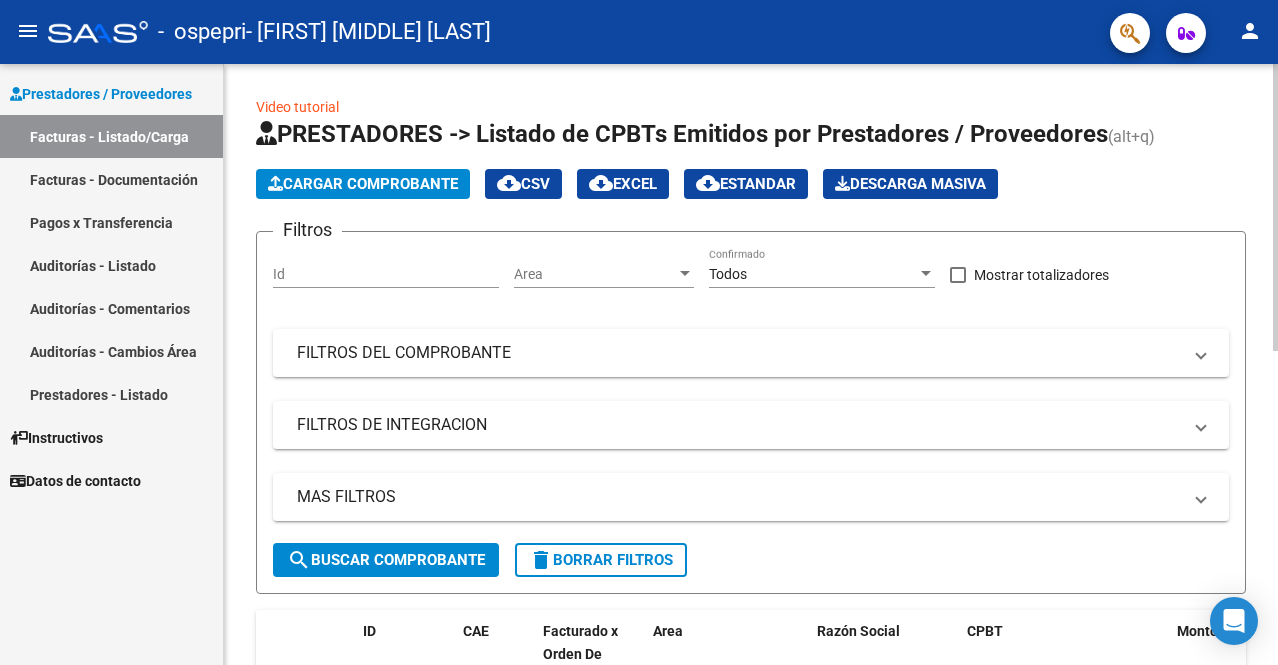 click on "Cargar Comprobante" 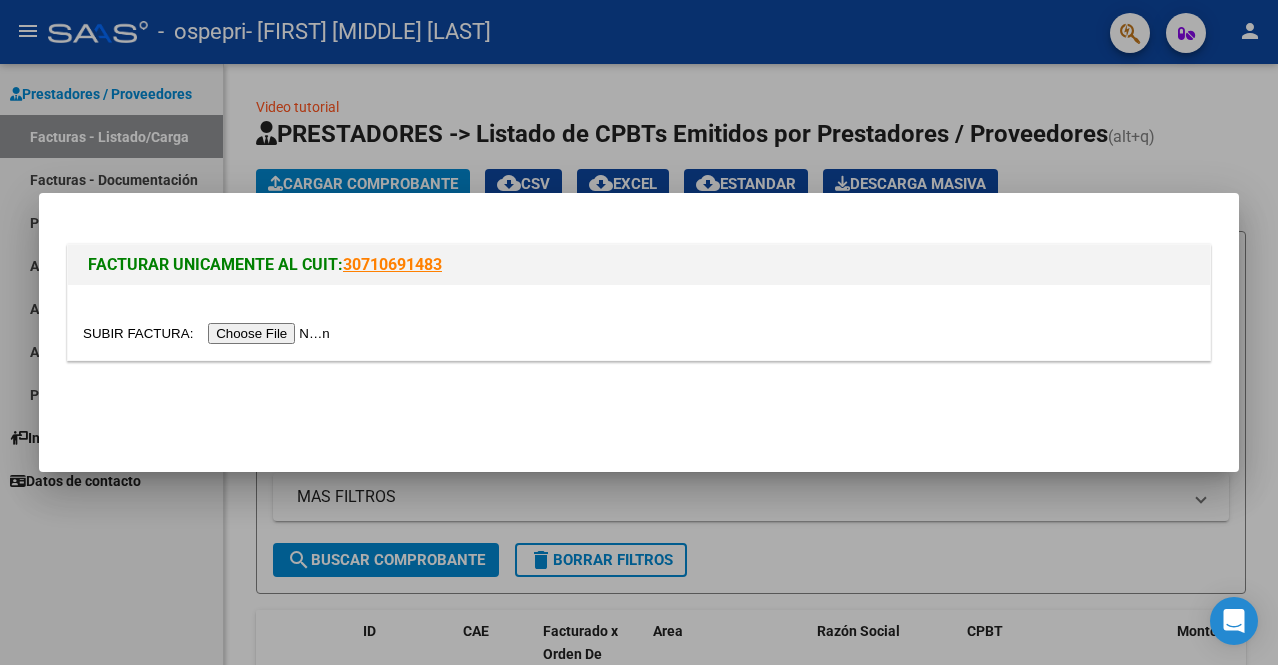 click at bounding box center [209, 333] 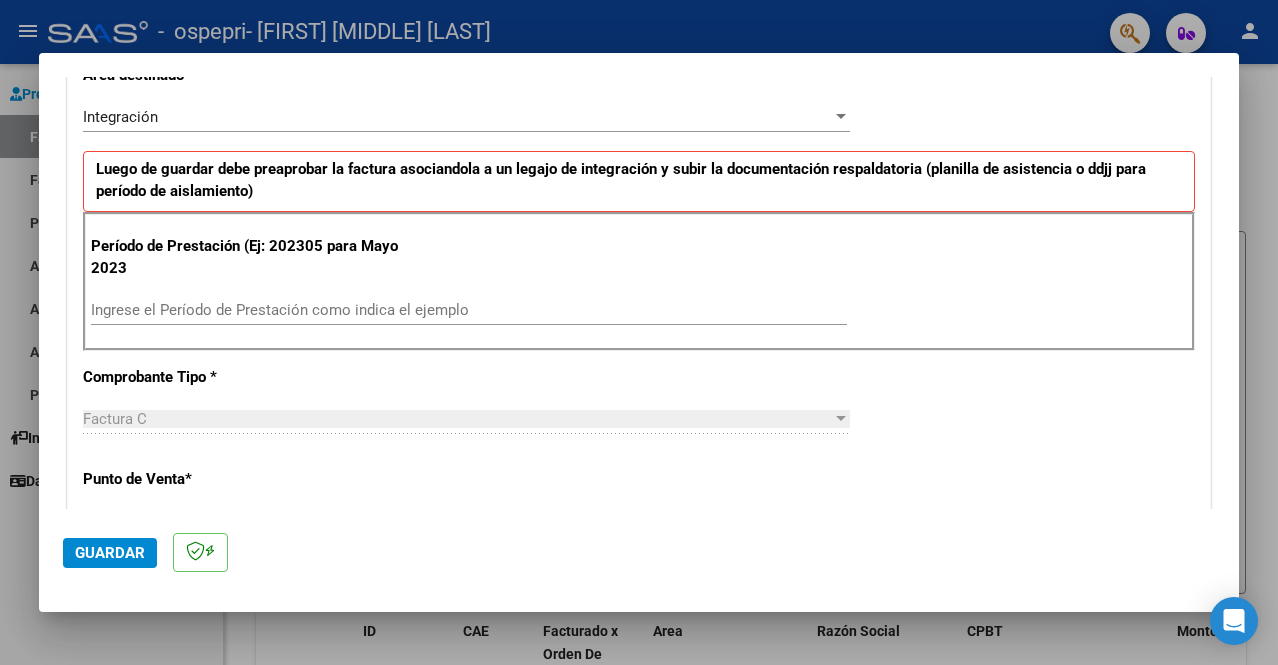 scroll, scrollTop: 465, scrollLeft: 0, axis: vertical 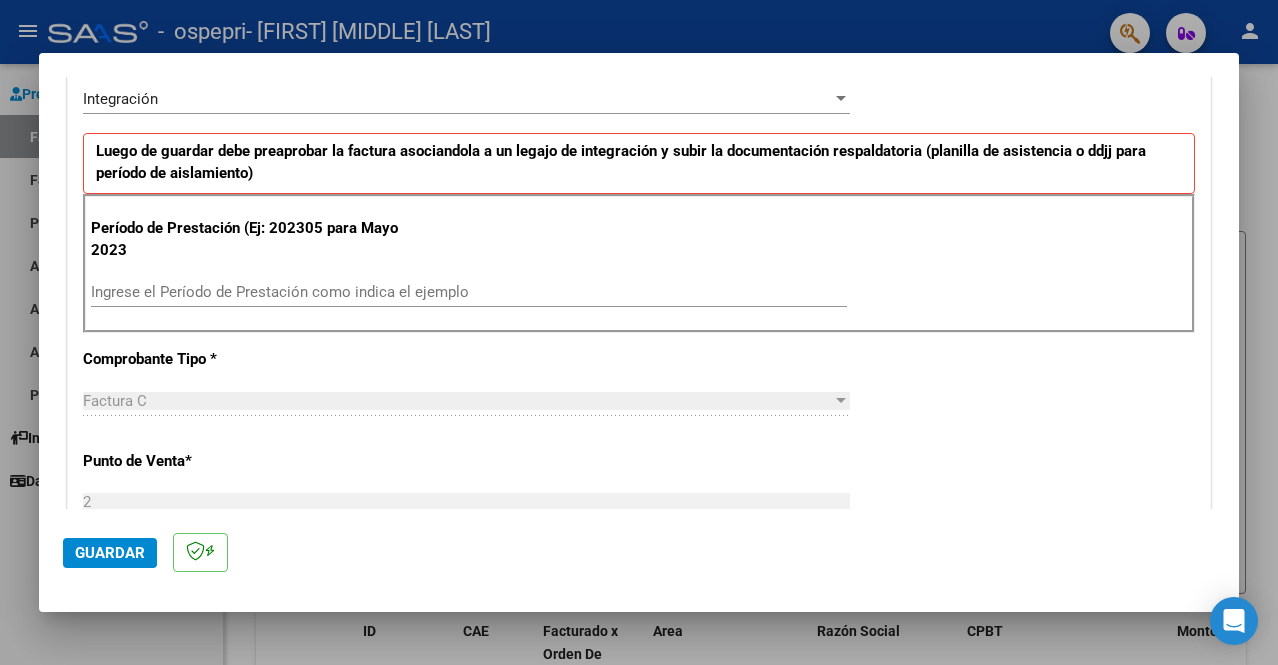 click on "Ingrese el Período de Prestación como indica el ejemplo" at bounding box center [469, 292] 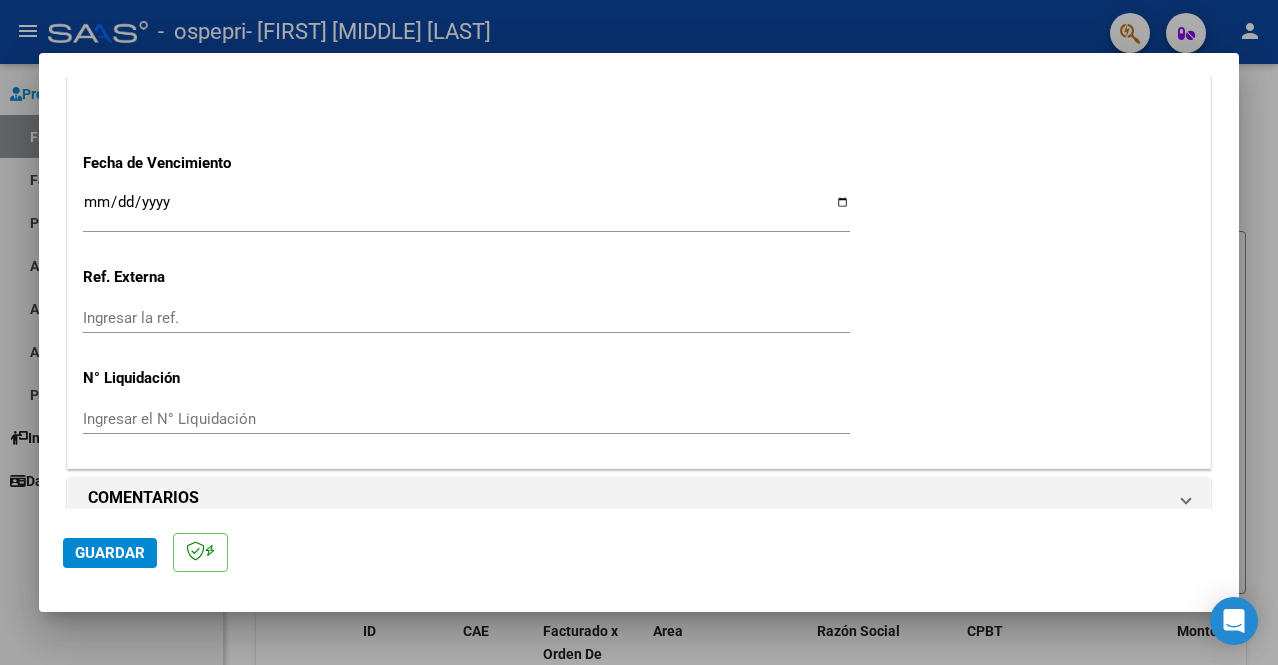 scroll, scrollTop: 1347, scrollLeft: 0, axis: vertical 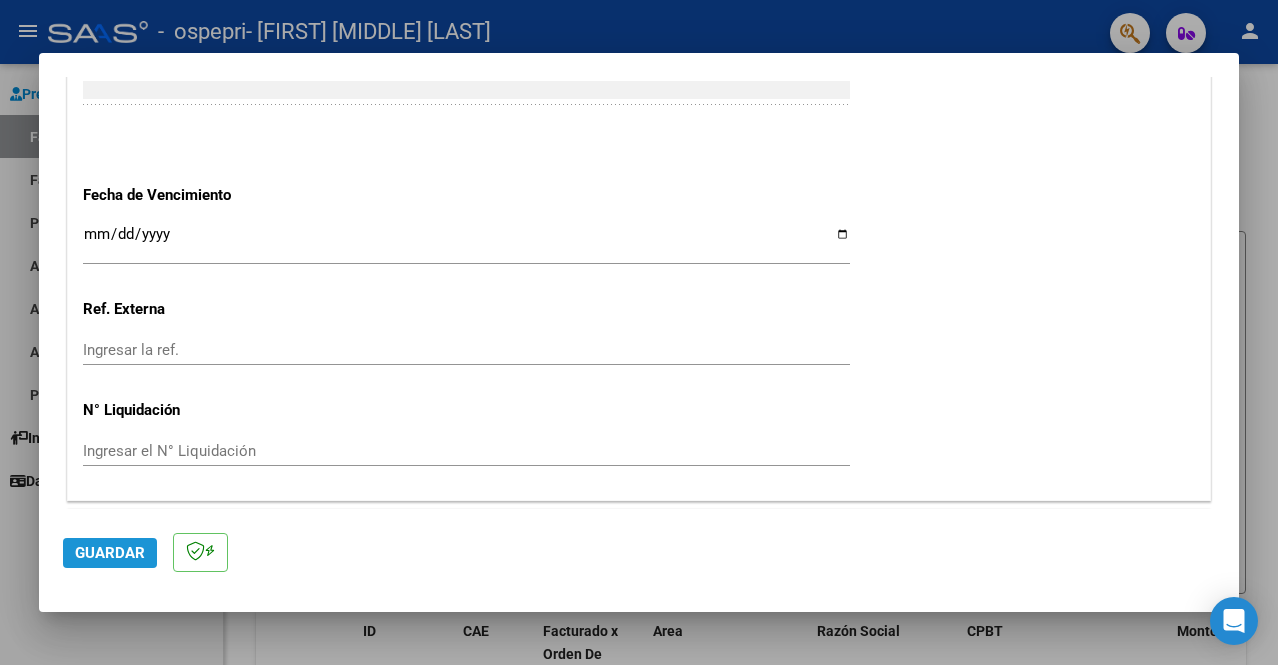 click on "Guardar" 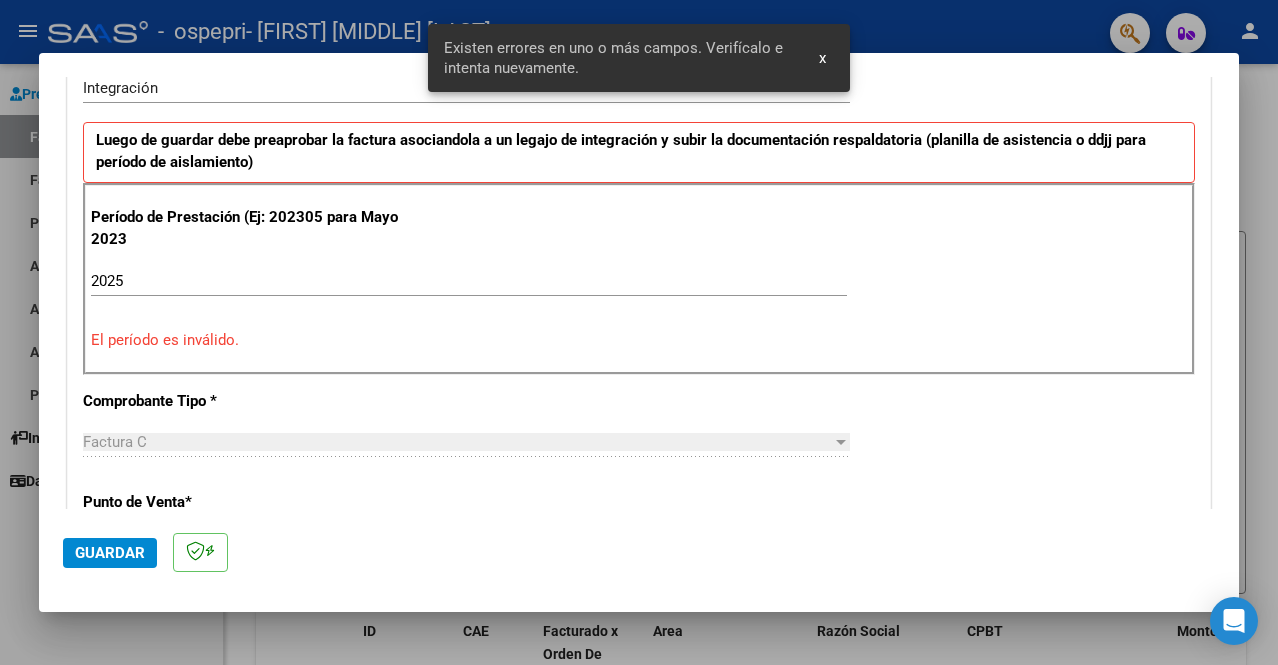 scroll, scrollTop: 443, scrollLeft: 0, axis: vertical 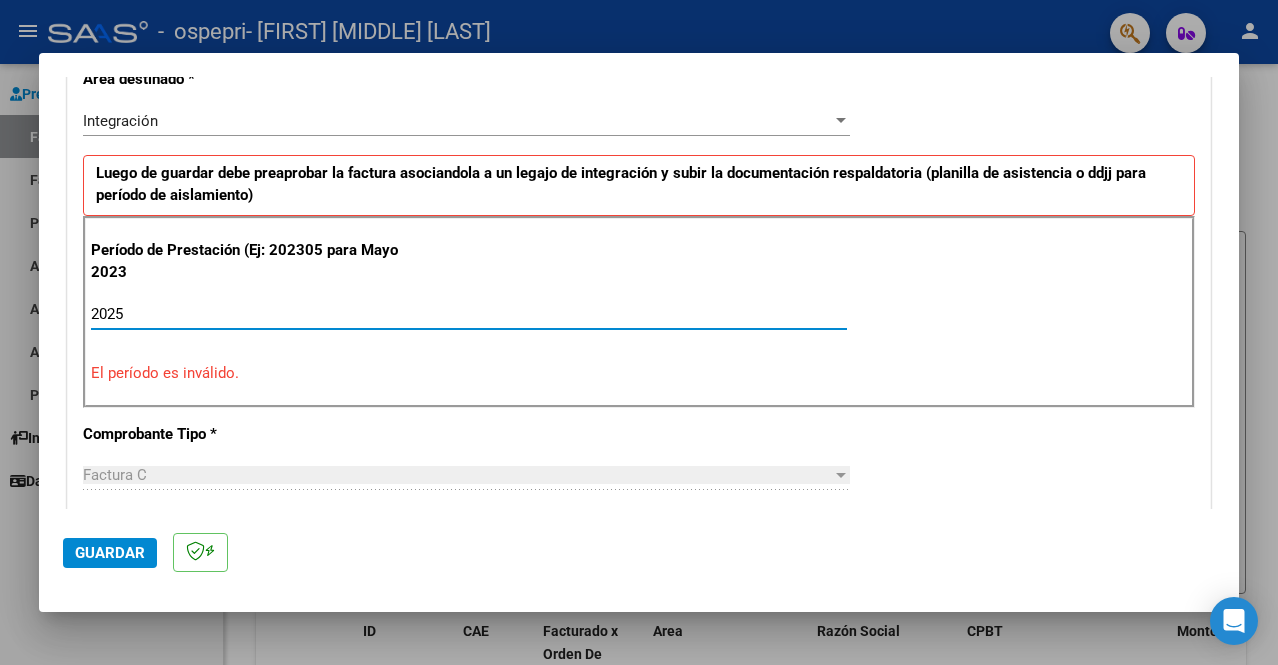 click on "2025" at bounding box center (469, 314) 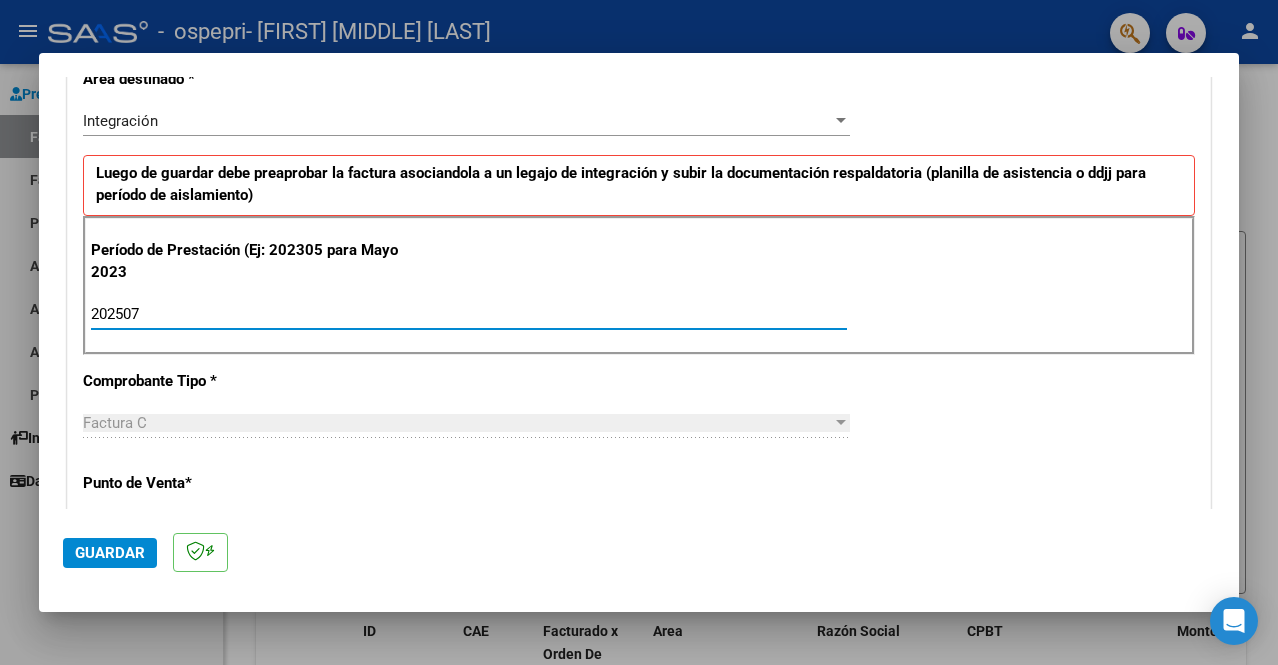 type on "202507" 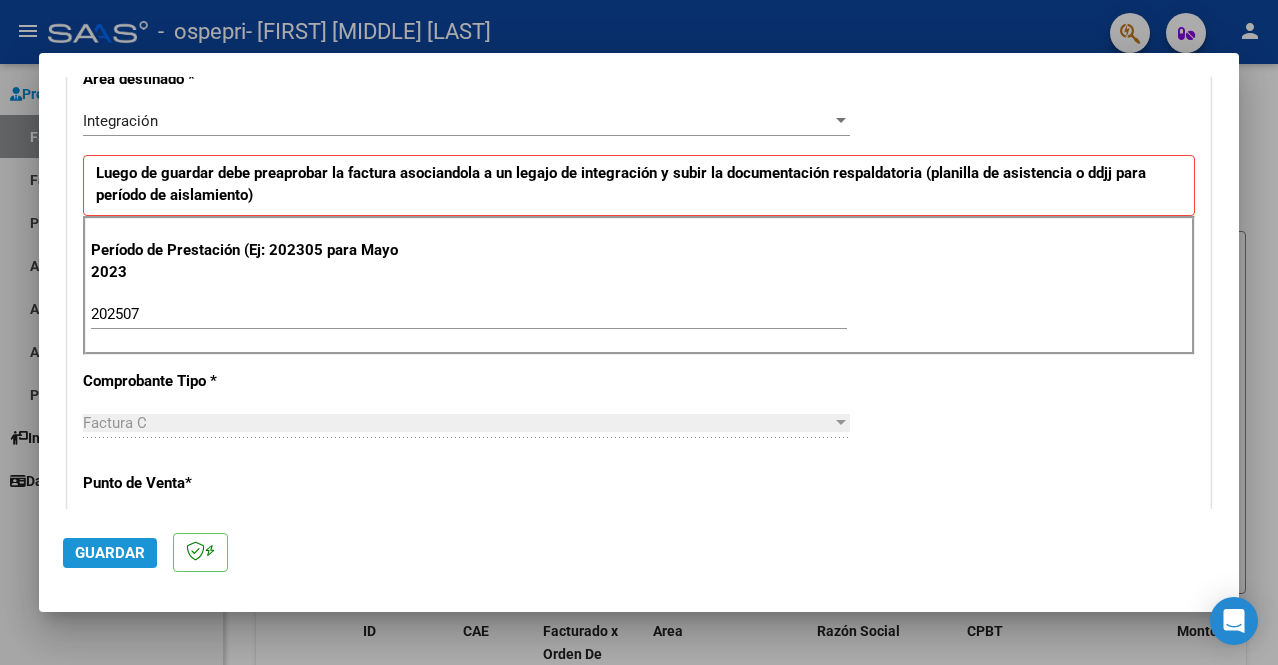 click on "Guardar" 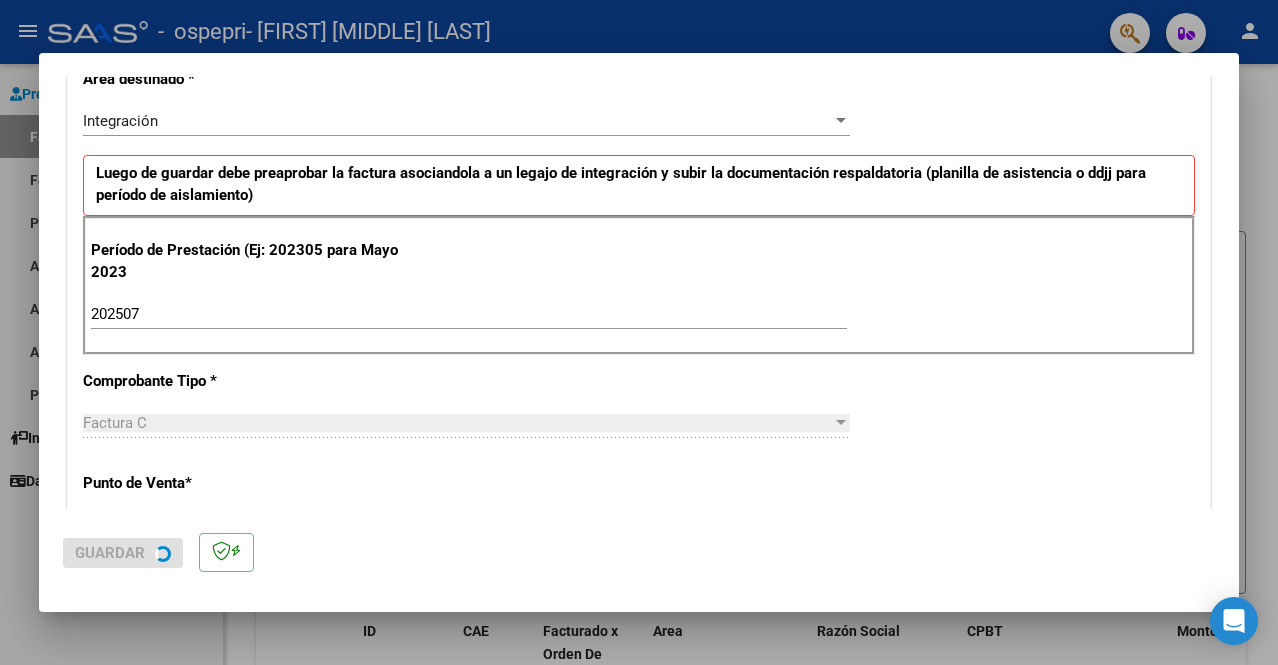 scroll, scrollTop: 0, scrollLeft: 0, axis: both 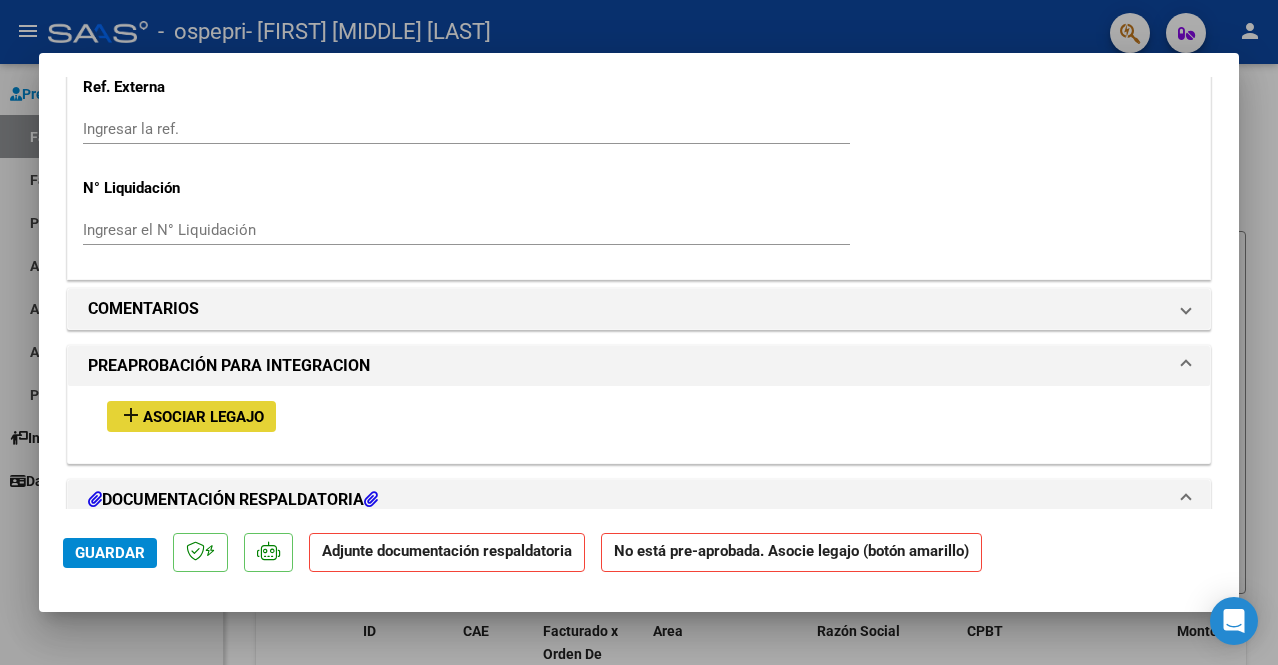 click on "Asociar Legajo" at bounding box center (203, 417) 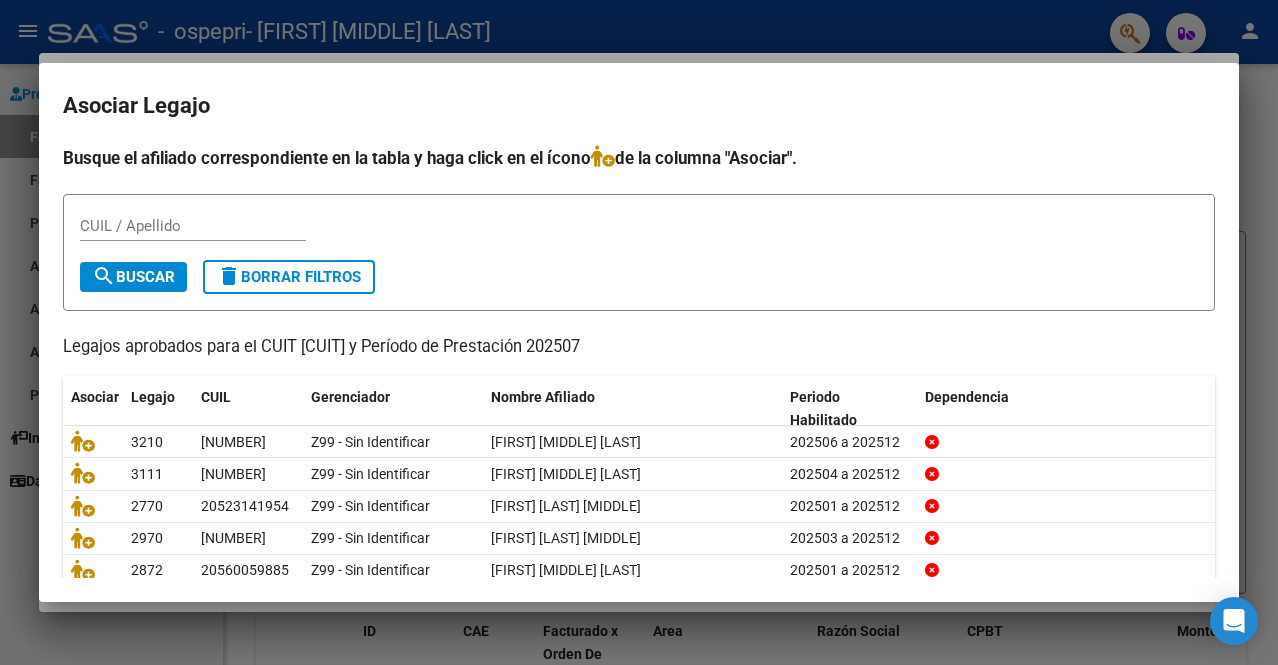 scroll, scrollTop: 82, scrollLeft: 0, axis: vertical 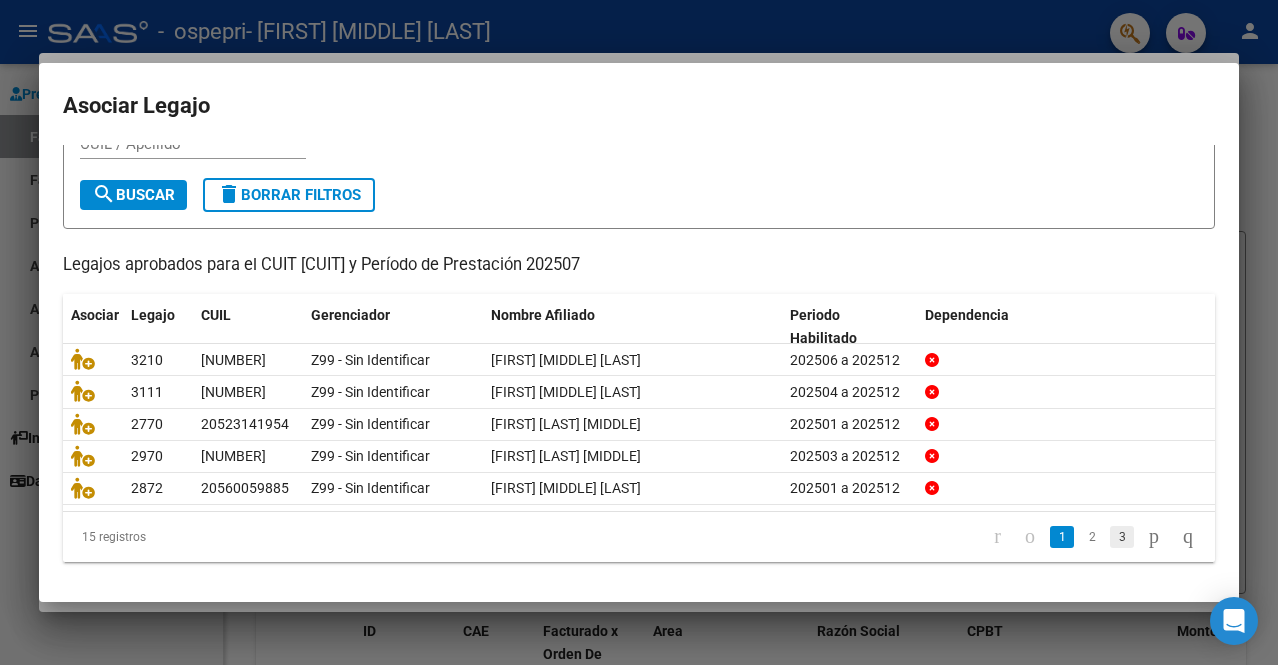 click on "3" 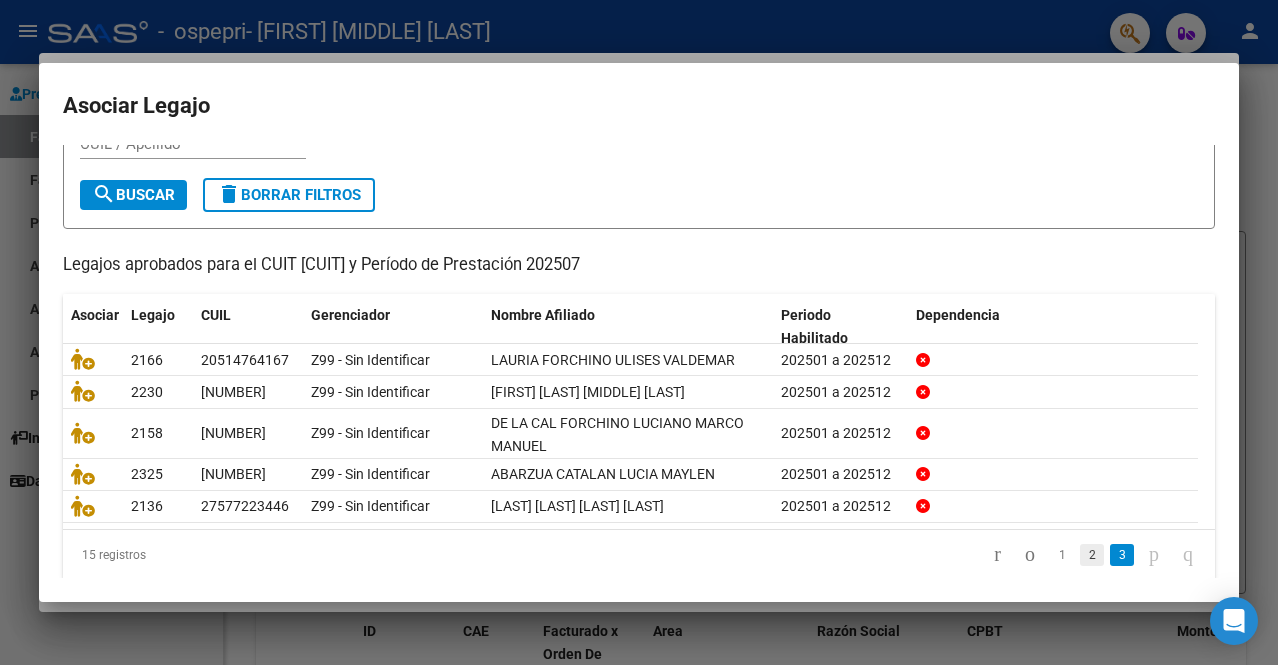 click on "2" 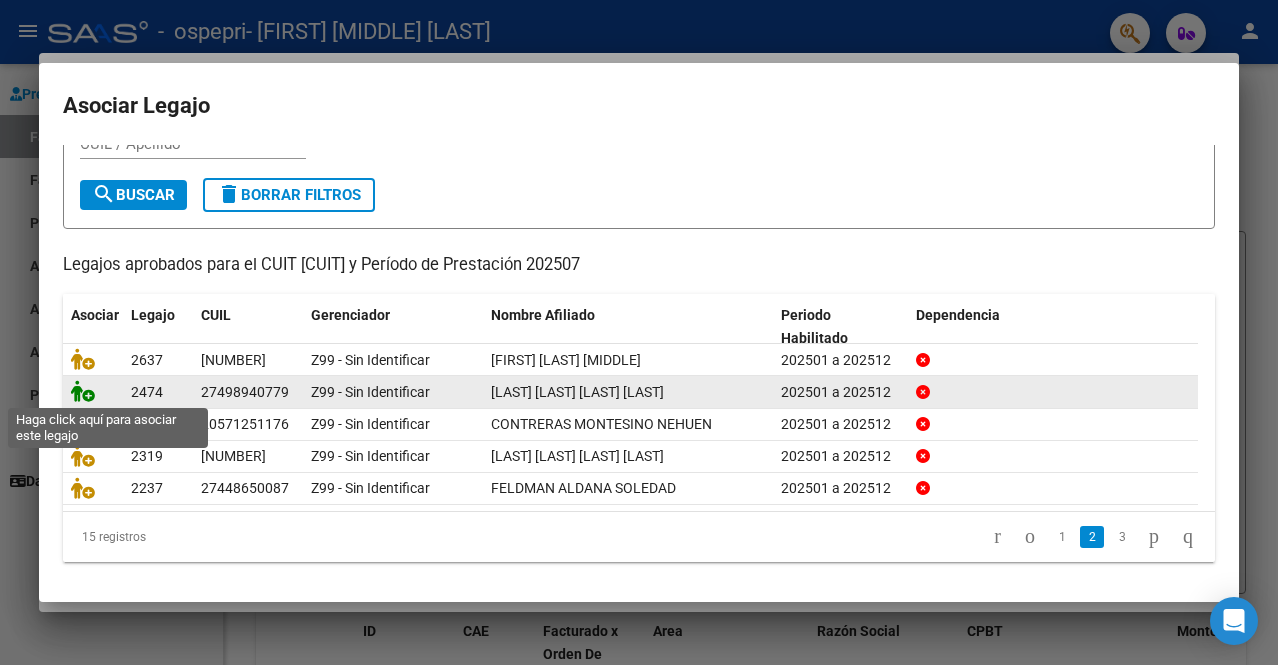 click 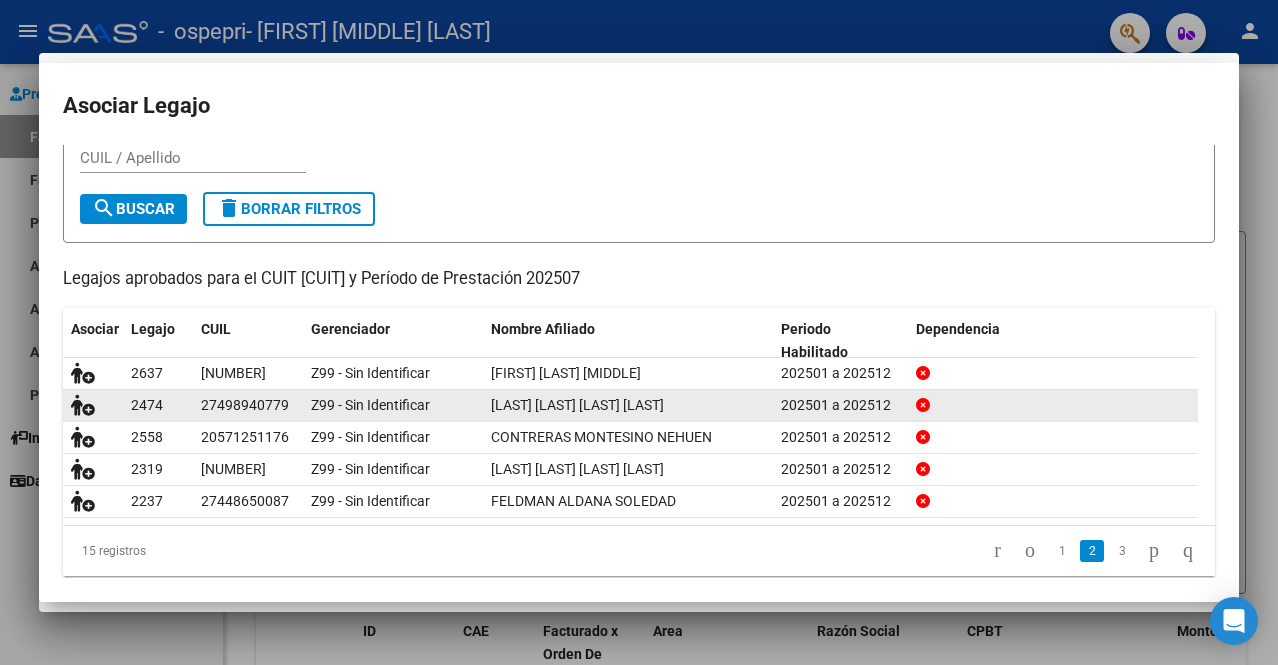 scroll, scrollTop: 1583, scrollLeft: 0, axis: vertical 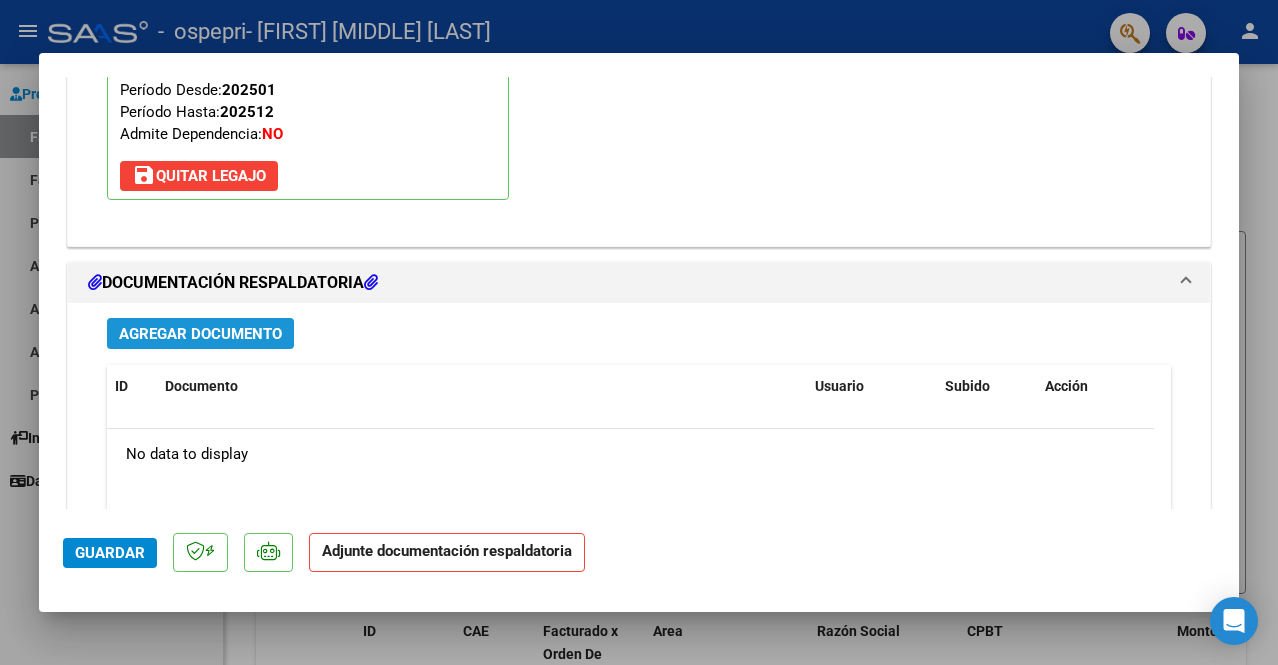 click on "Agregar Documento" at bounding box center [200, 334] 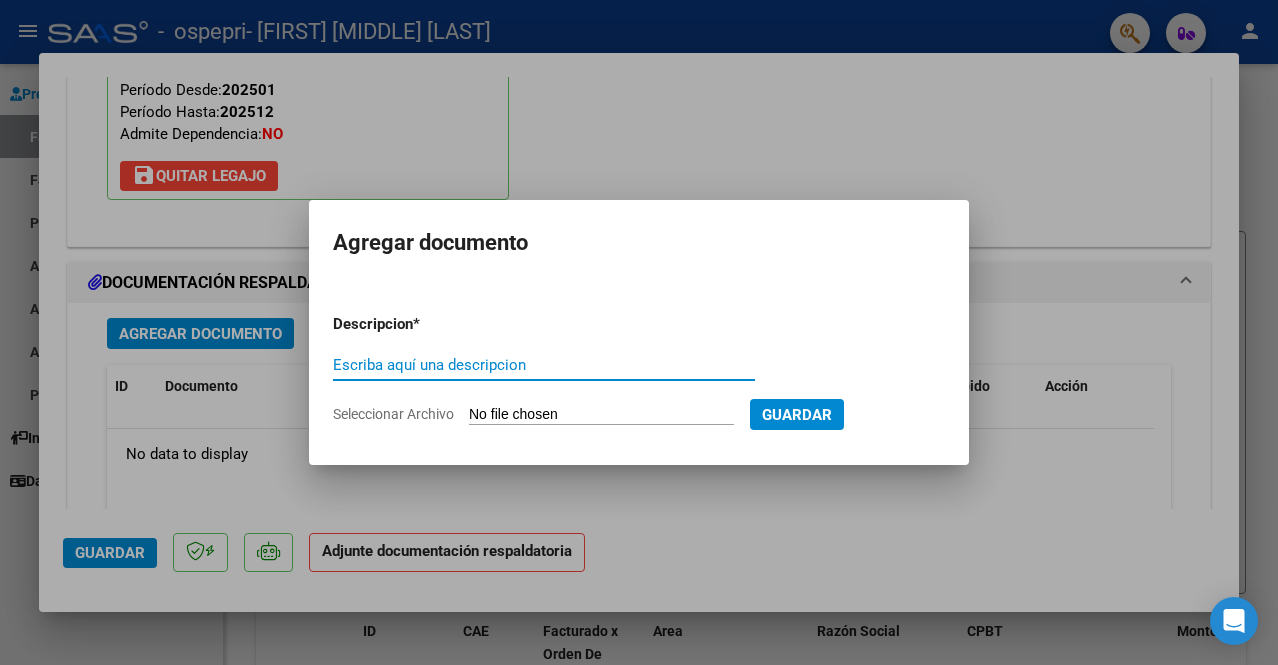 click on "Escriba aquí una descripcion" at bounding box center (544, 365) 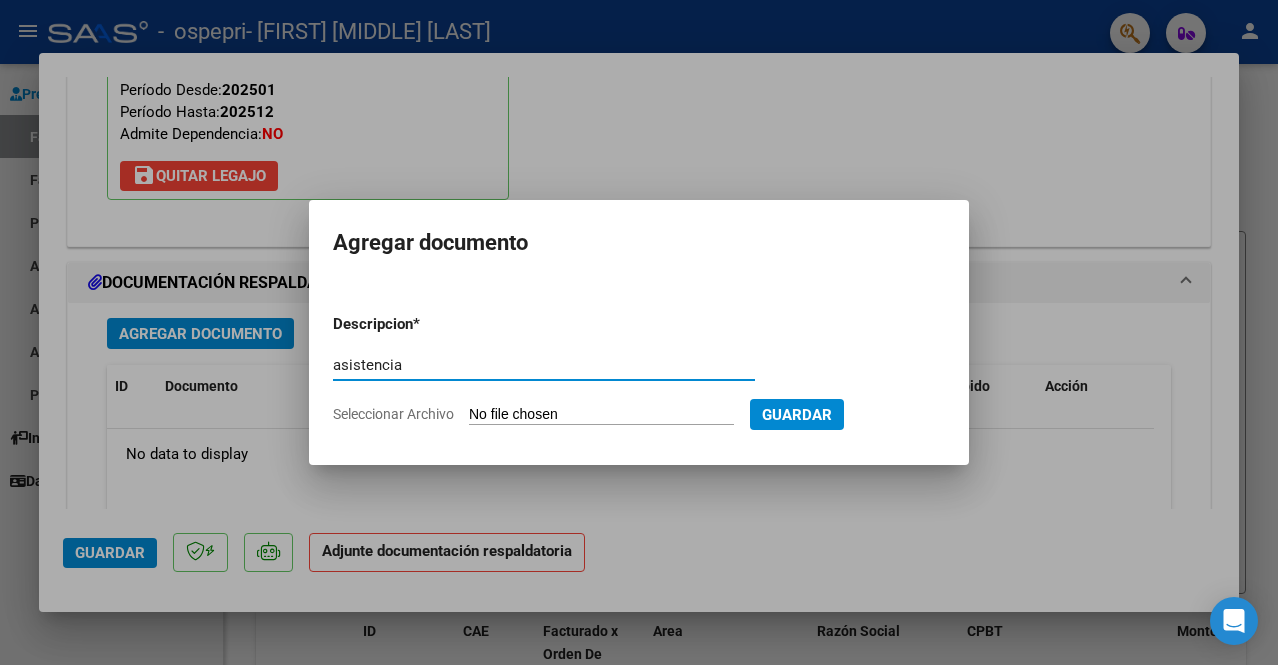 type on "asistencia" 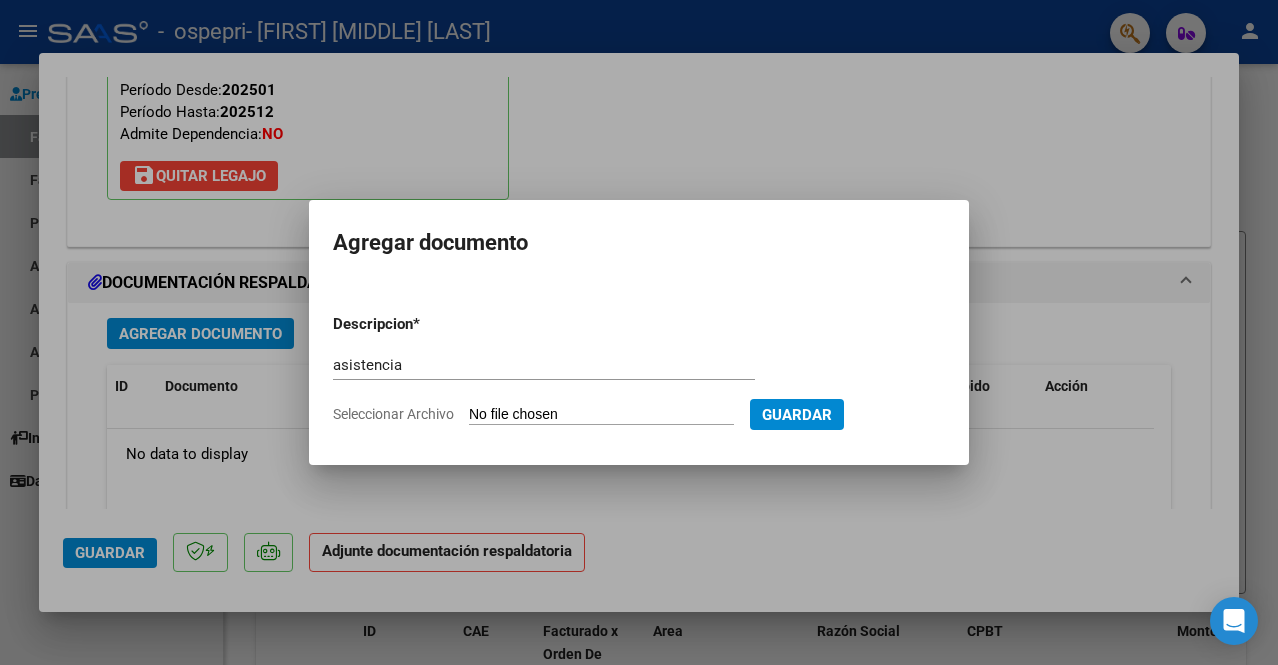 click on "Seleccionar Archivo" at bounding box center (601, 415) 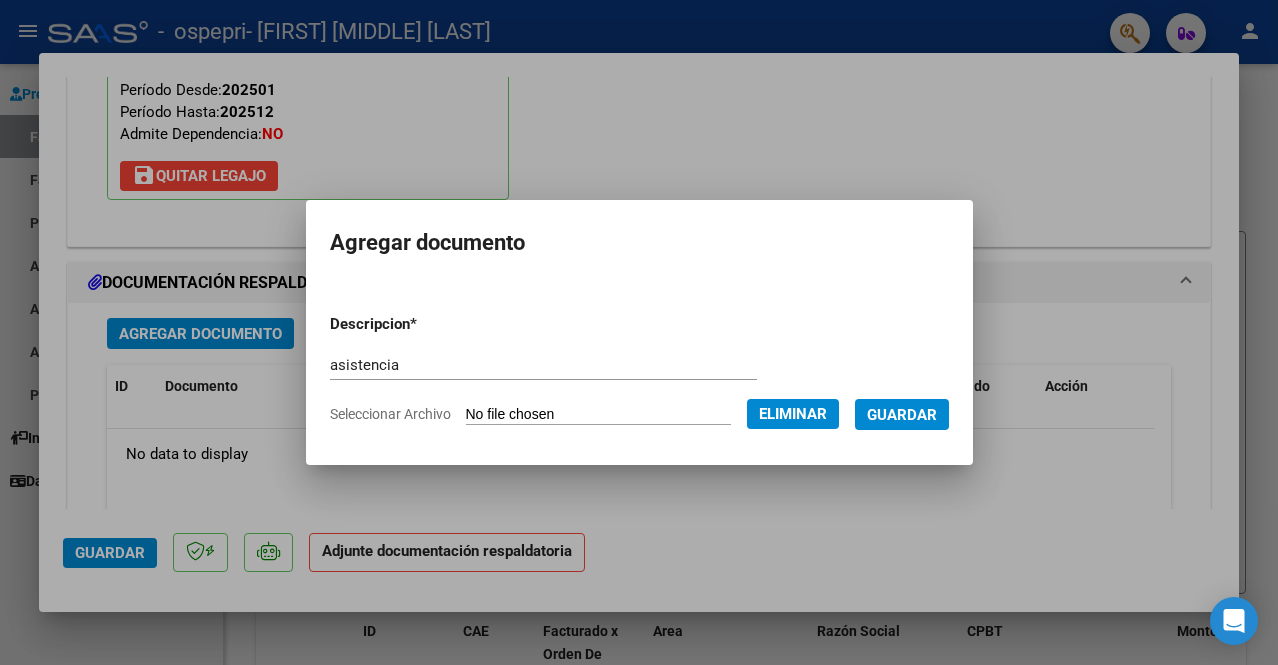 click on "Seleccionar Archivo" 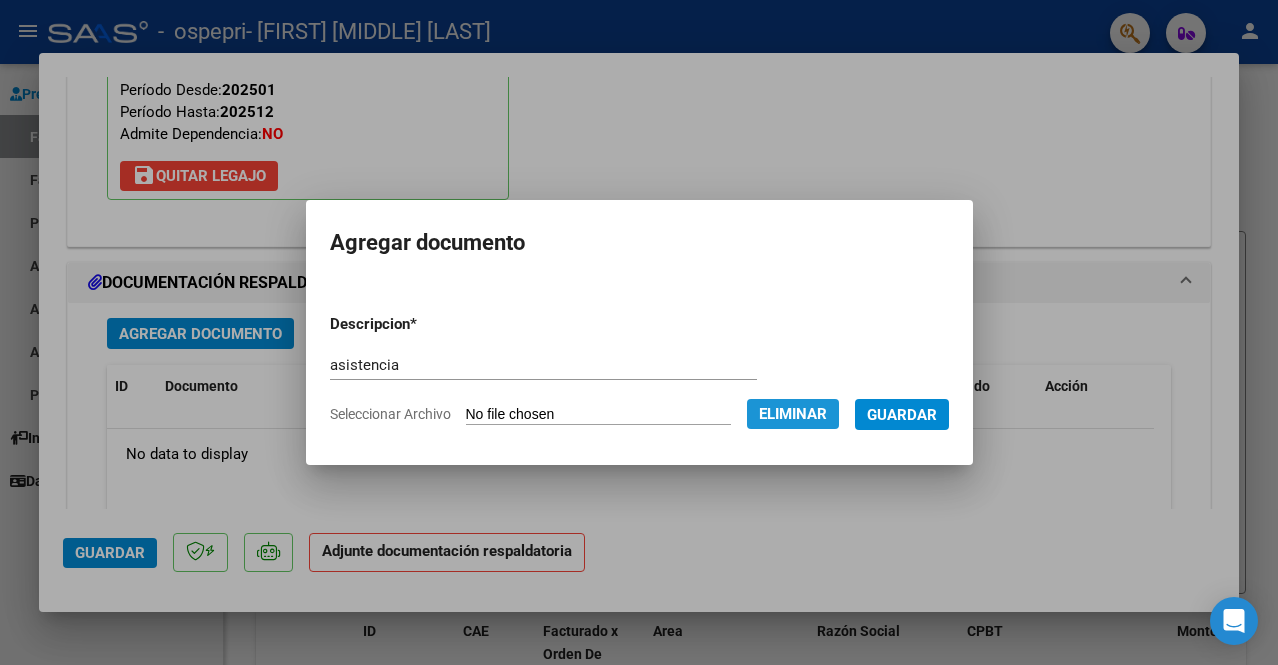 click on "Eliminar" 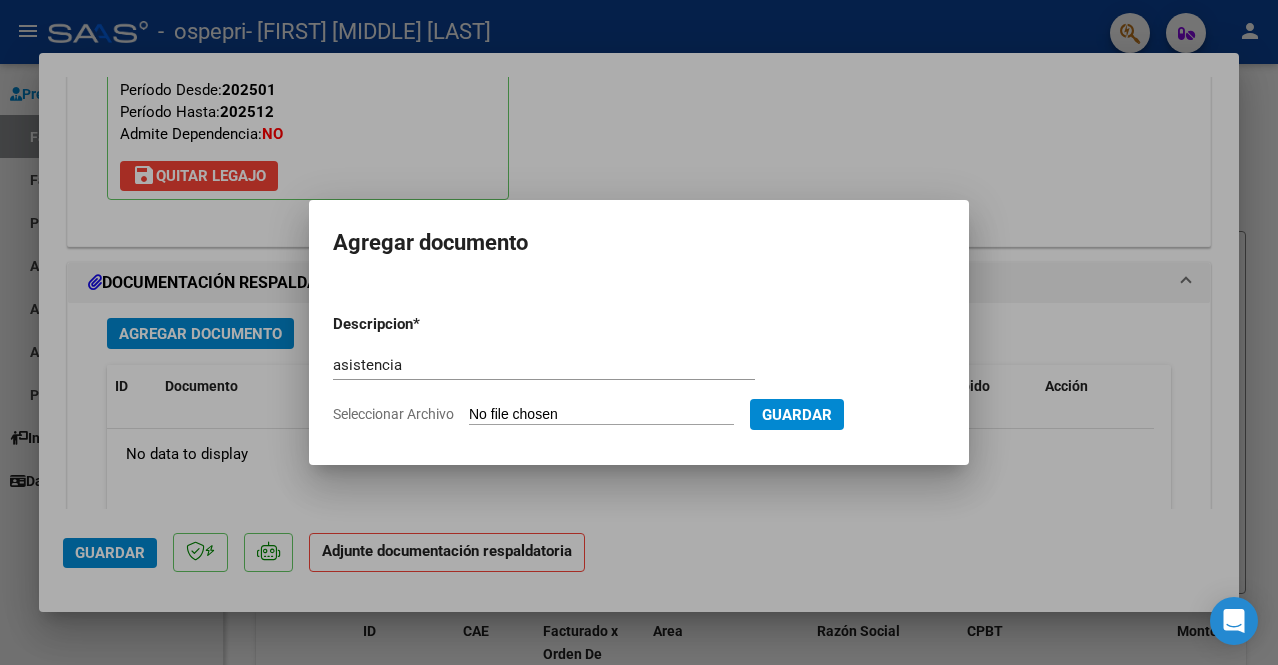click on "Seleccionar Archivo" 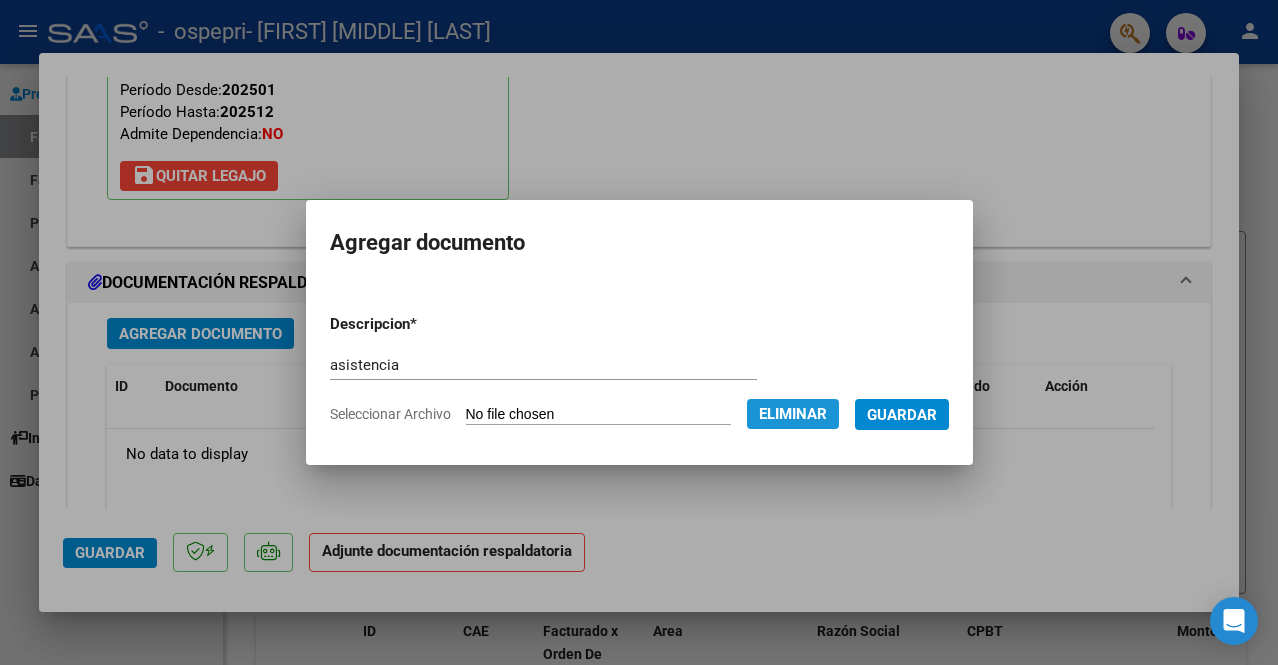 click on "Eliminar" 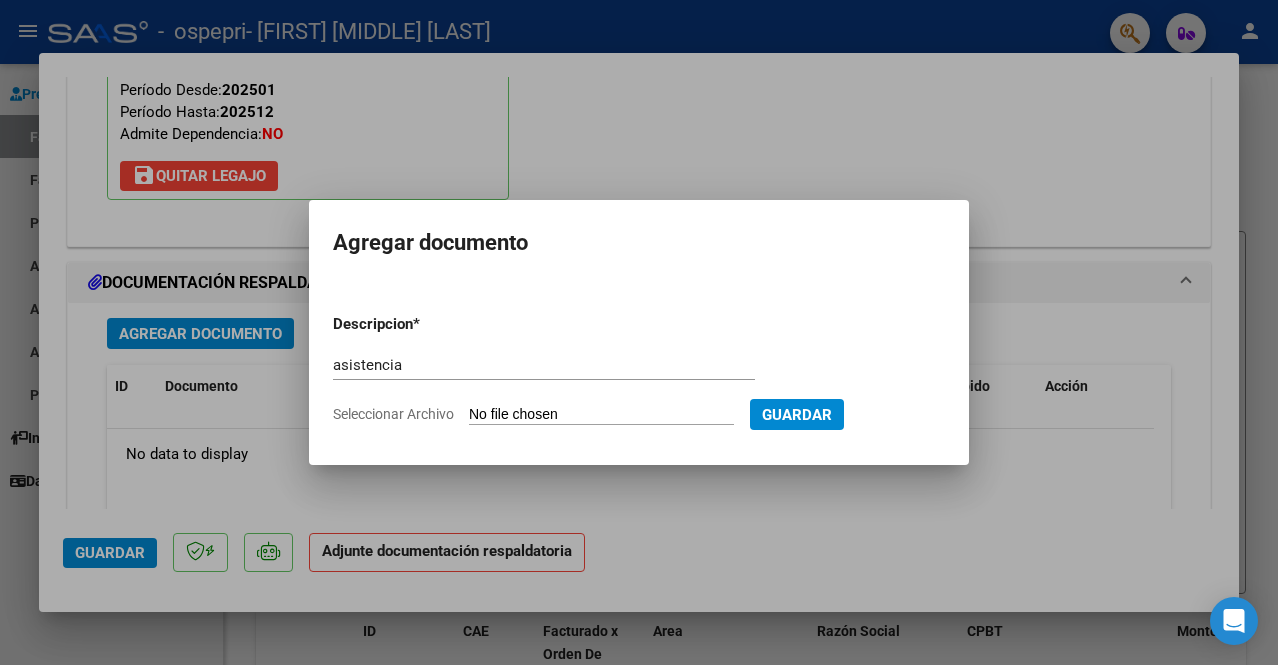 click on "Seleccionar Archivo" at bounding box center (601, 415) 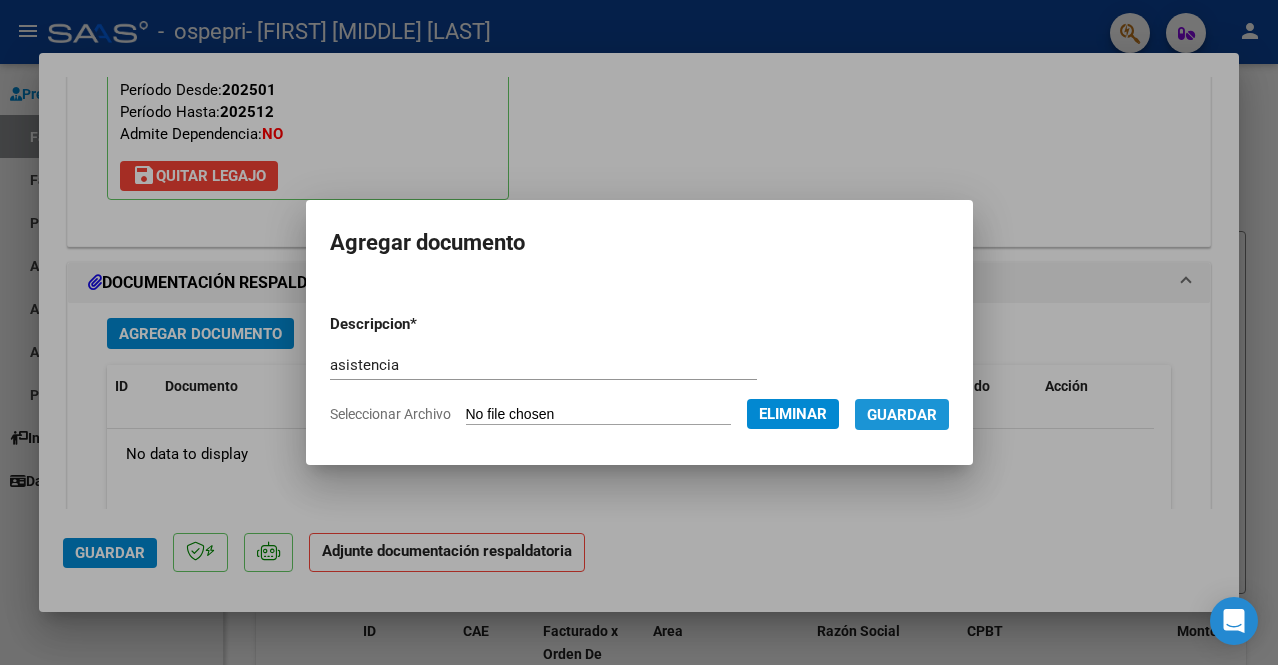 click on "Guardar" at bounding box center [902, 414] 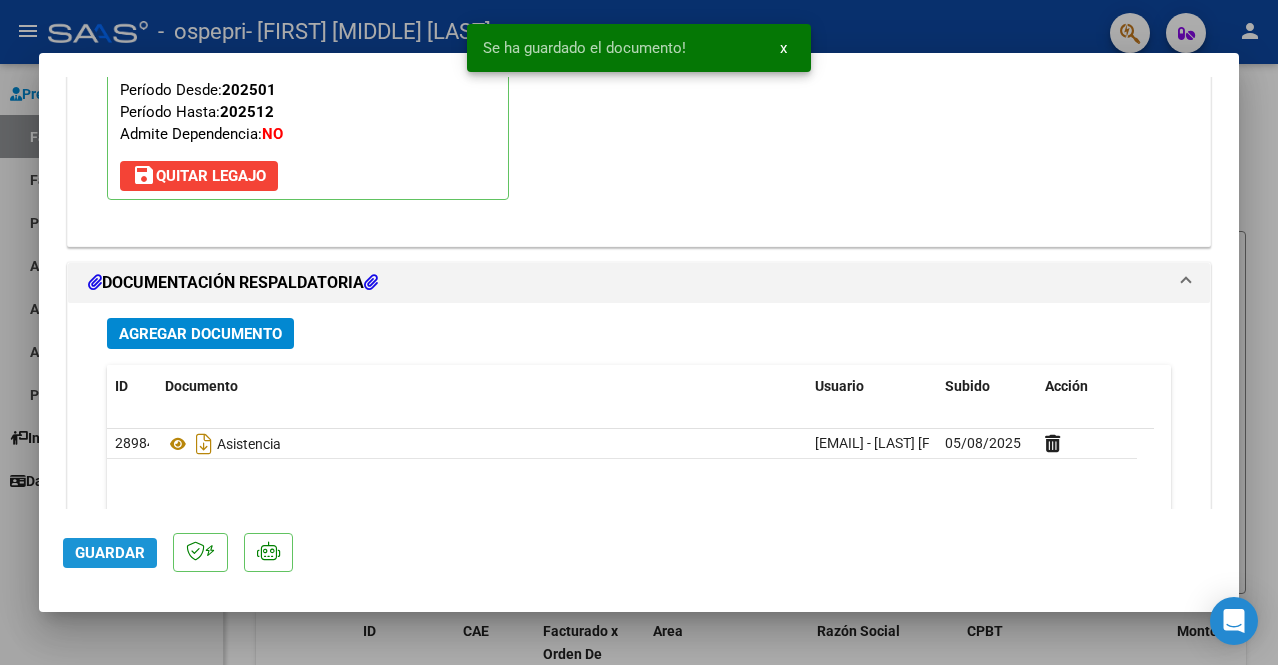 click on "Guardar" 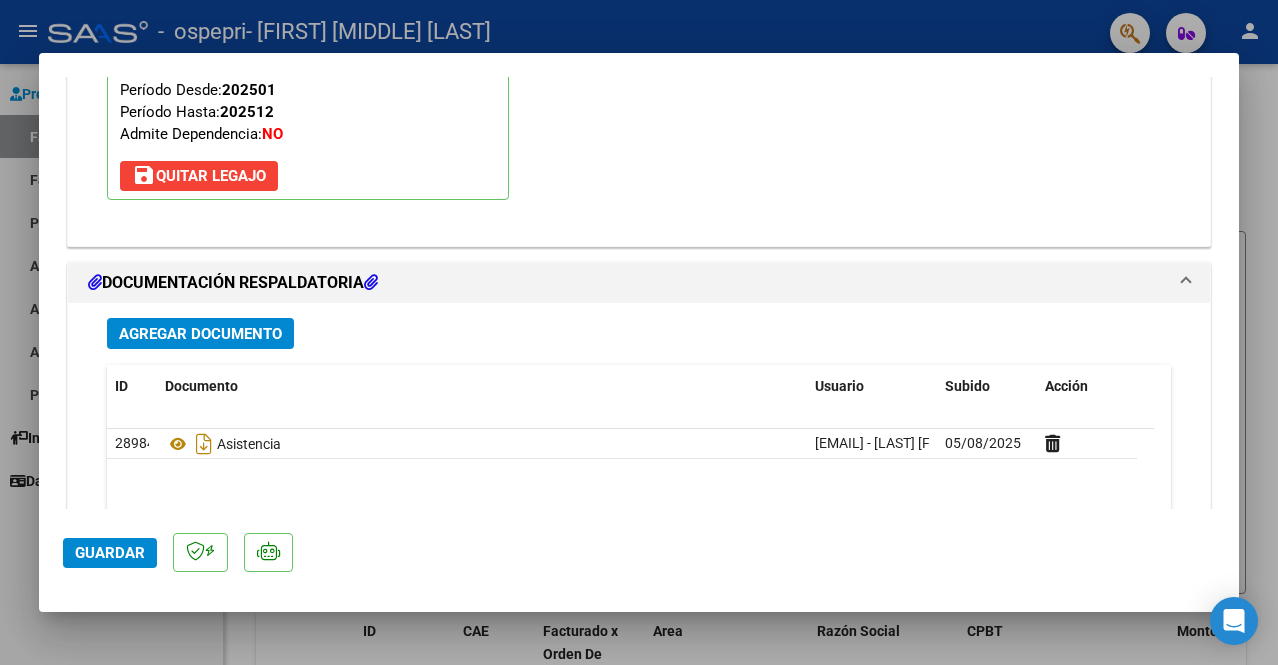 click at bounding box center [639, 332] 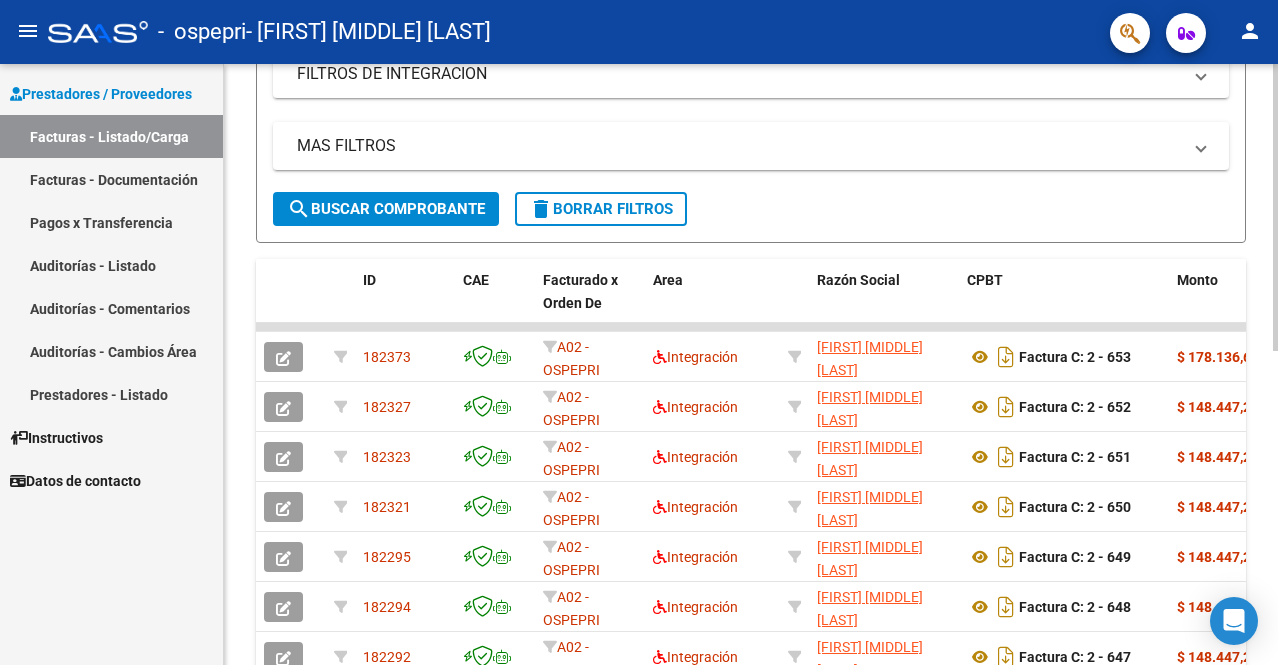scroll, scrollTop: 0, scrollLeft: 0, axis: both 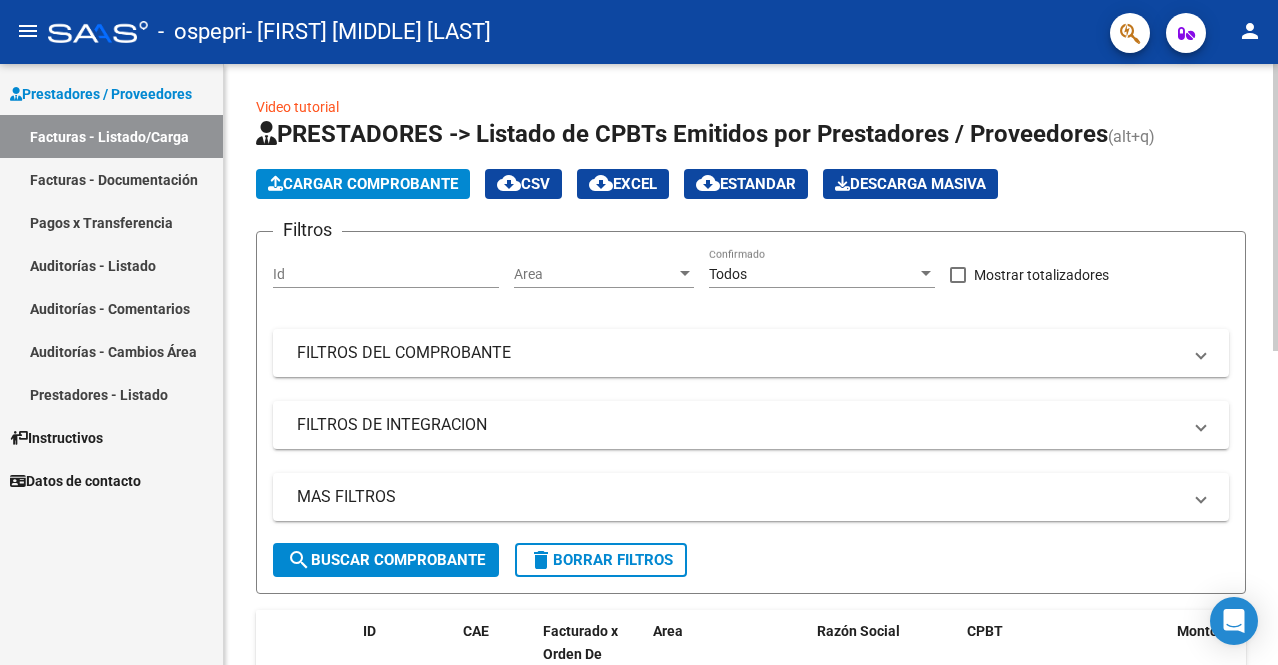 click 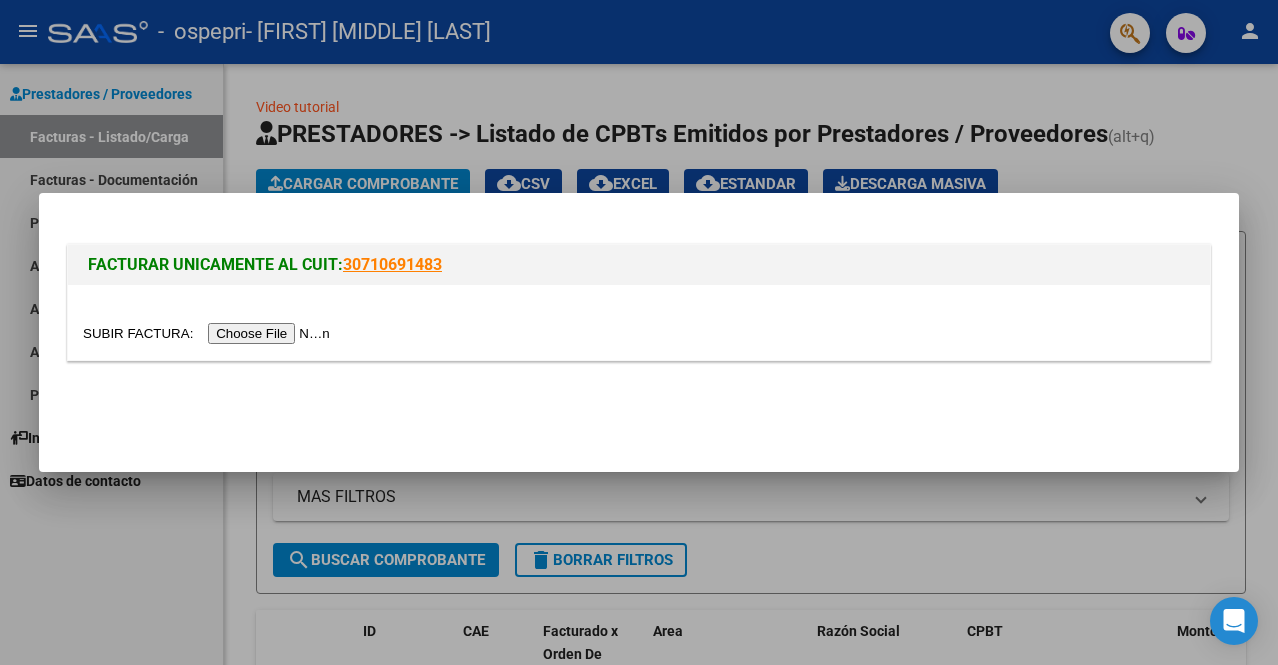 click at bounding box center (209, 333) 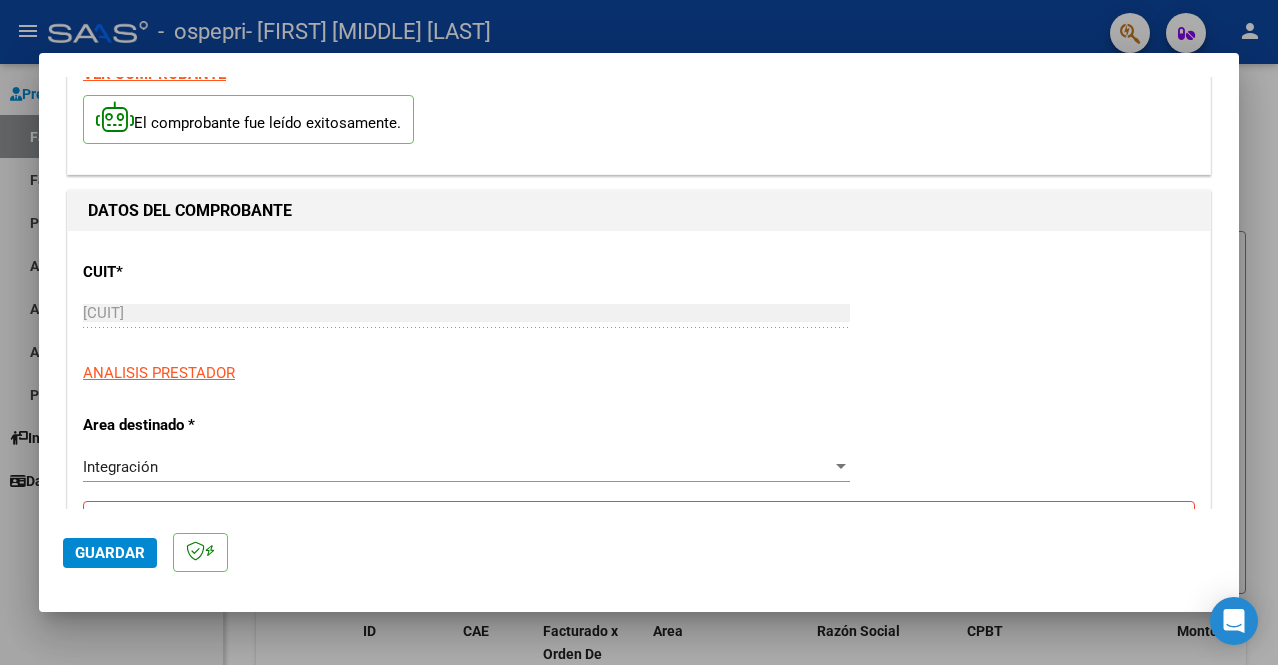 scroll, scrollTop: 89, scrollLeft: 0, axis: vertical 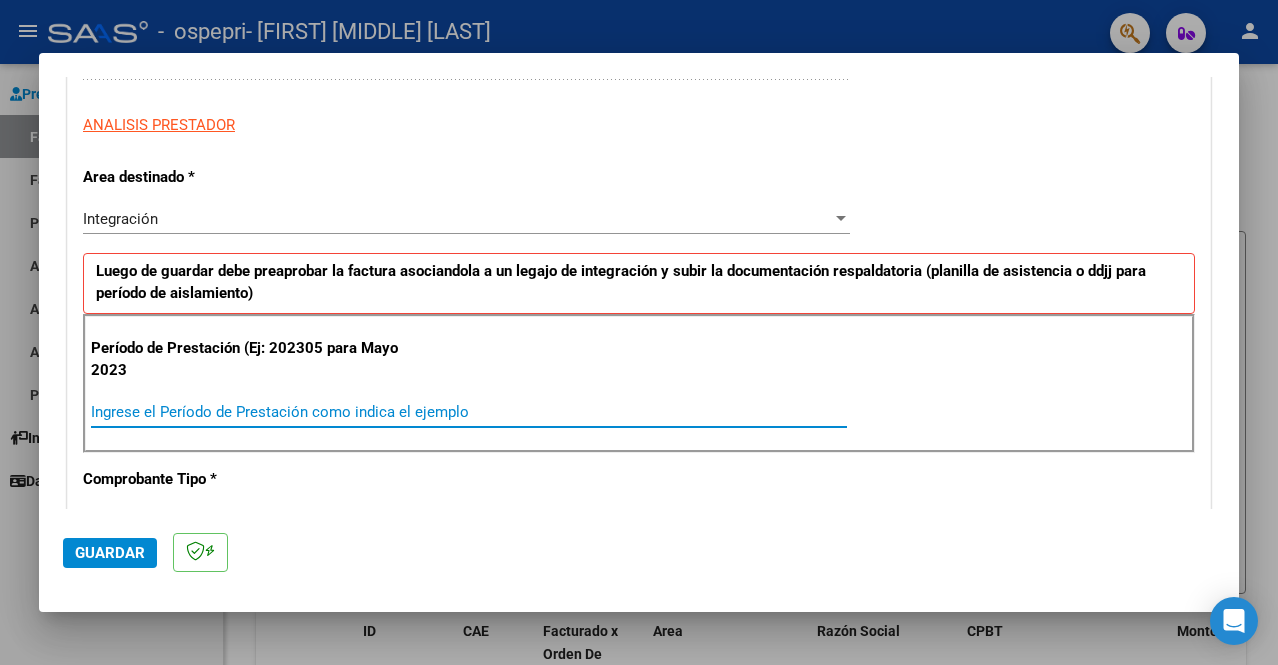 click on "Ingrese el Período de Prestación como indica el ejemplo" at bounding box center [469, 412] 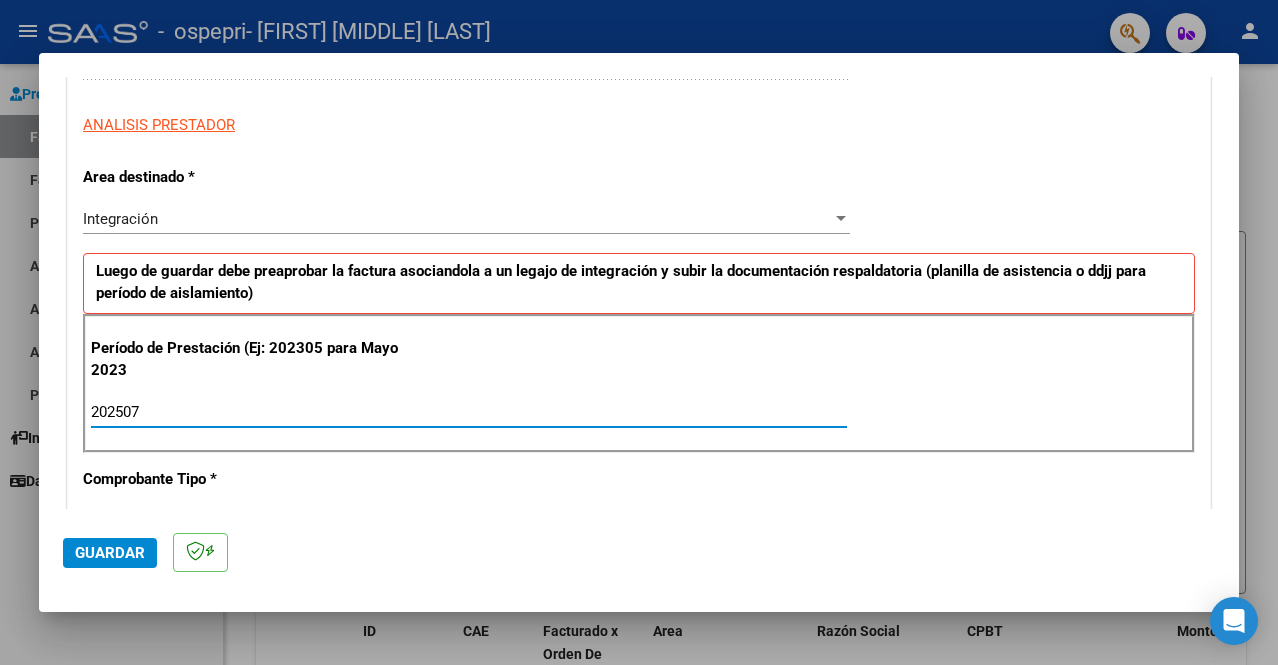 type on "202507" 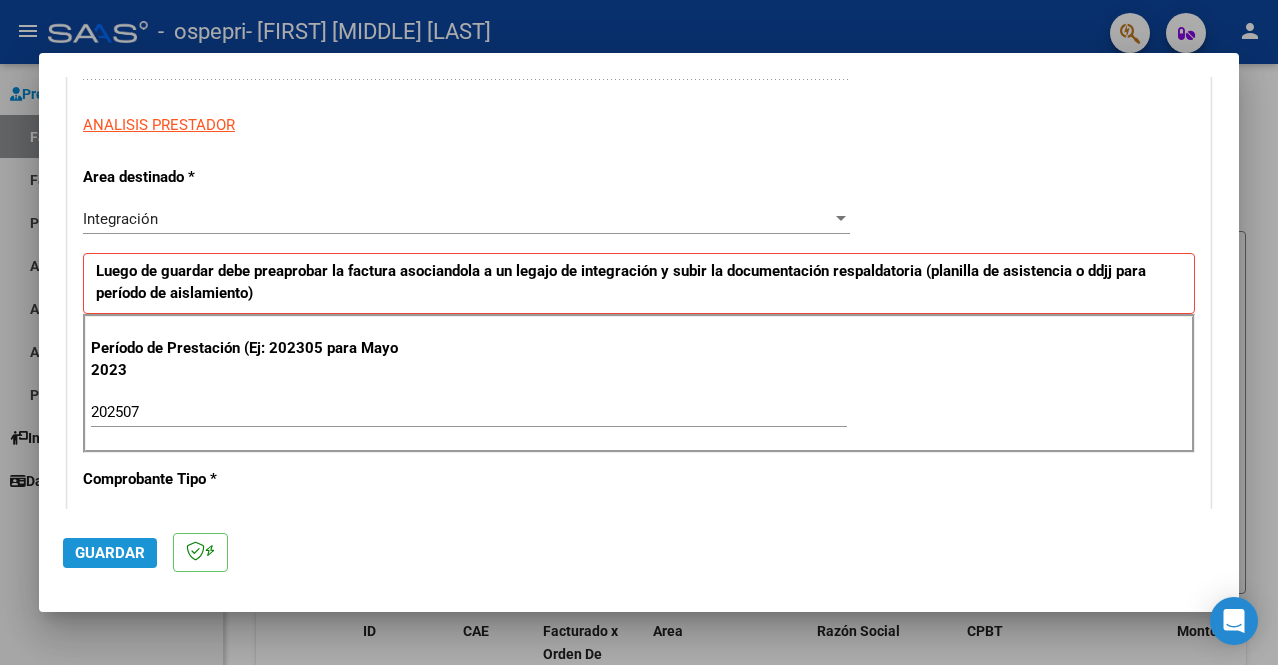 click on "Guardar" 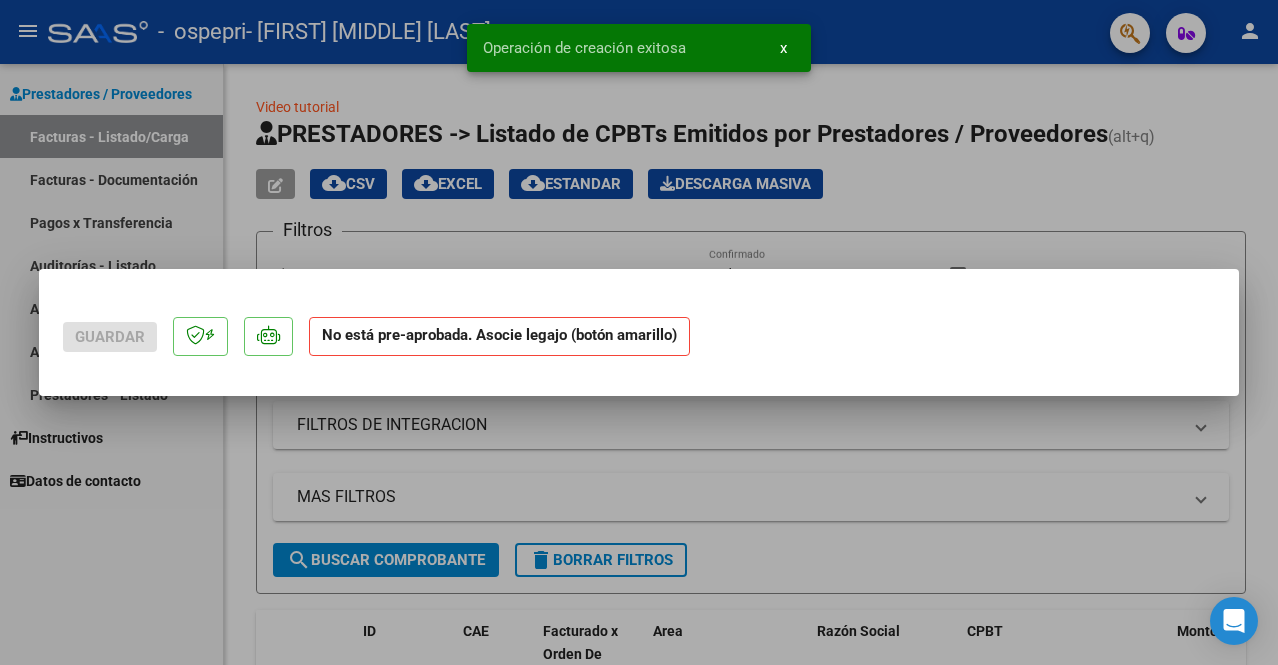scroll, scrollTop: 0, scrollLeft: 0, axis: both 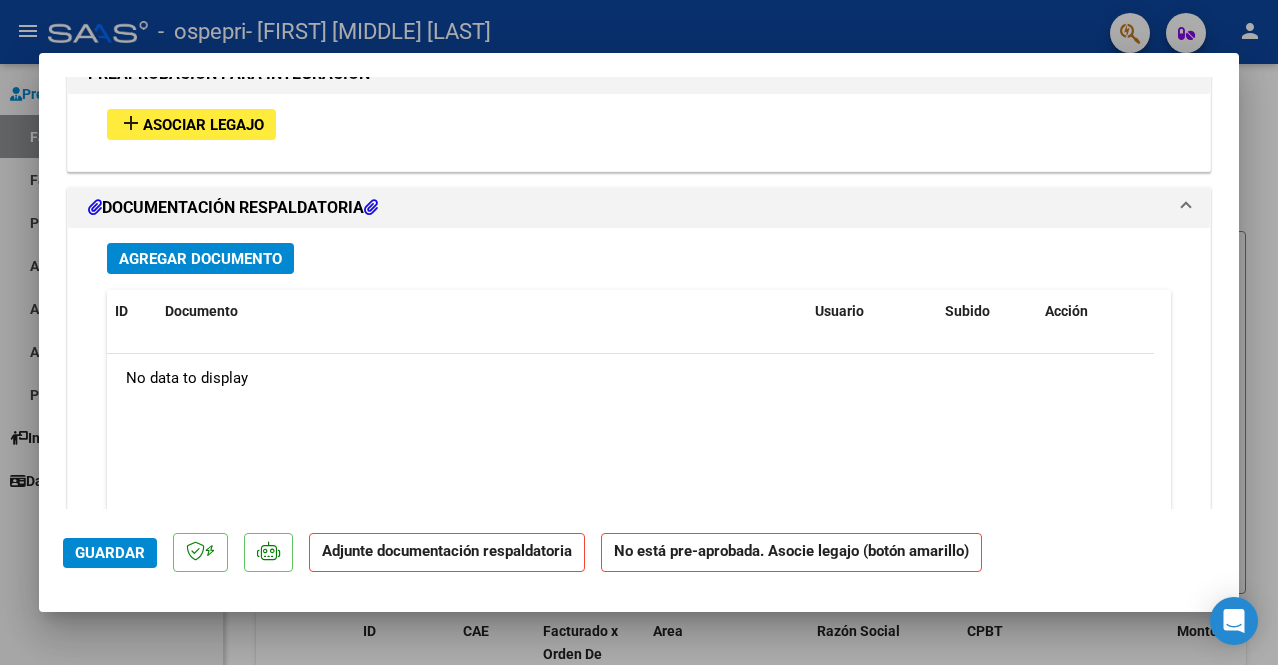 click on "Asociar Legajo" at bounding box center [203, 125] 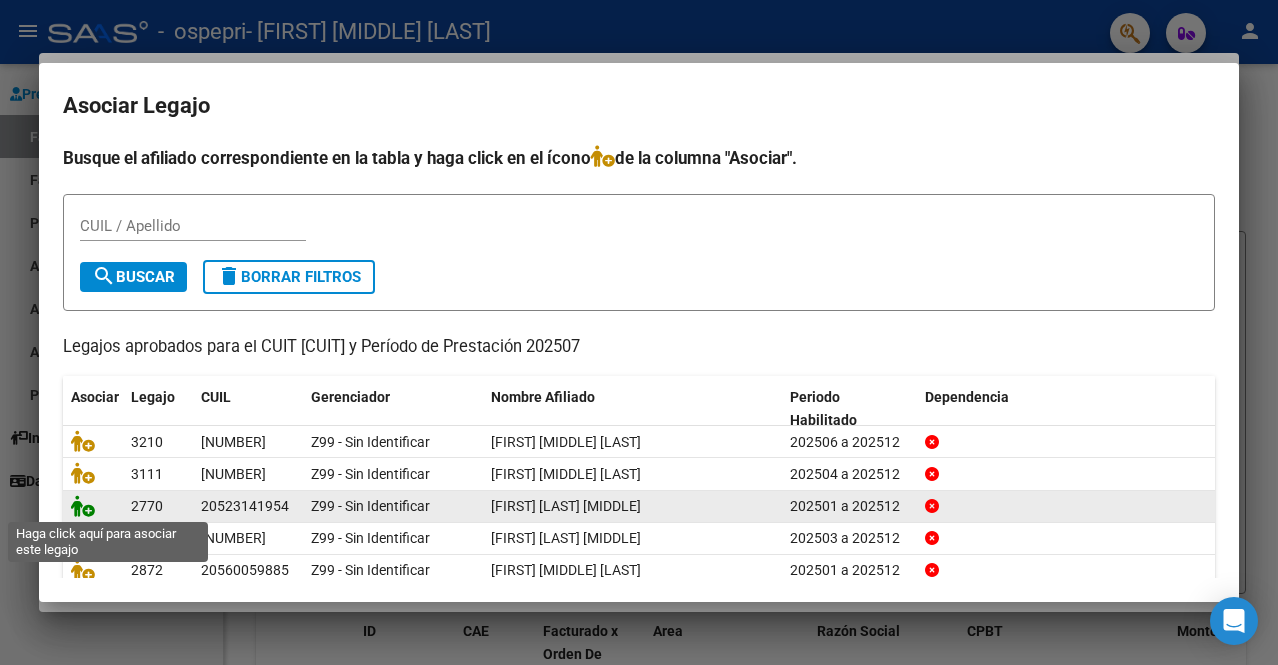 click 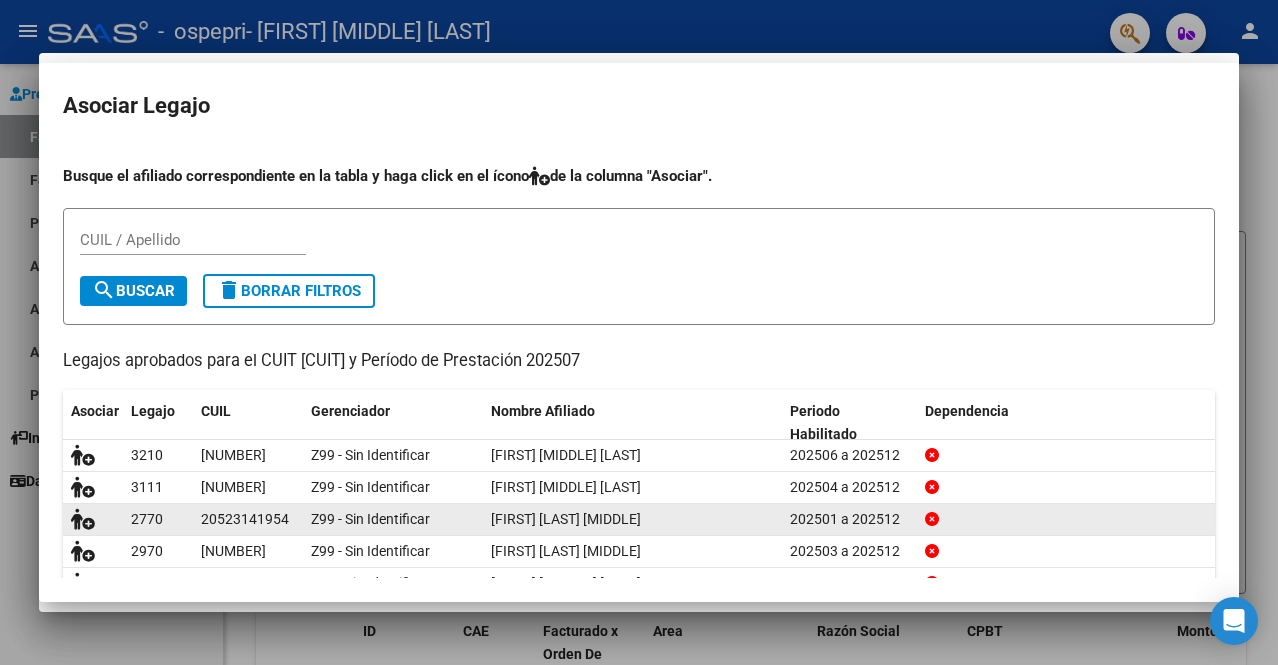 scroll, scrollTop: 1875, scrollLeft: 0, axis: vertical 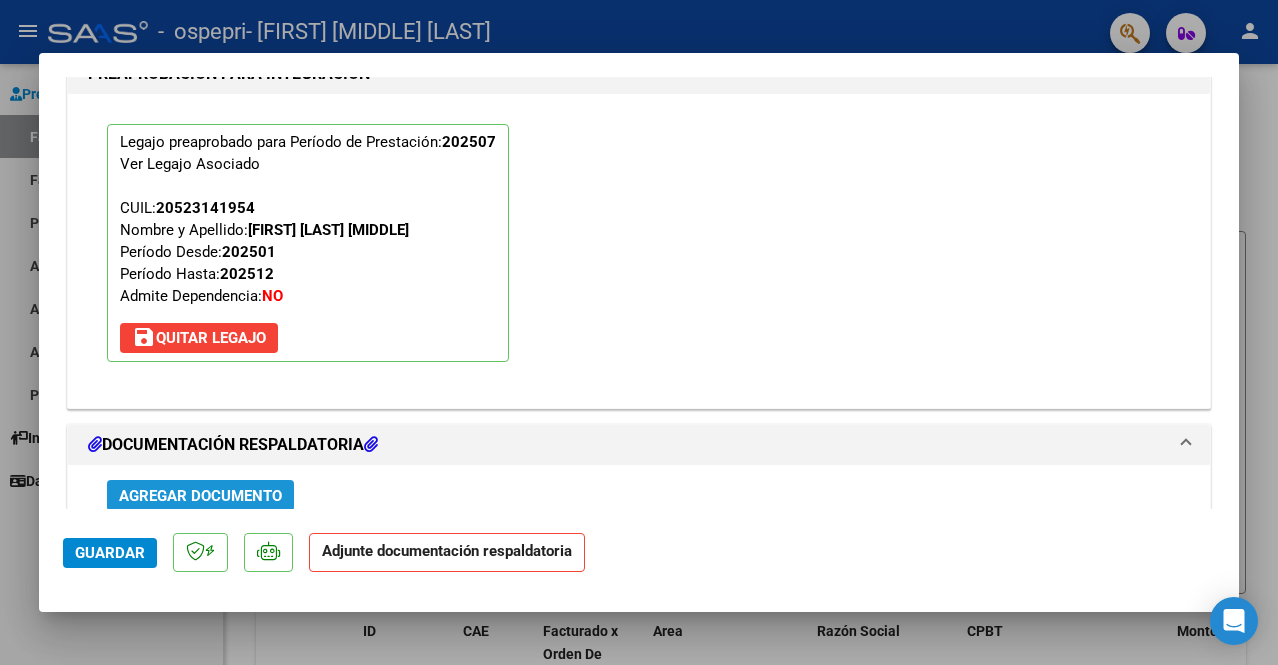 click on "Agregar Documento" at bounding box center (200, 496) 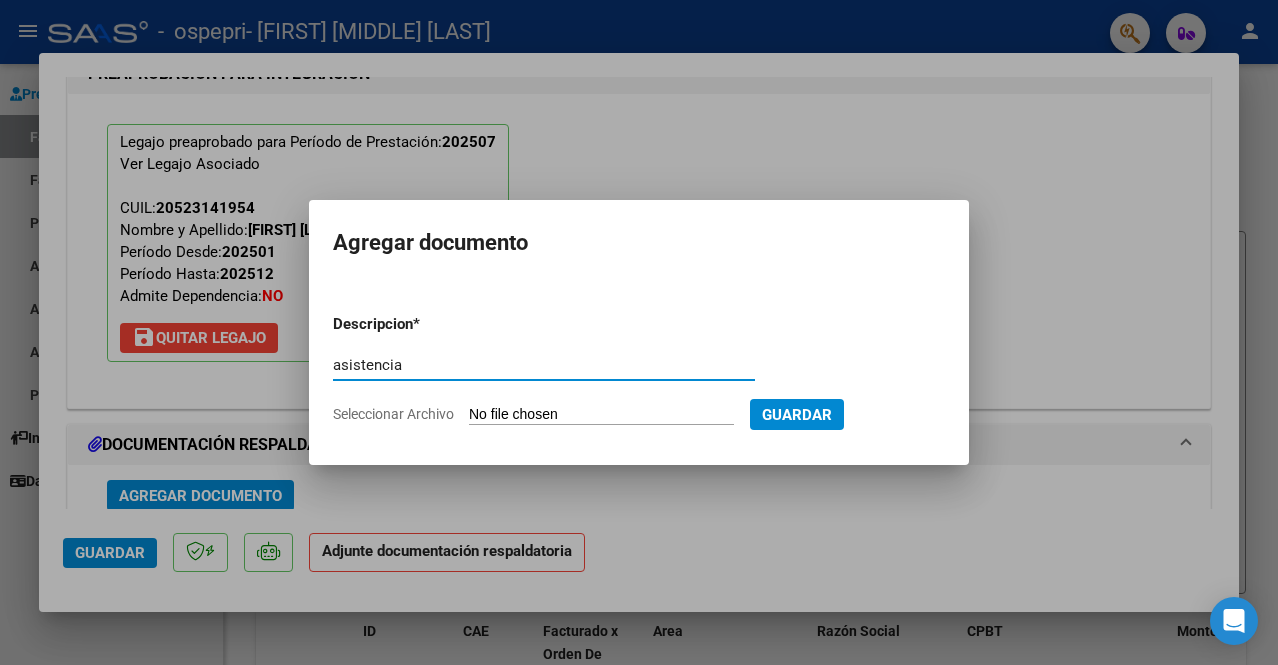 type on "asistencia" 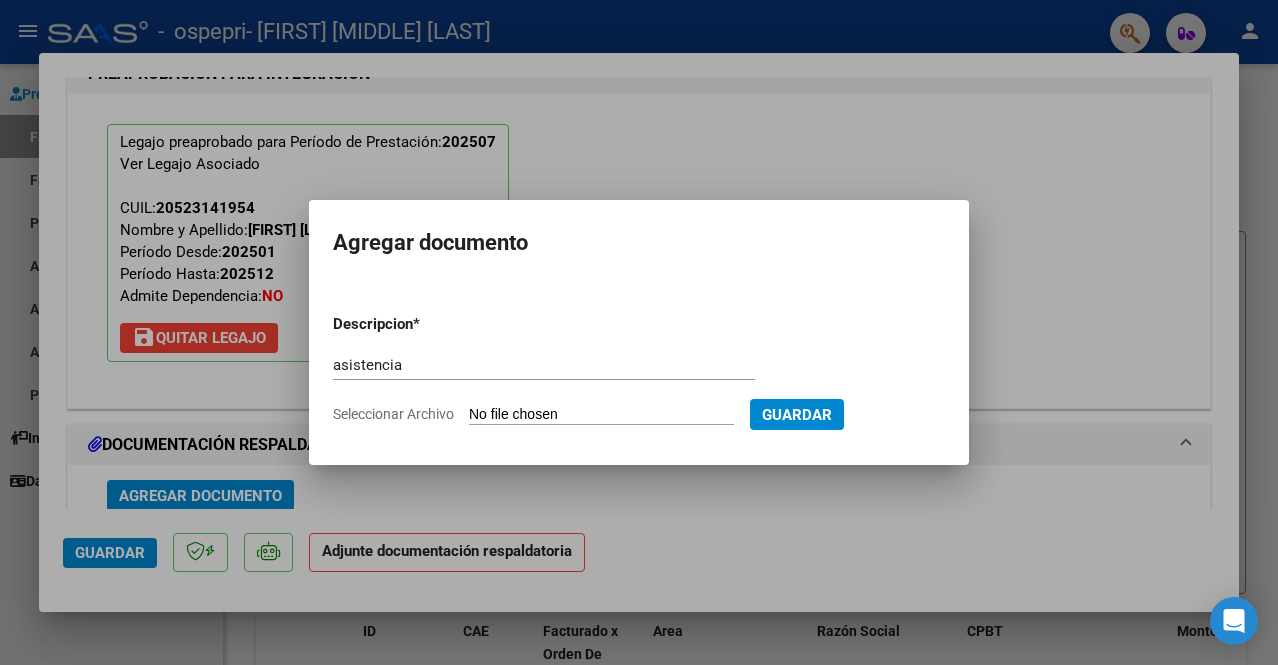click on "Seleccionar Archivo" at bounding box center [601, 415] 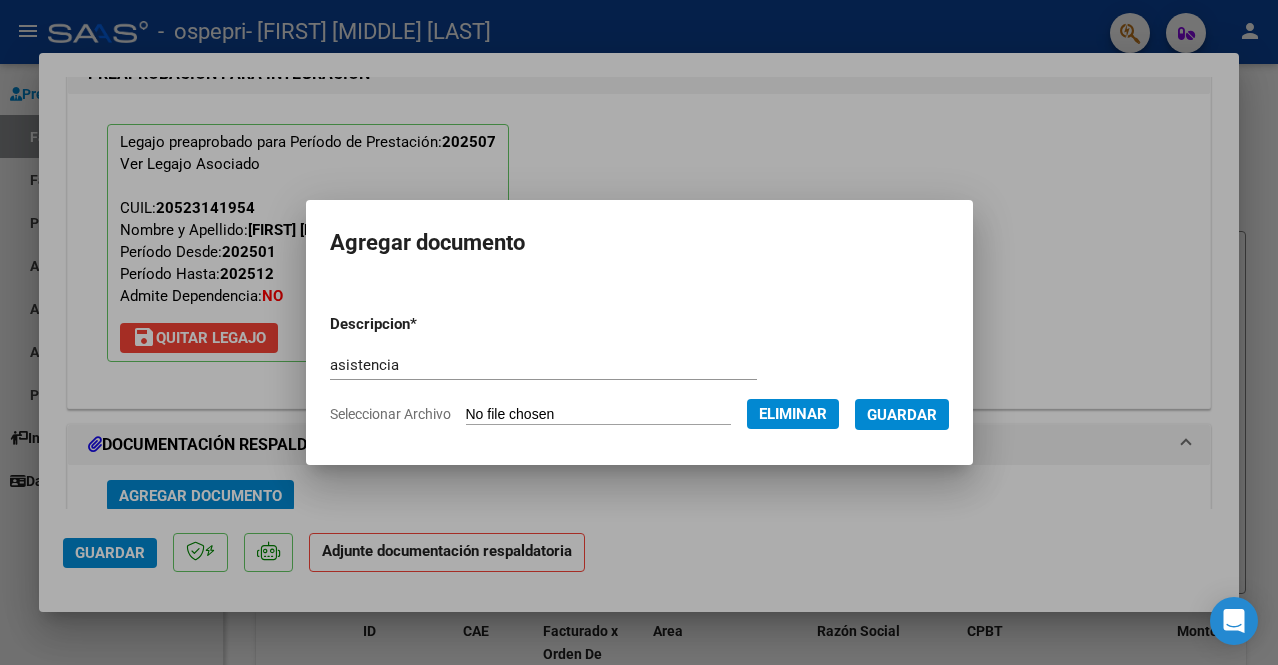 click on "Guardar" at bounding box center [902, 415] 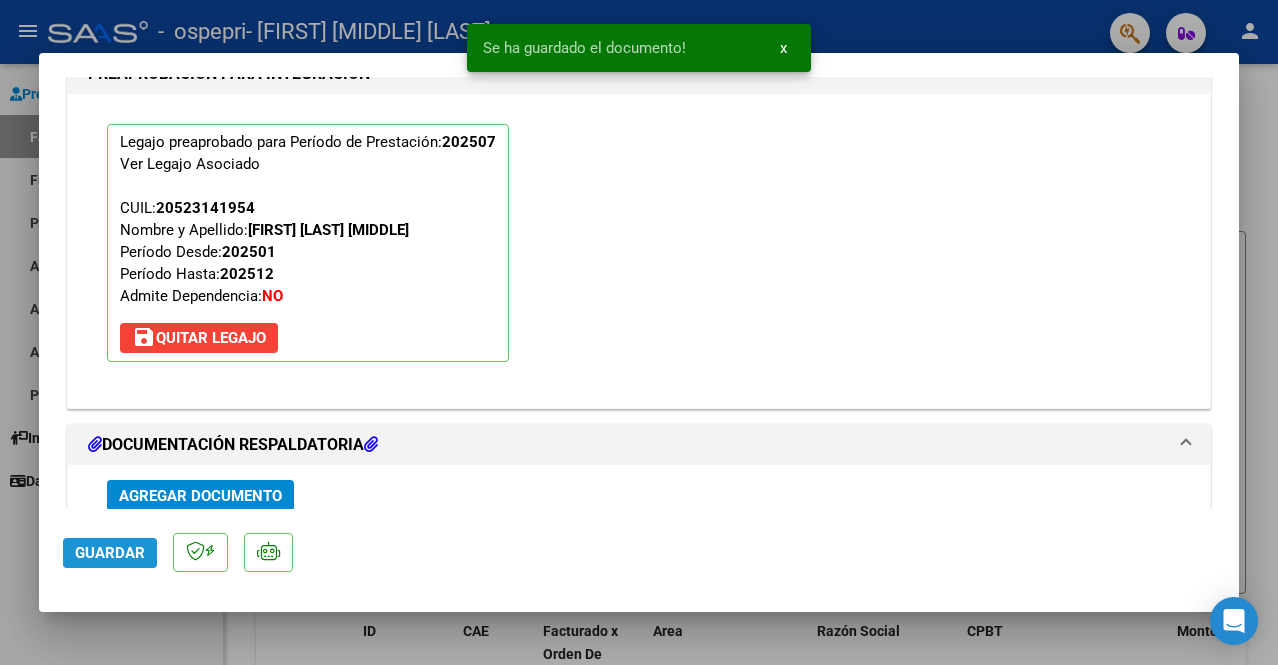 click on "Guardar" 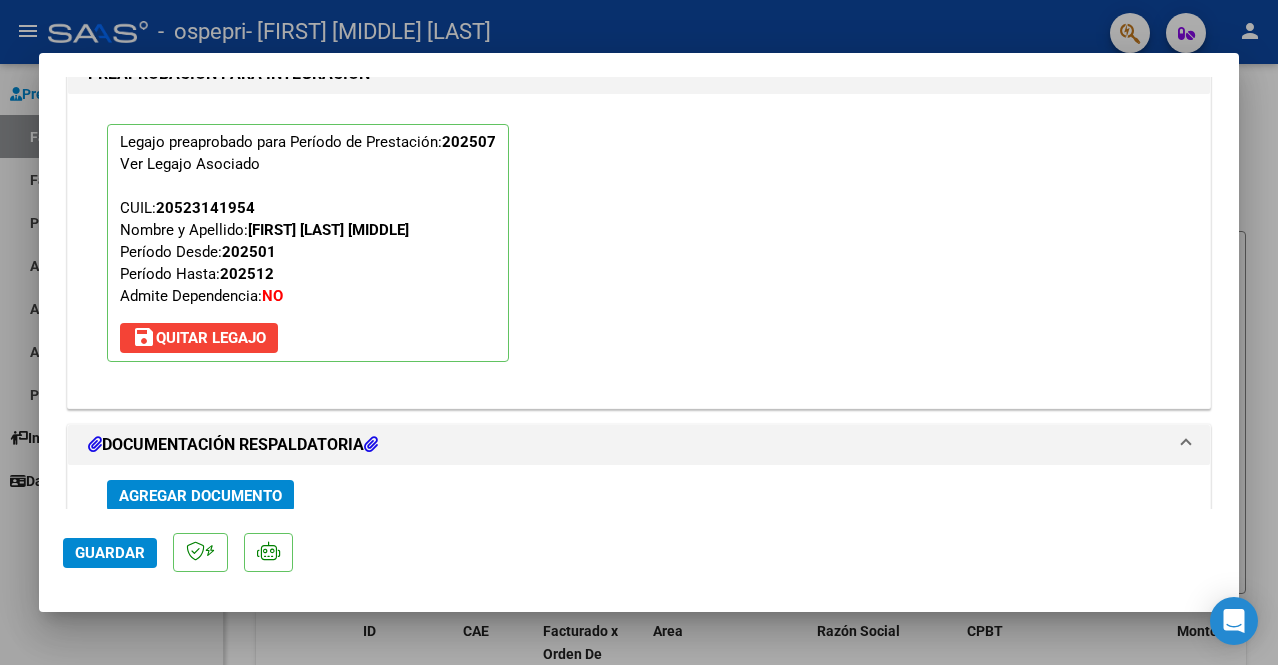 scroll, scrollTop: 2231, scrollLeft: 0, axis: vertical 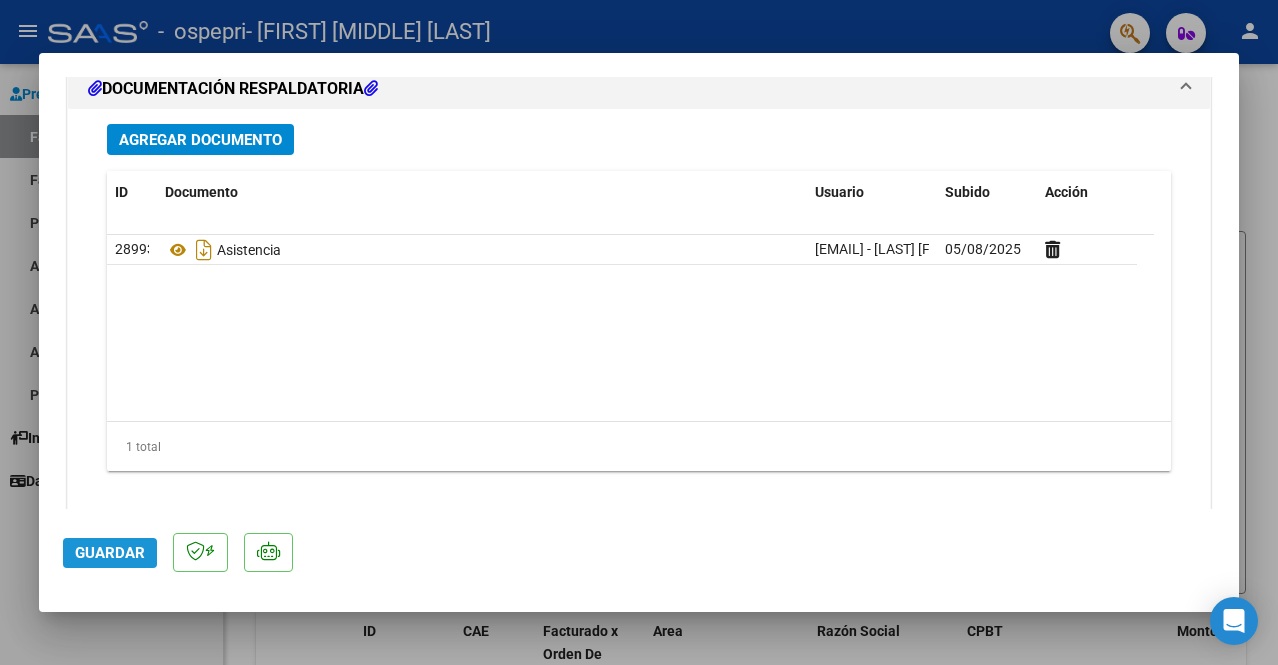click on "Guardar" 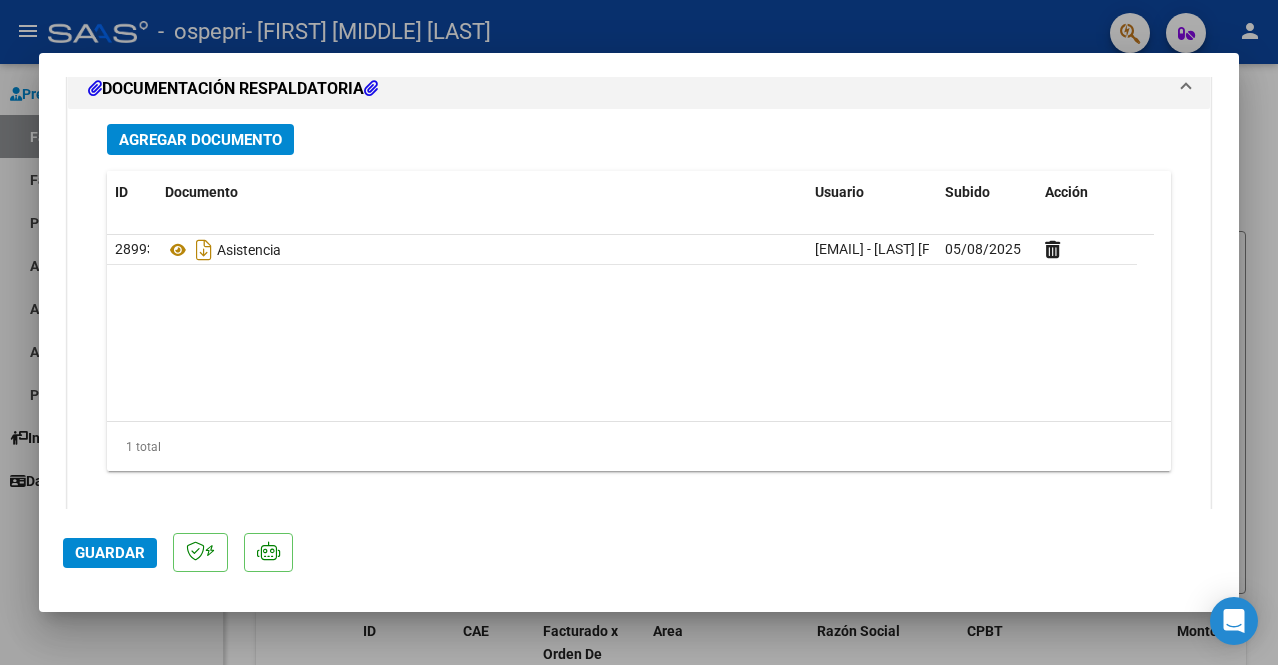 click at bounding box center [639, 332] 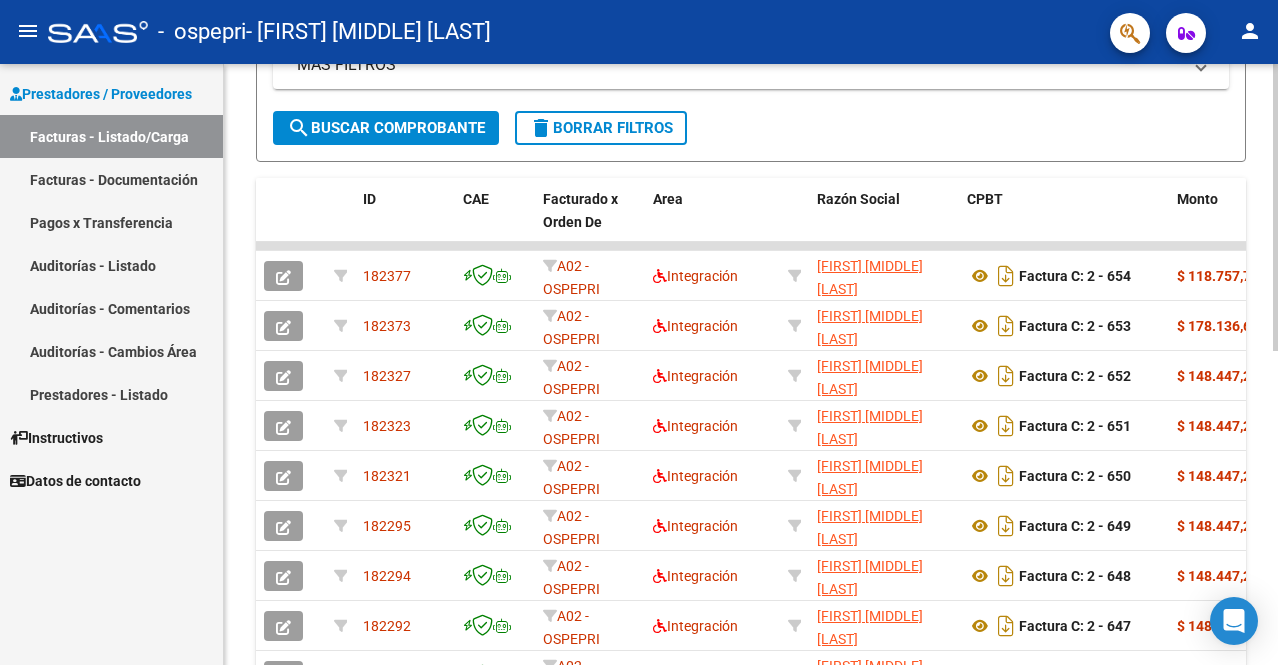 scroll, scrollTop: 656, scrollLeft: 0, axis: vertical 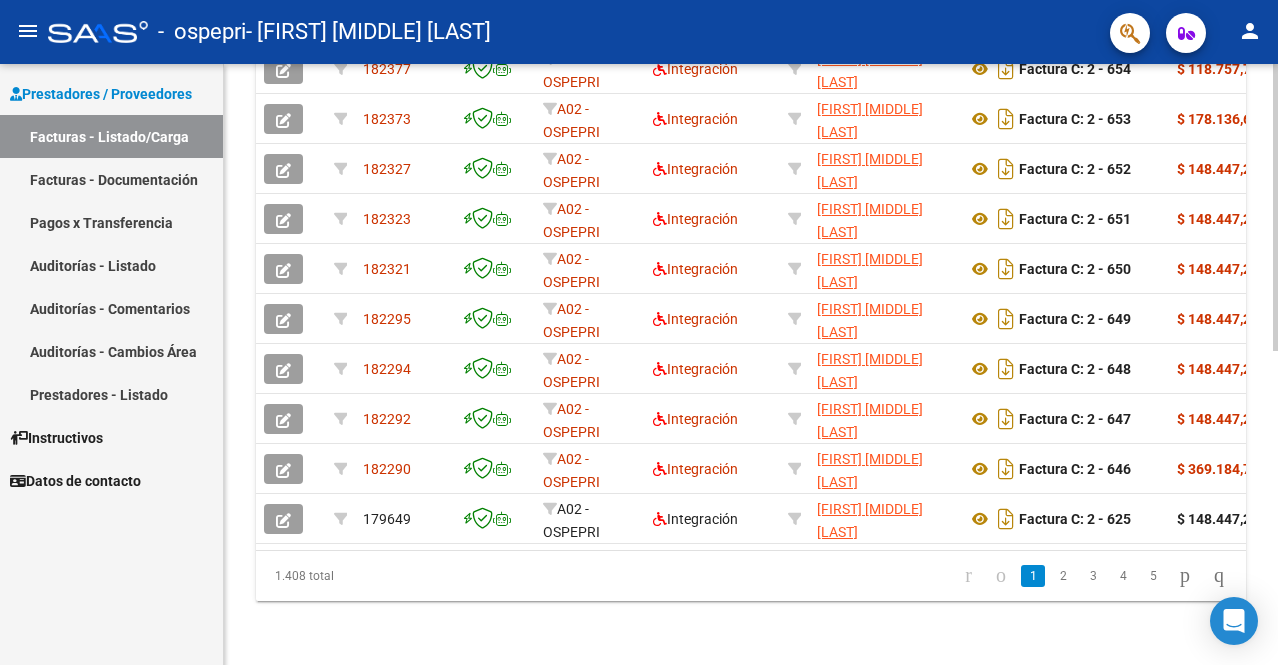 click on "Video tutorial   PRESTADORES -> Listado de CPBTs Emitidos por Prestadores / Proveedores (alt+q)   Cargar Comprobante
cloud_download  CSV  cloud_download  EXCEL  cloud_download  Estandar   Descarga Masiva
Filtros Id Area Area Todos Confirmado   Mostrar totalizadores   FILTROS DEL COMPROBANTE  Comprobante Tipo Comprobante Tipo Start date – End date Fec. Comprobante Desde / Hasta Días Emisión Desde(cant. días) Días Emisión Hasta(cant. días) CUIT / Razón Social Pto. Venta Nro. Comprobante Código SSS CAE Válido CAE Válido Todos Cargado Módulo Hosp. Todos Tiene facturacion Apócrifa Hospital Refes  FILTROS DE INTEGRACION  Período De Prestación Campos del Archivo de Rendición Devuelto x SSS (dr_envio) Todos Rendido x SSS (dr_envio) Tipo de Registro Tipo de Registro Período Presentación Período Presentación Campos del Legajo Asociado (preaprobación) Afiliado Legajo (cuil/nombre) Todos Solo facturas preaprobadas  MAS FILTROS  Todos Con Doc. Respaldatoria Todos Con Trazabilidad Todos – – 2" 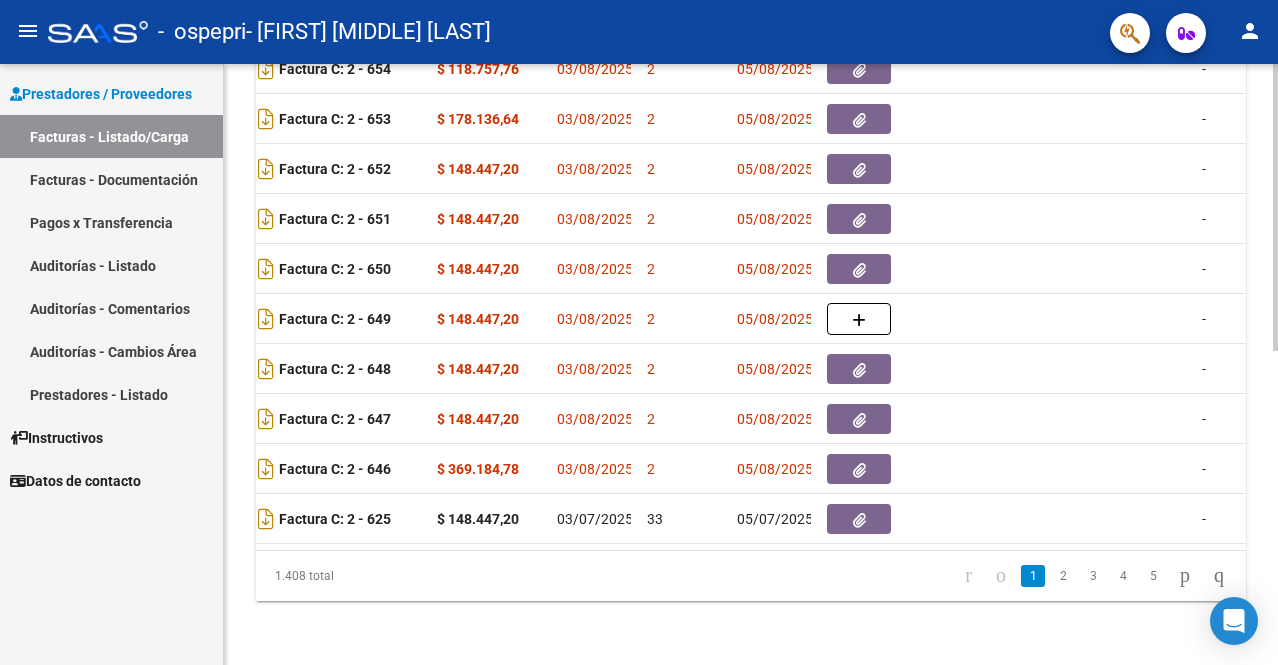 scroll, scrollTop: 0, scrollLeft: 894, axis: horizontal 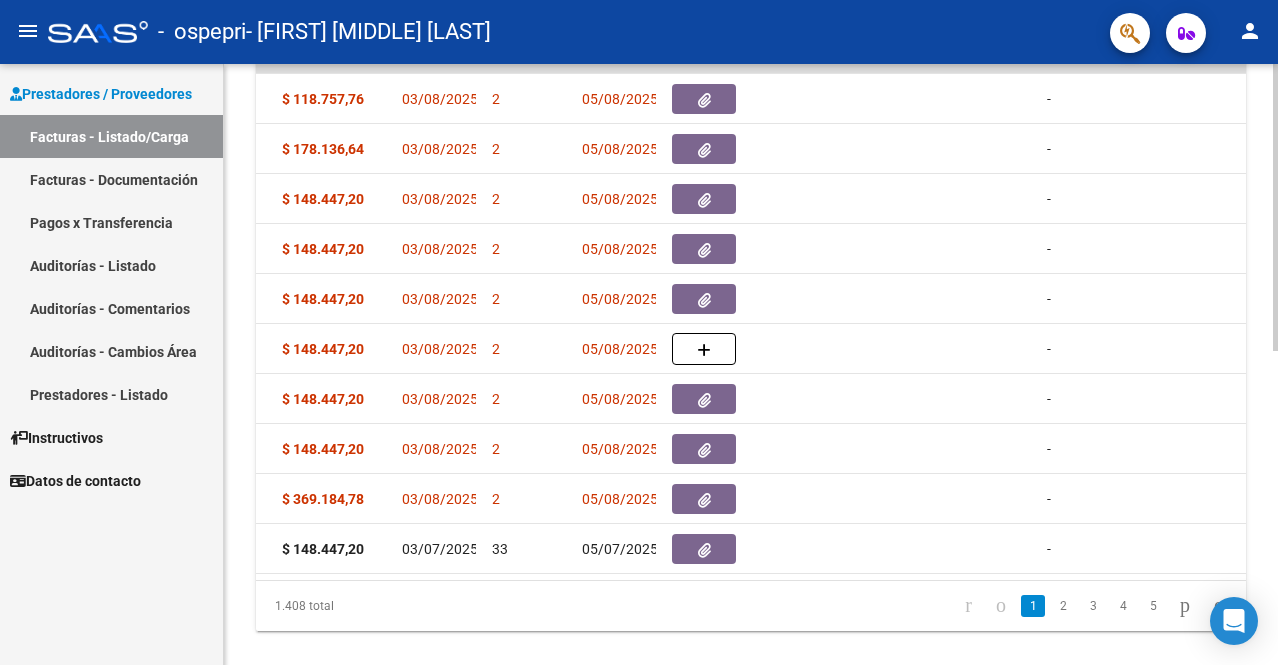 click 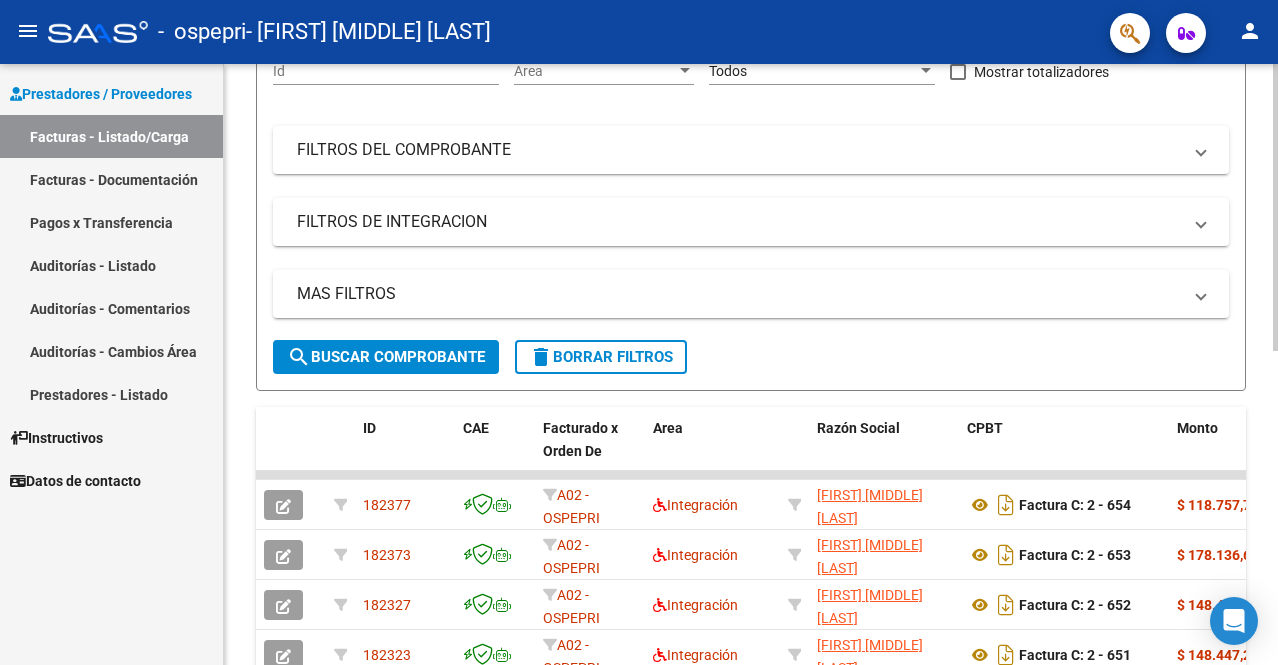 scroll, scrollTop: 196, scrollLeft: 0, axis: vertical 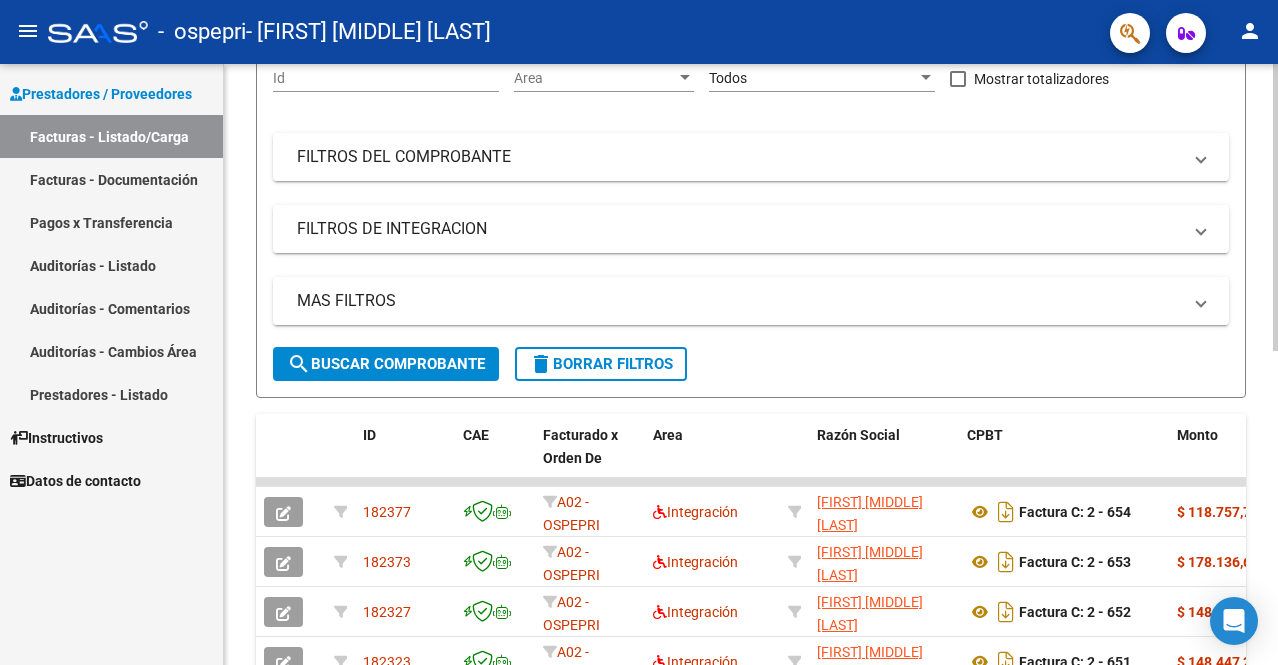 click 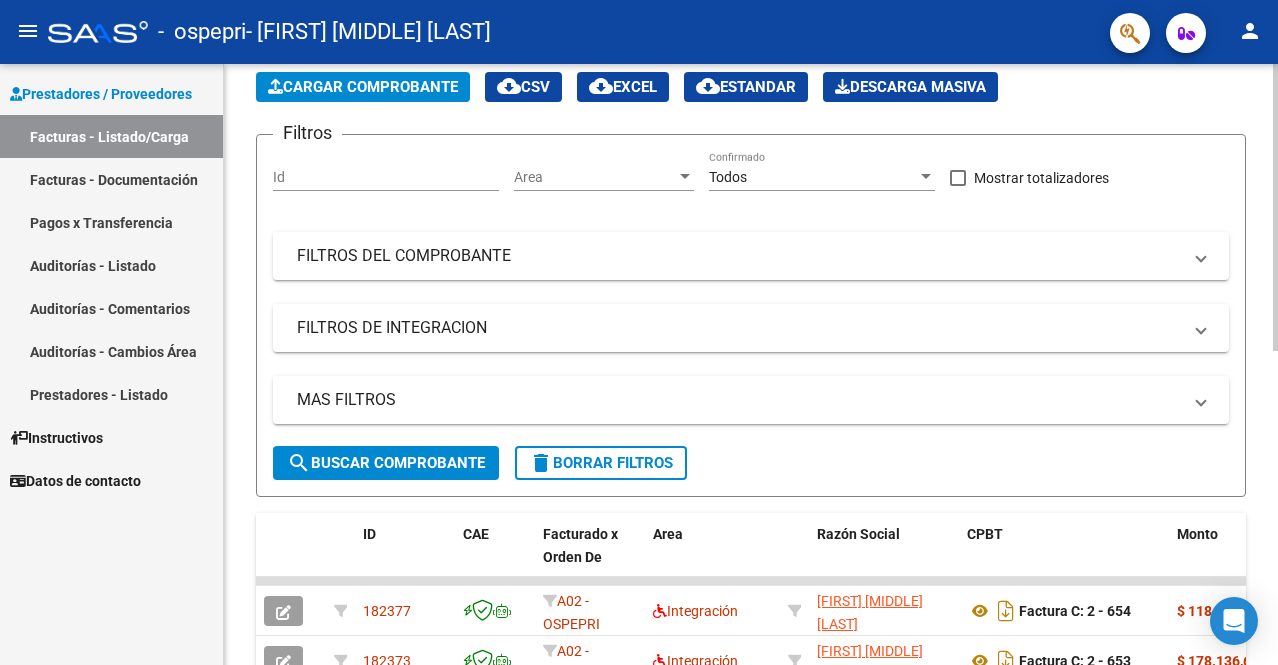 scroll, scrollTop: 0, scrollLeft: 0, axis: both 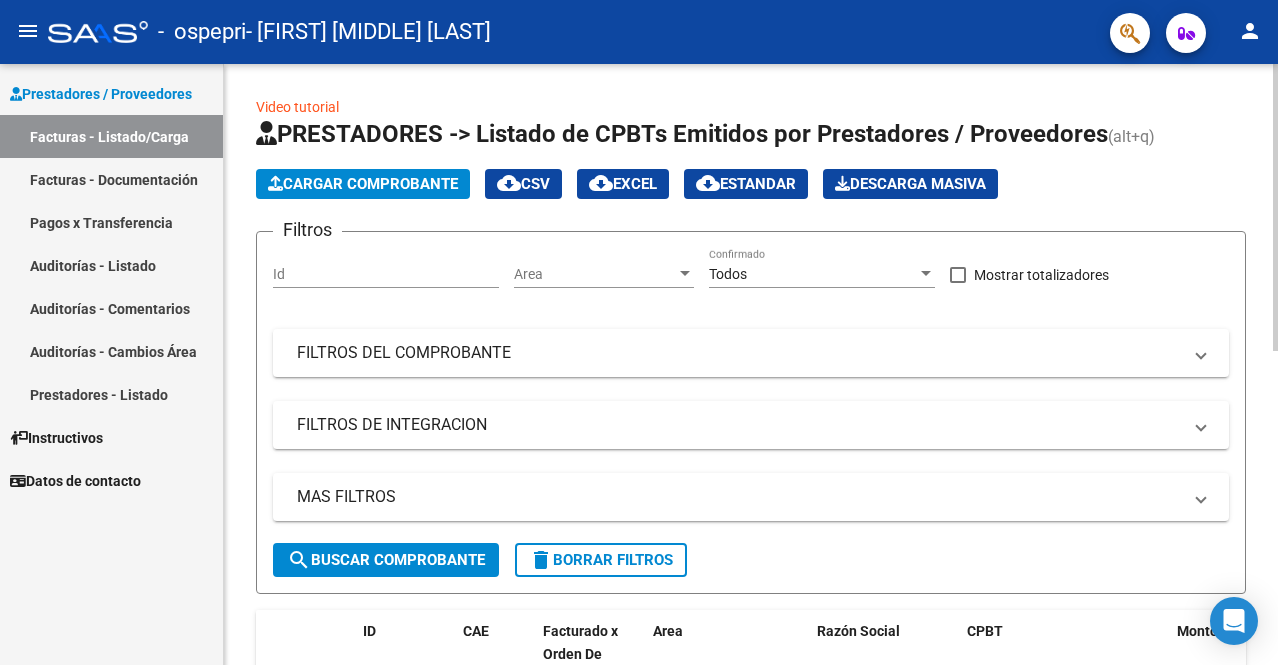 click on "Video tutorial   PRESTADORES -> Listado de CPBTs Emitidos por Prestadores / Proveedores (alt+q)   Cargar Comprobante
cloud_download  CSV  cloud_download  EXCEL  cloud_download  Estandar   Descarga Masiva
Filtros Id Area Area Todos Confirmado   Mostrar totalizadores   FILTROS DEL COMPROBANTE  Comprobante Tipo Comprobante Tipo Start date – End date Fec. Comprobante Desde / Hasta Días Emisión Desde(cant. días) Días Emisión Hasta(cant. días) CUIT / Razón Social Pto. Venta Nro. Comprobante Código SSS CAE Válido CAE Válido Todos Cargado Módulo Hosp. Todos Tiene facturacion Apócrifa Hospital Refes  FILTROS DE INTEGRACION  Período De Prestación Campos del Archivo de Rendición Devuelto x SSS (dr_envio) Todos Rendido x SSS (dr_envio) Tipo de Registro Tipo de Registro Período Presentación Período Presentación Campos del Legajo Asociado (preaprobación) Afiliado Legajo (cuil/nombre) Todos Solo facturas preaprobadas  MAS FILTROS  Todos Con Doc. Respaldatoria Todos Con Trazabilidad Todos – – 2" 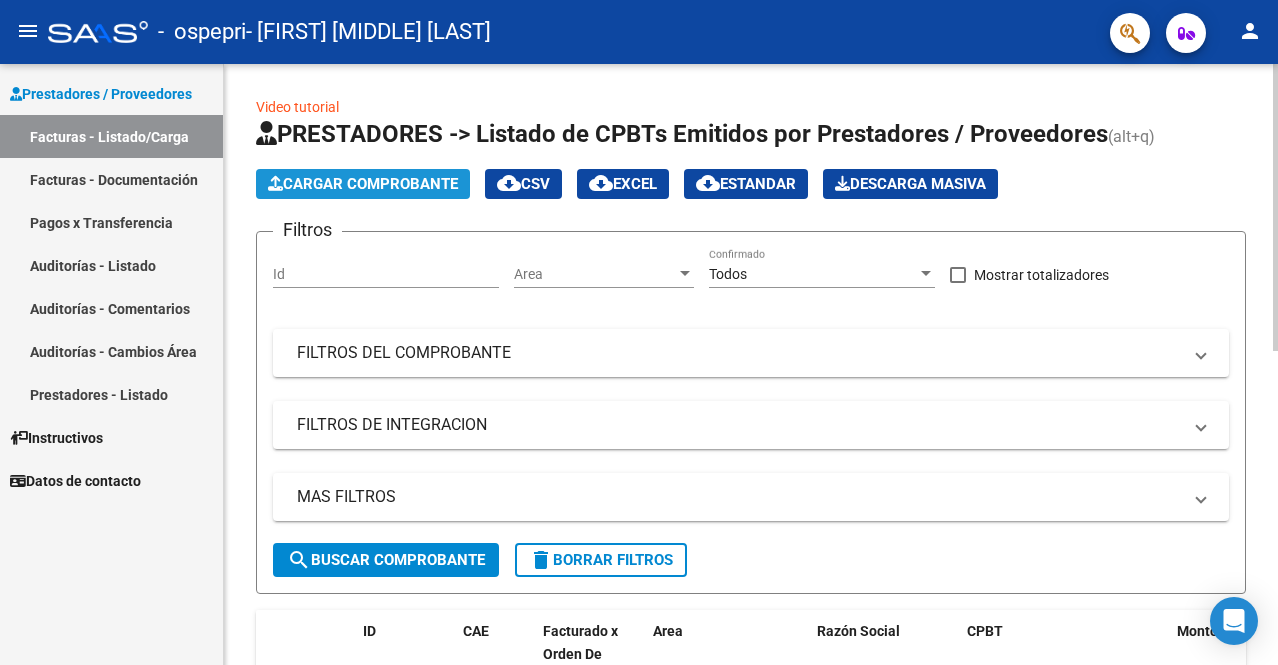 click on "Cargar Comprobante" 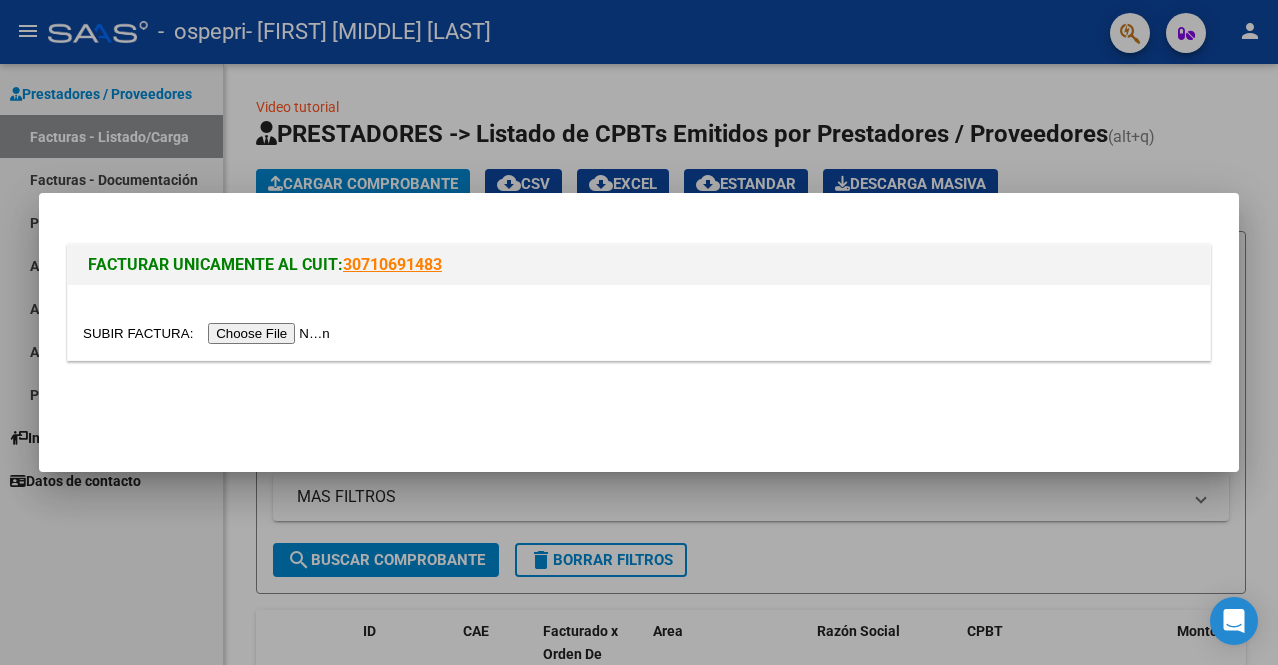 click at bounding box center [209, 333] 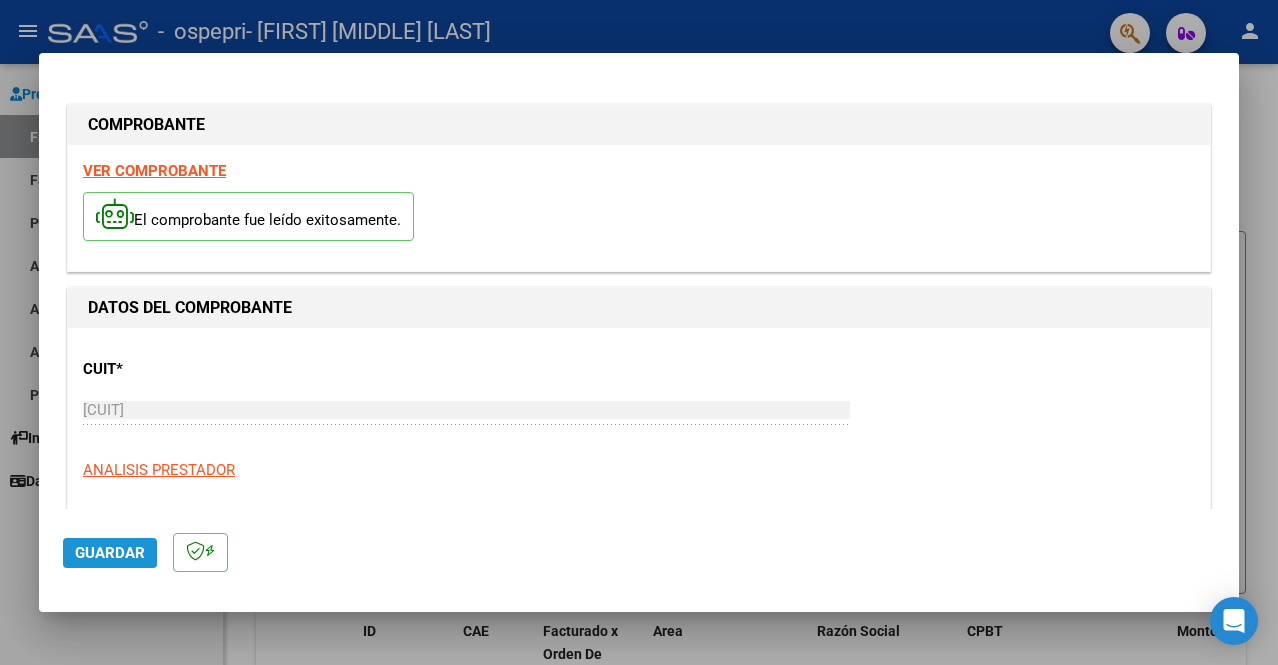 click on "Guardar" 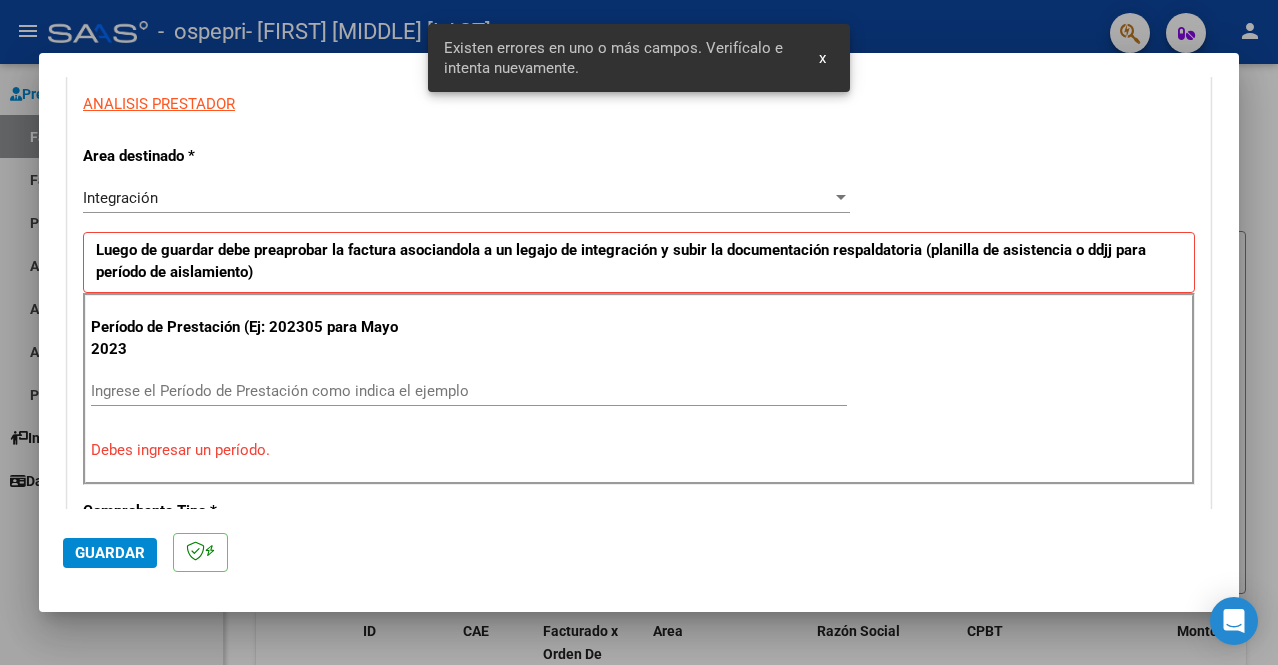 scroll, scrollTop: 443, scrollLeft: 0, axis: vertical 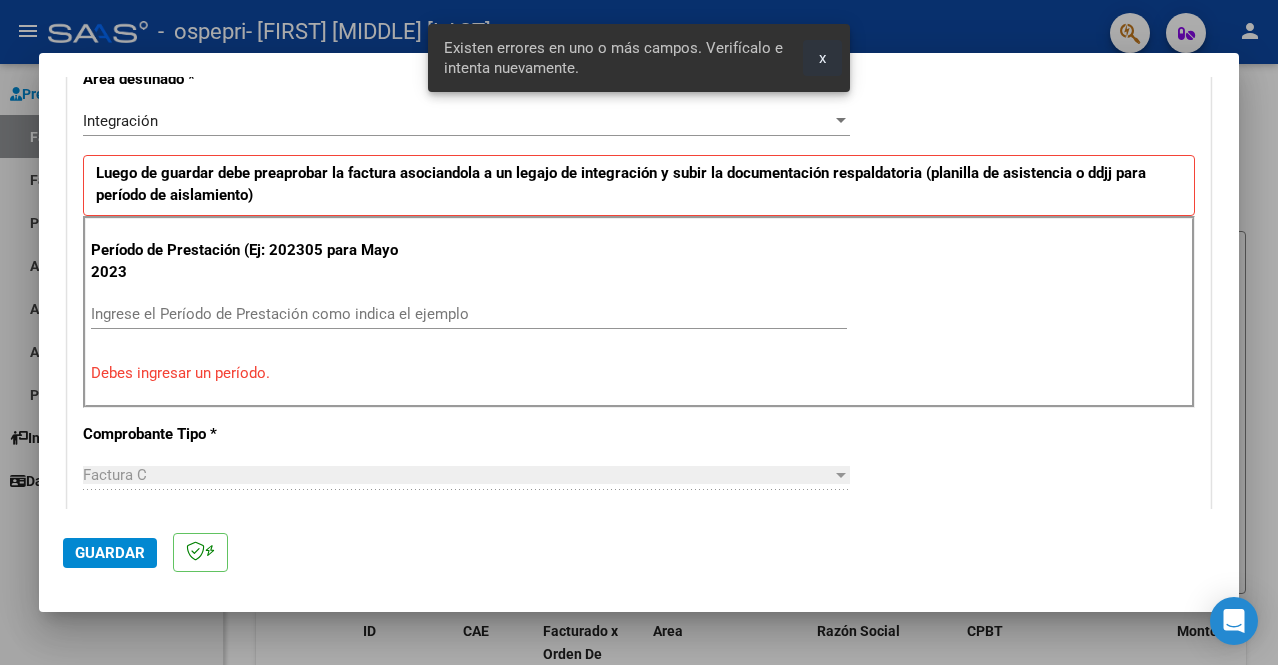 click on "x" at bounding box center [822, 58] 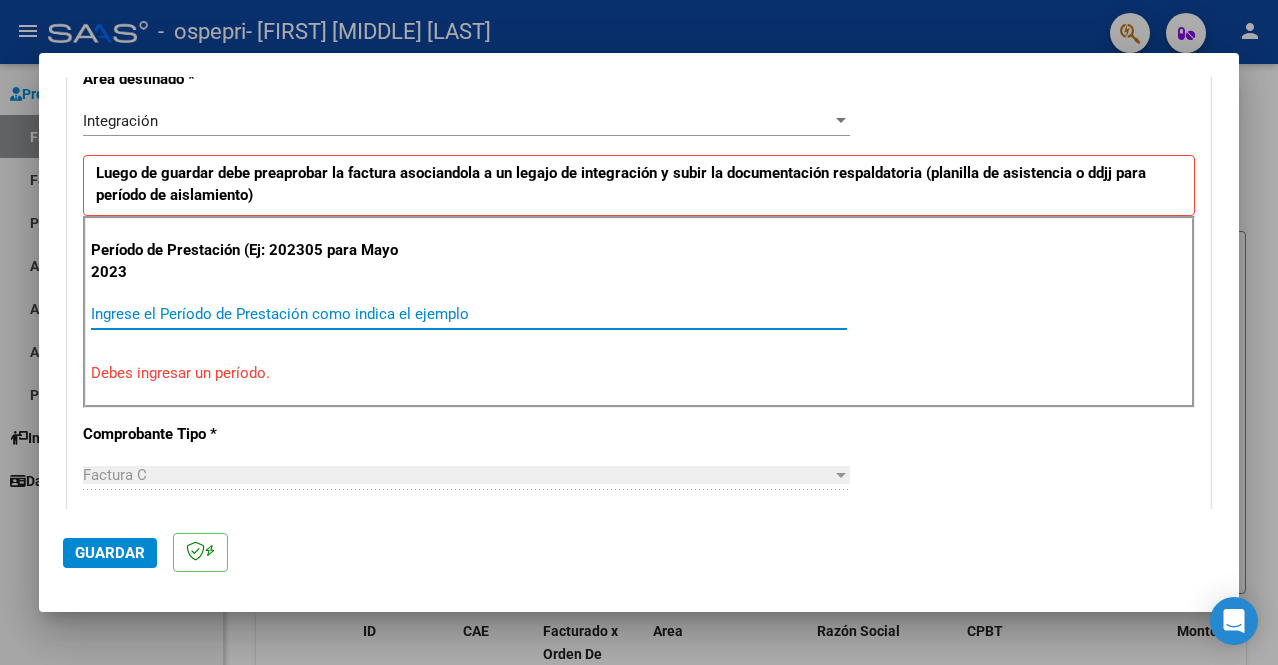 click on "Ingrese el Período de Prestación como indica el ejemplo" at bounding box center (469, 314) 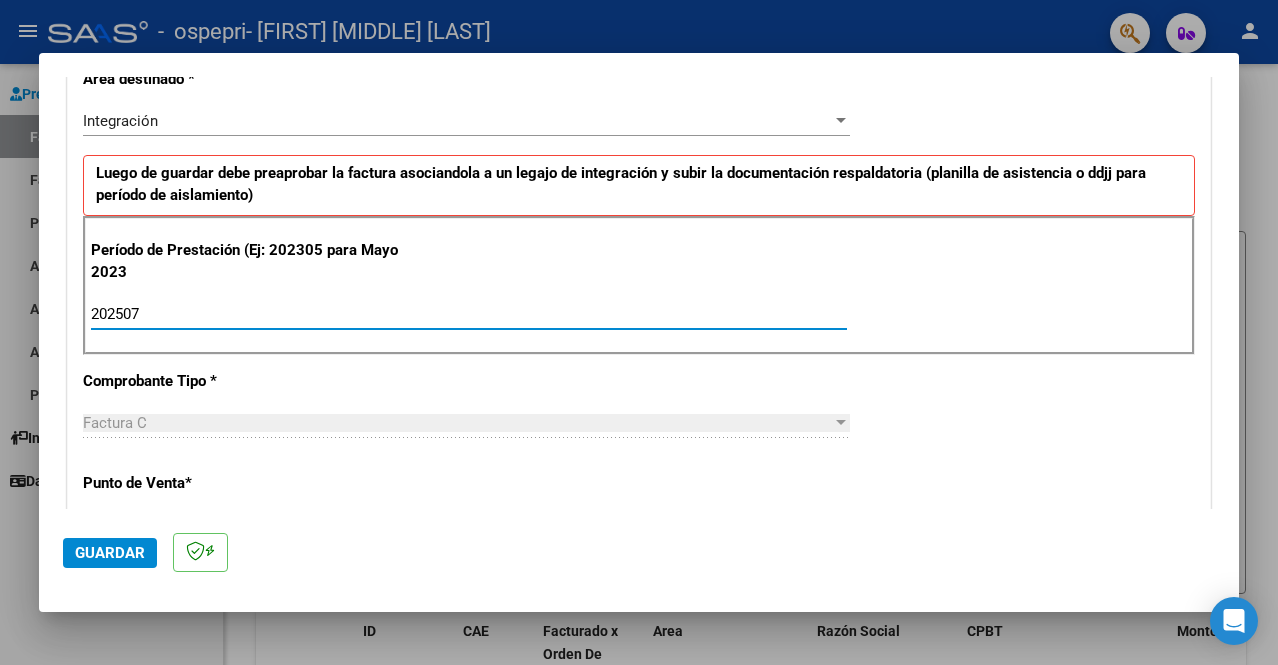 type on "202507" 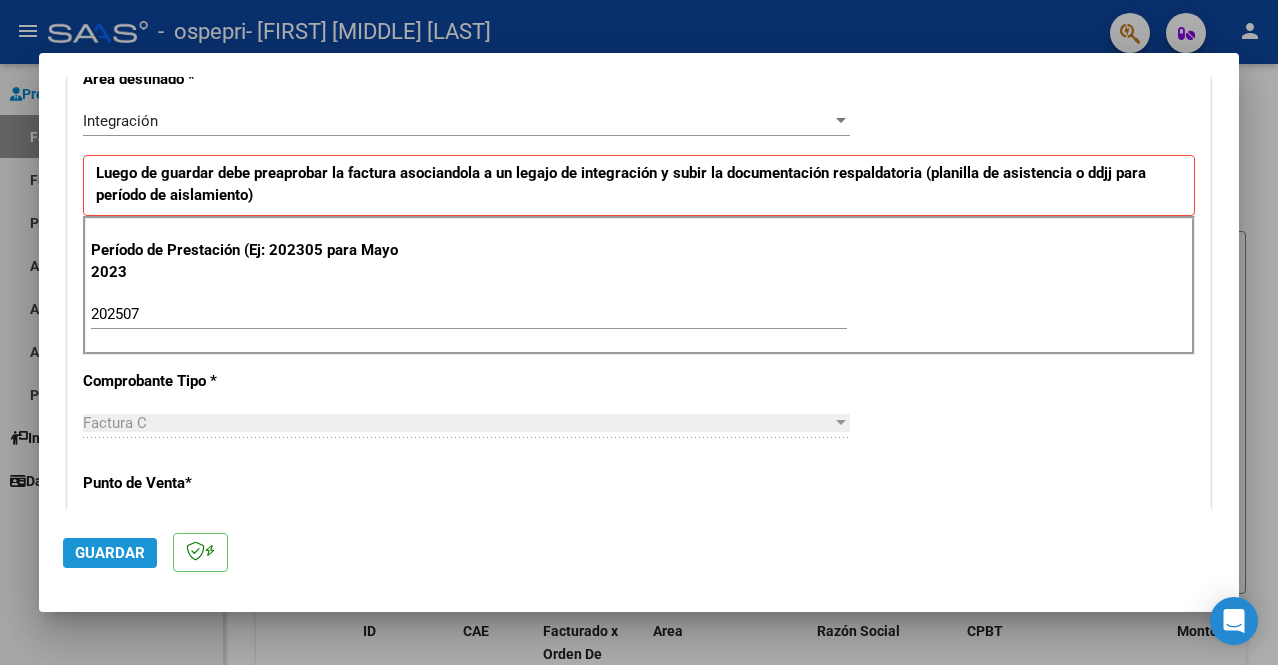 click on "Guardar" 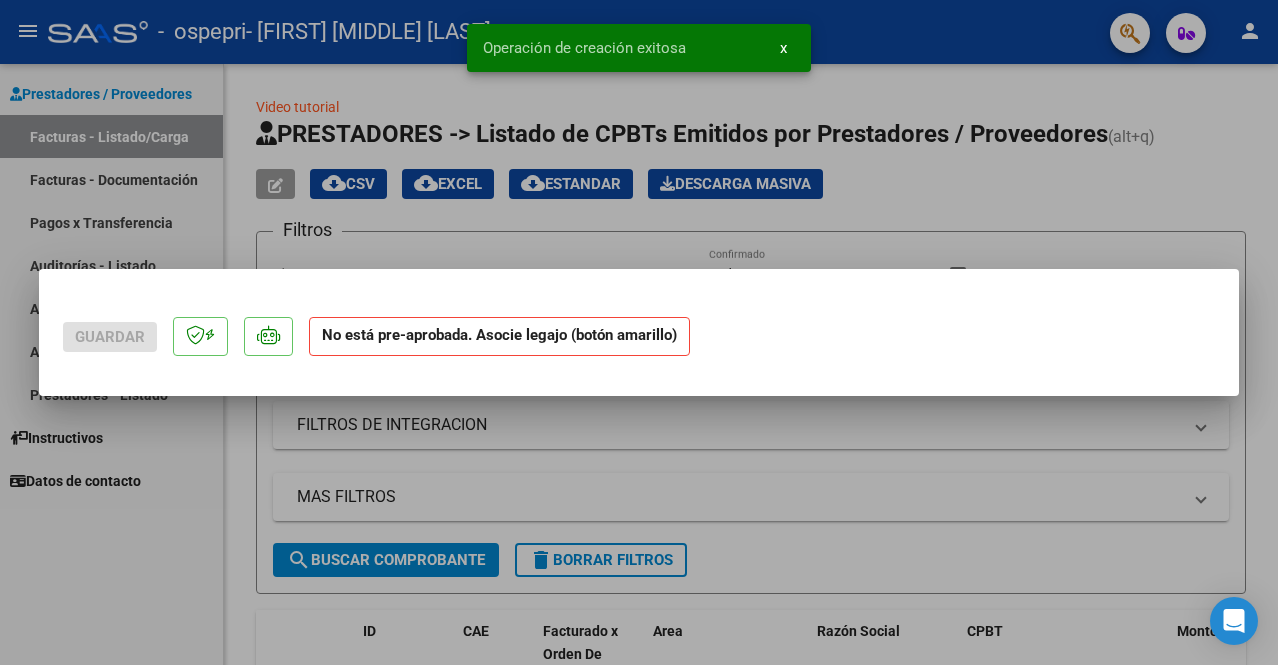 scroll, scrollTop: 0, scrollLeft: 0, axis: both 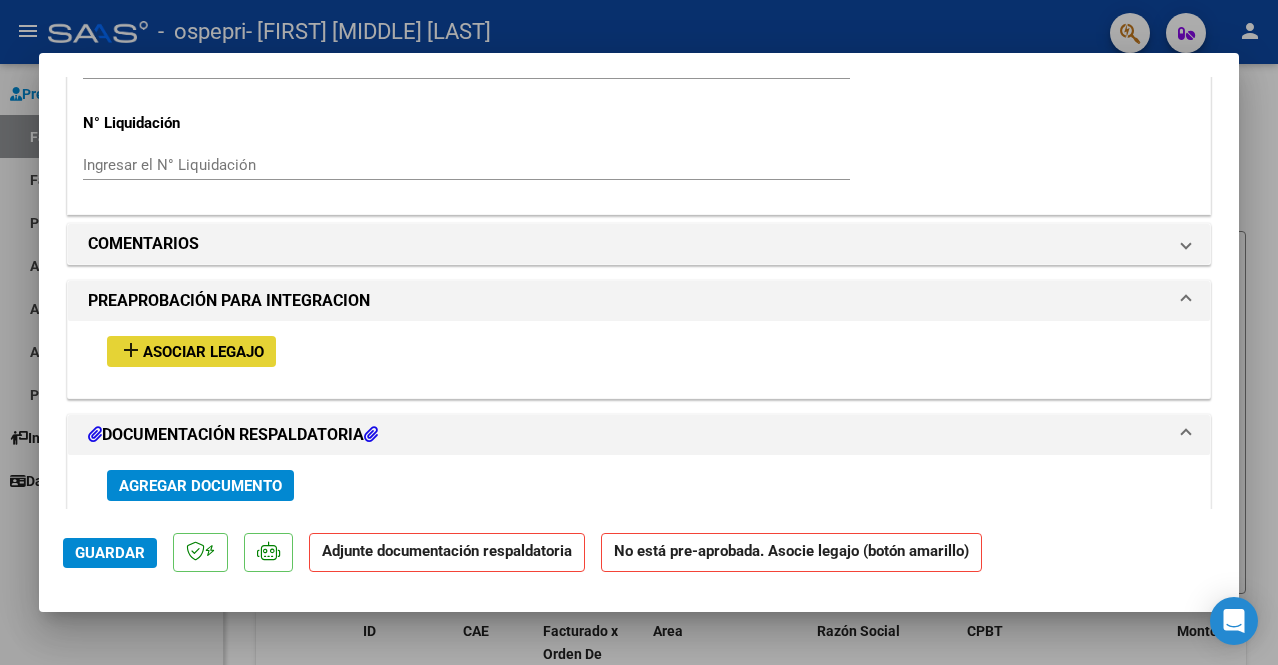 click on "Asociar Legajo" at bounding box center (203, 352) 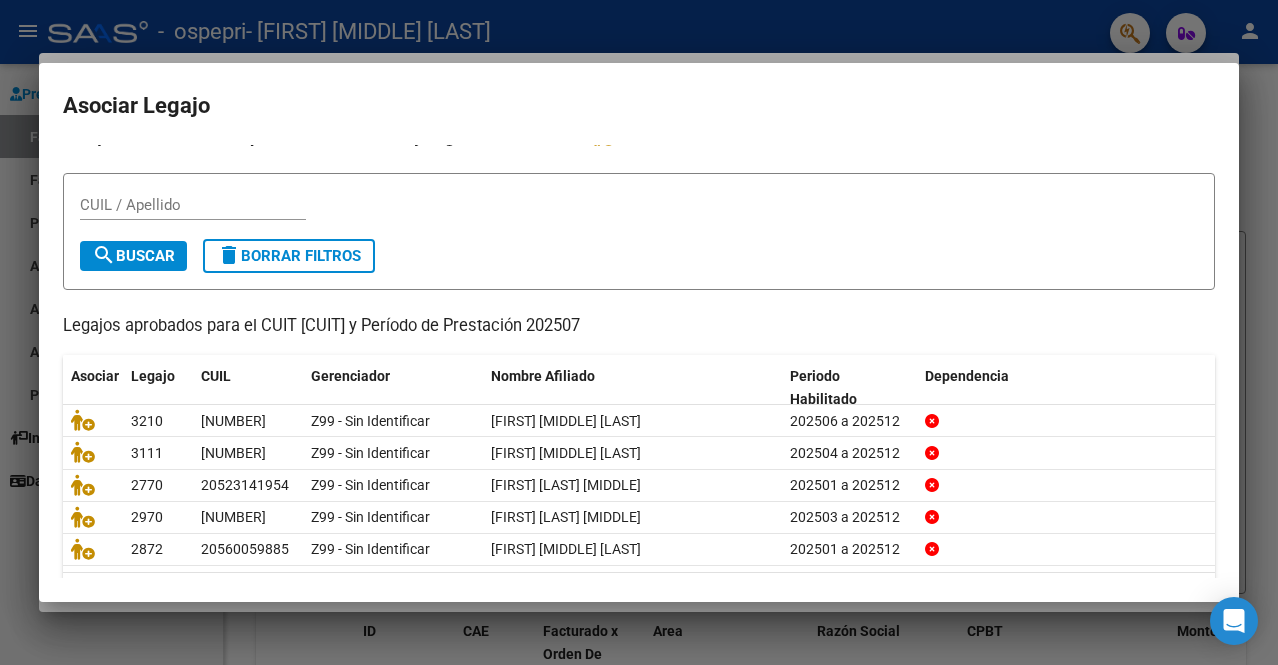 scroll, scrollTop: 82, scrollLeft: 0, axis: vertical 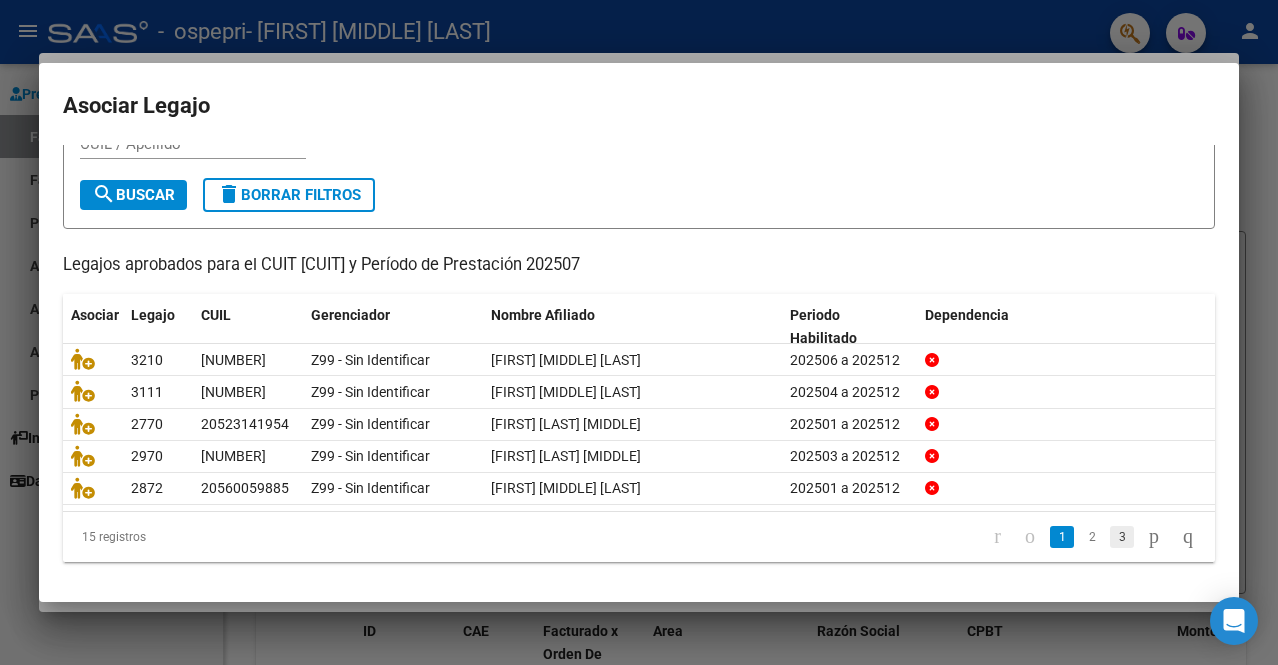 click on "3" 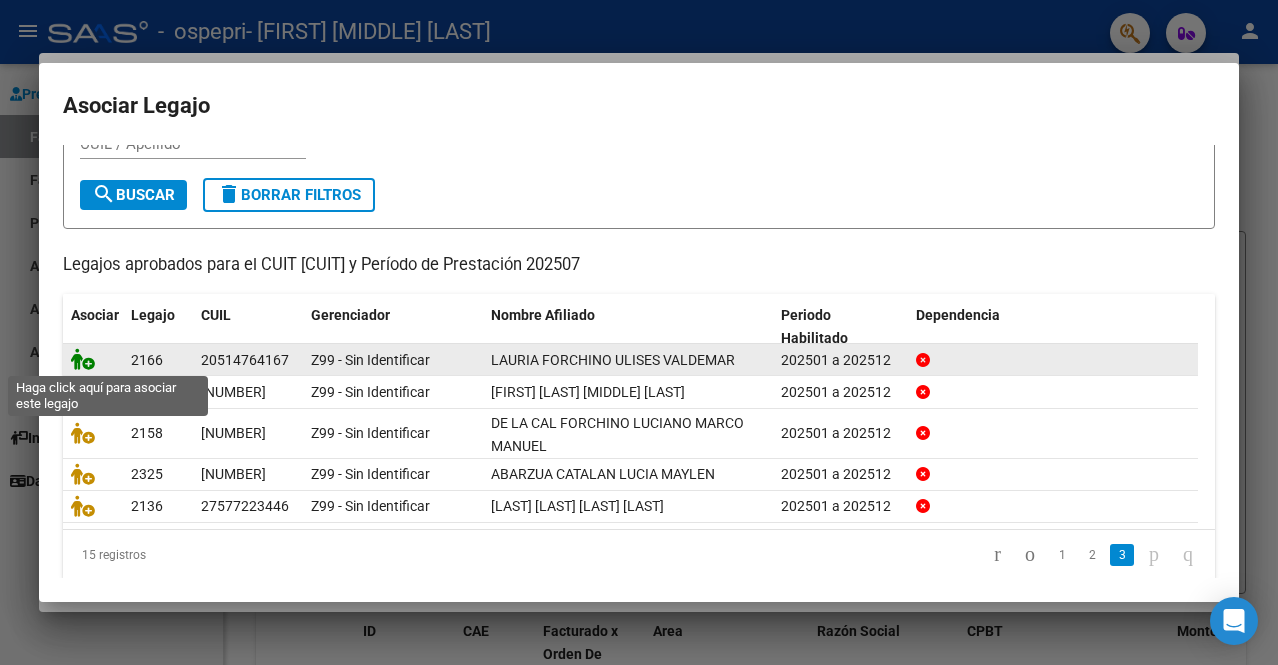 click 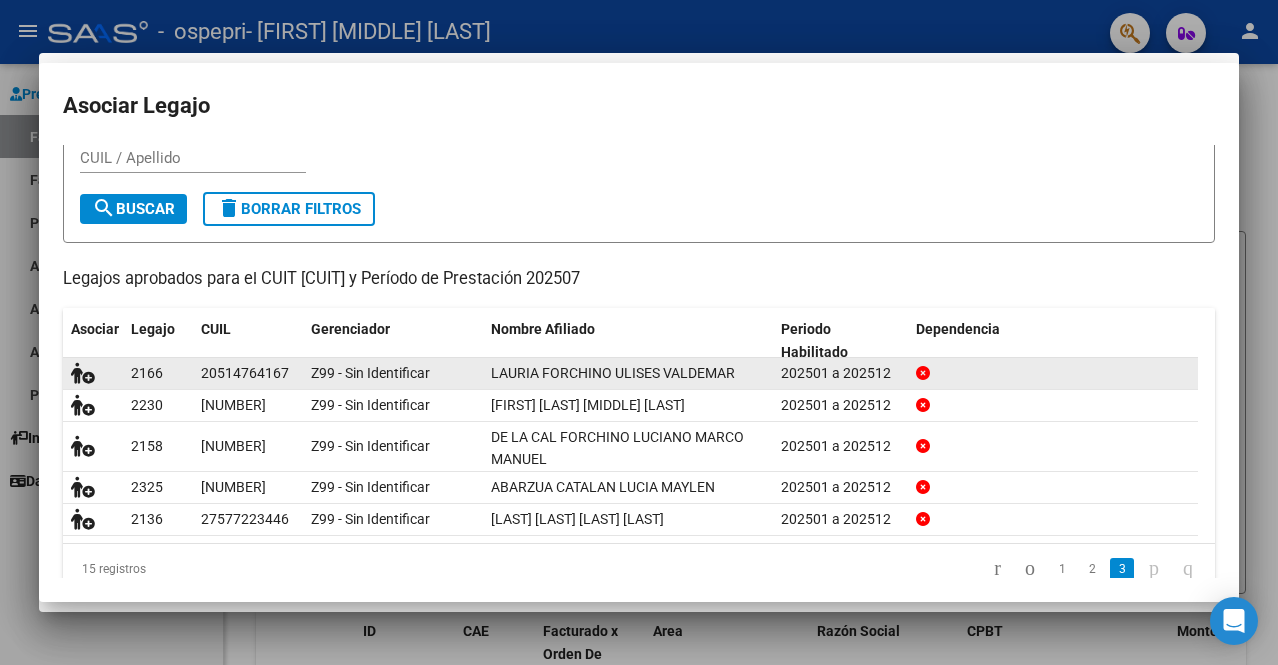 scroll, scrollTop: 1649, scrollLeft: 0, axis: vertical 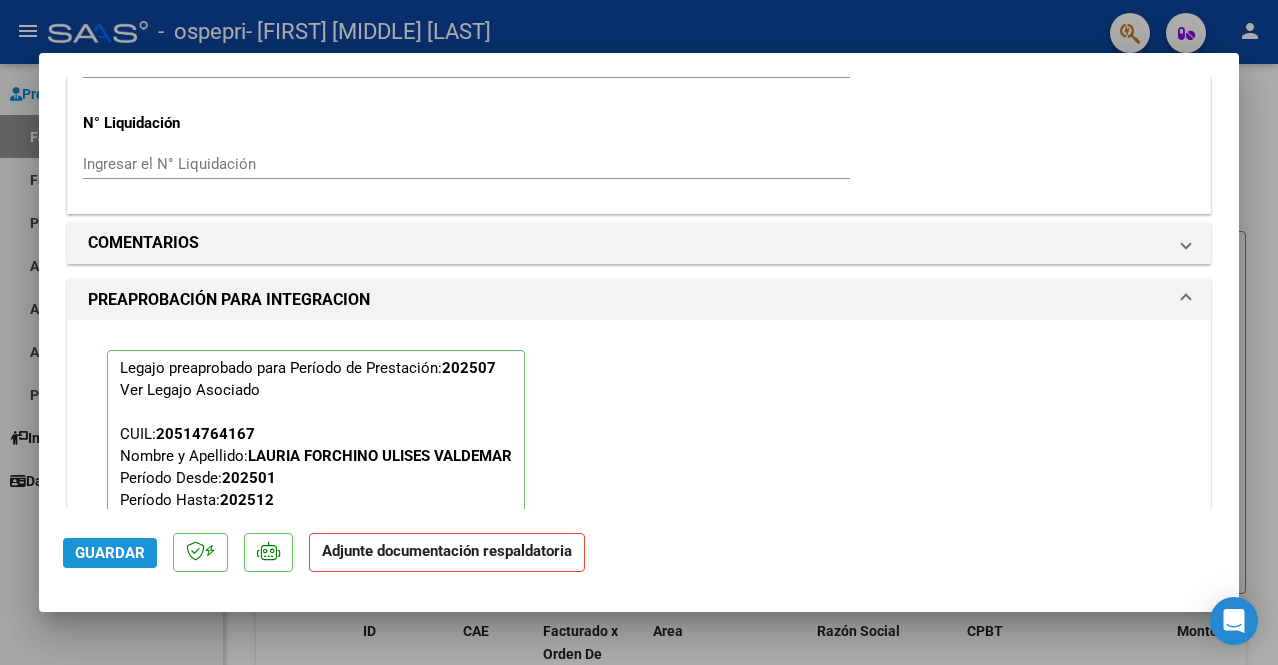 click on "Guardar" 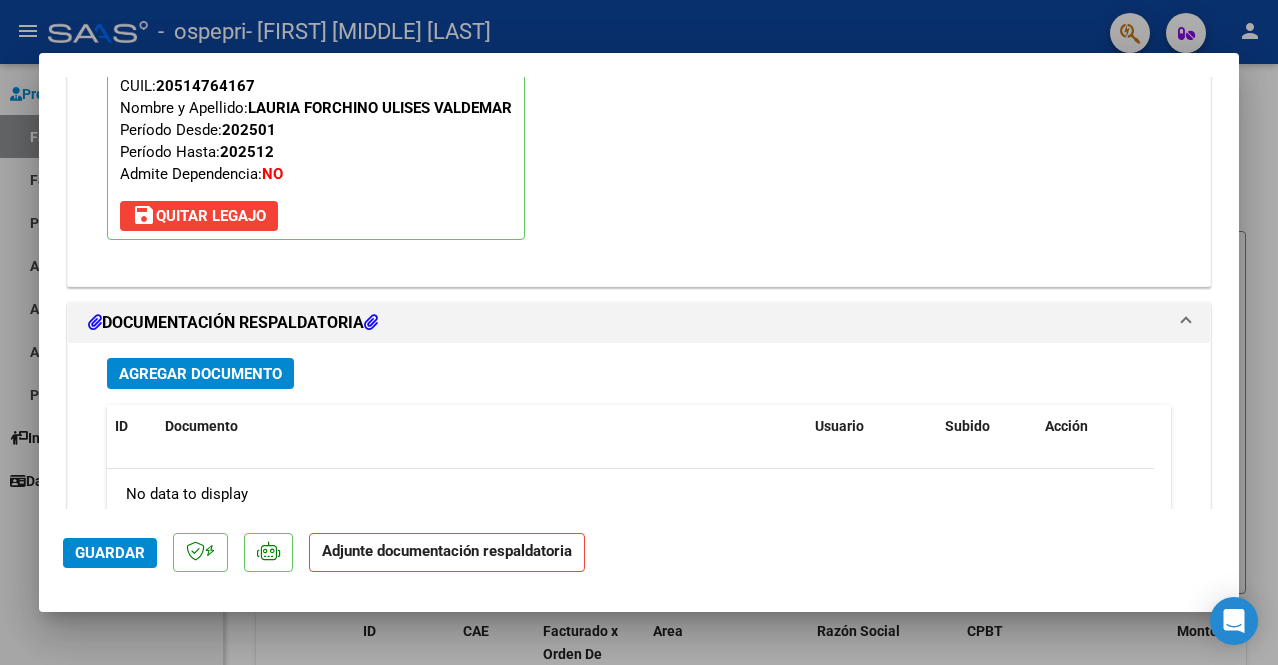 scroll, scrollTop: 1983, scrollLeft: 0, axis: vertical 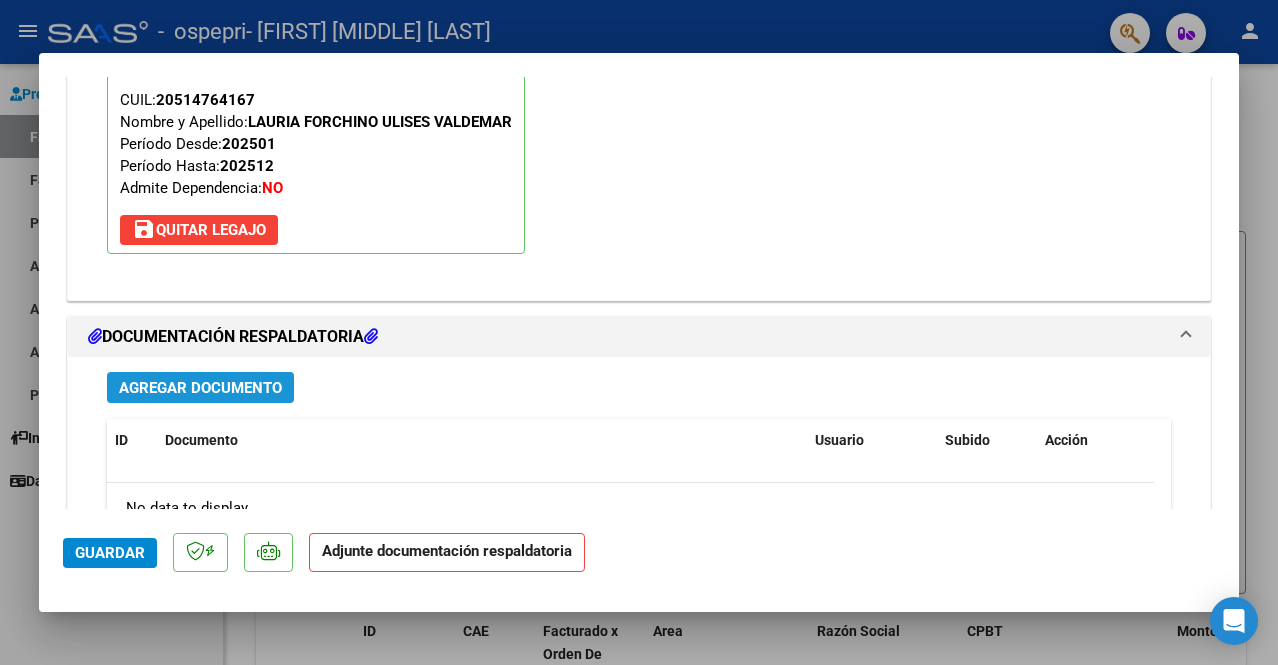 click on "Agregar Documento" at bounding box center (200, 388) 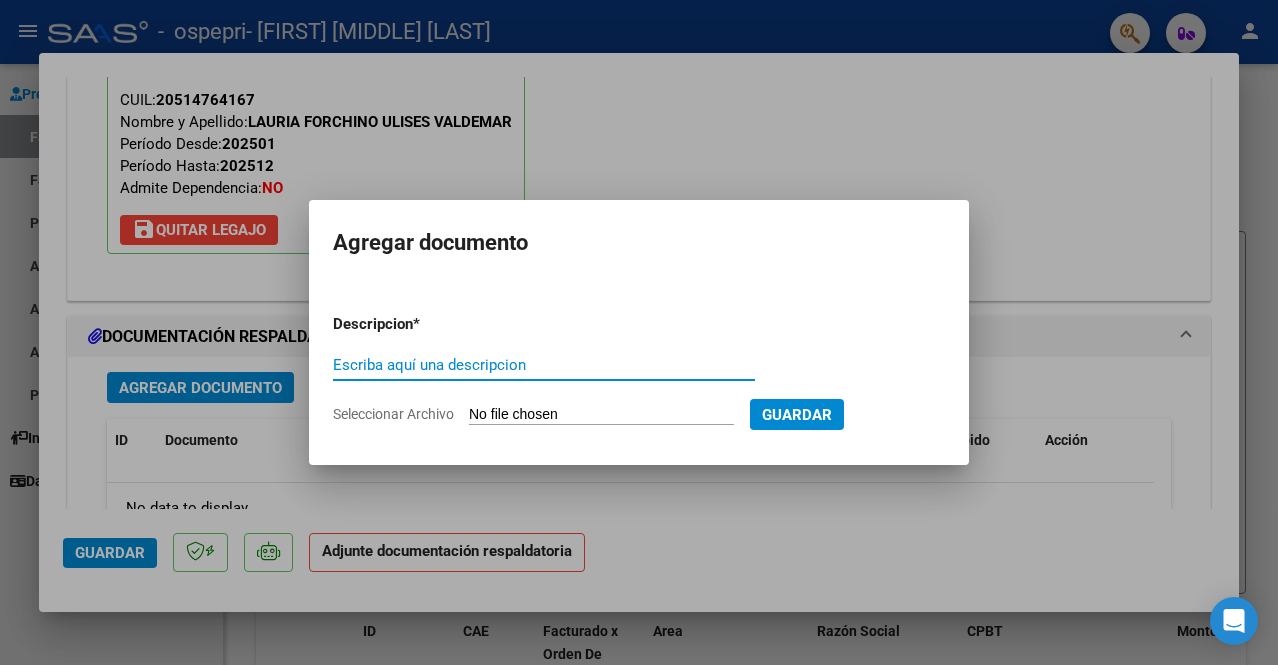 click on "Escriba aquí una descripcion" at bounding box center [544, 365] 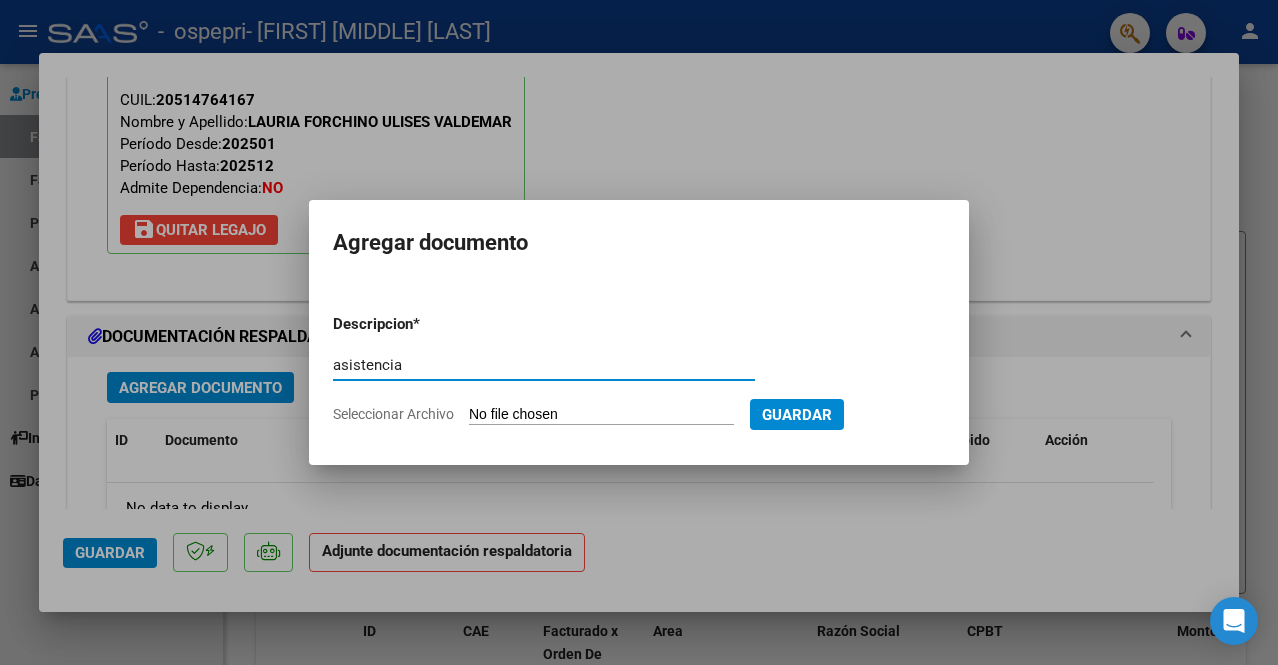 type on "asistencia" 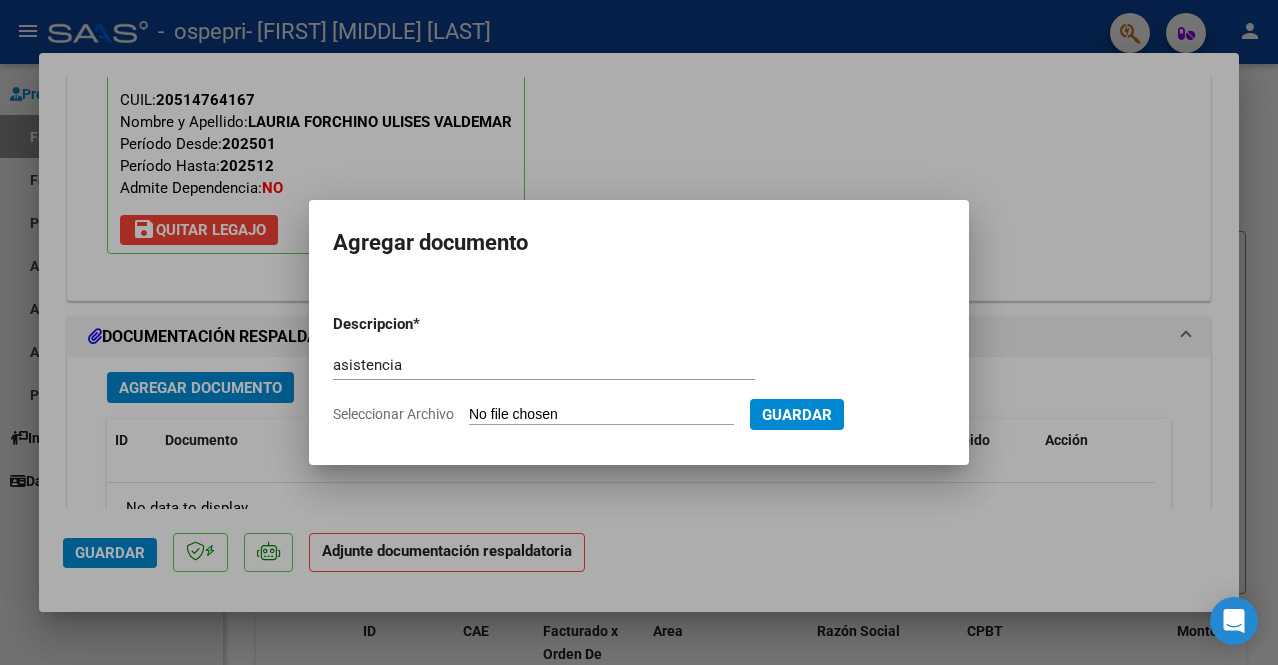 click on "Seleccionar Archivo" 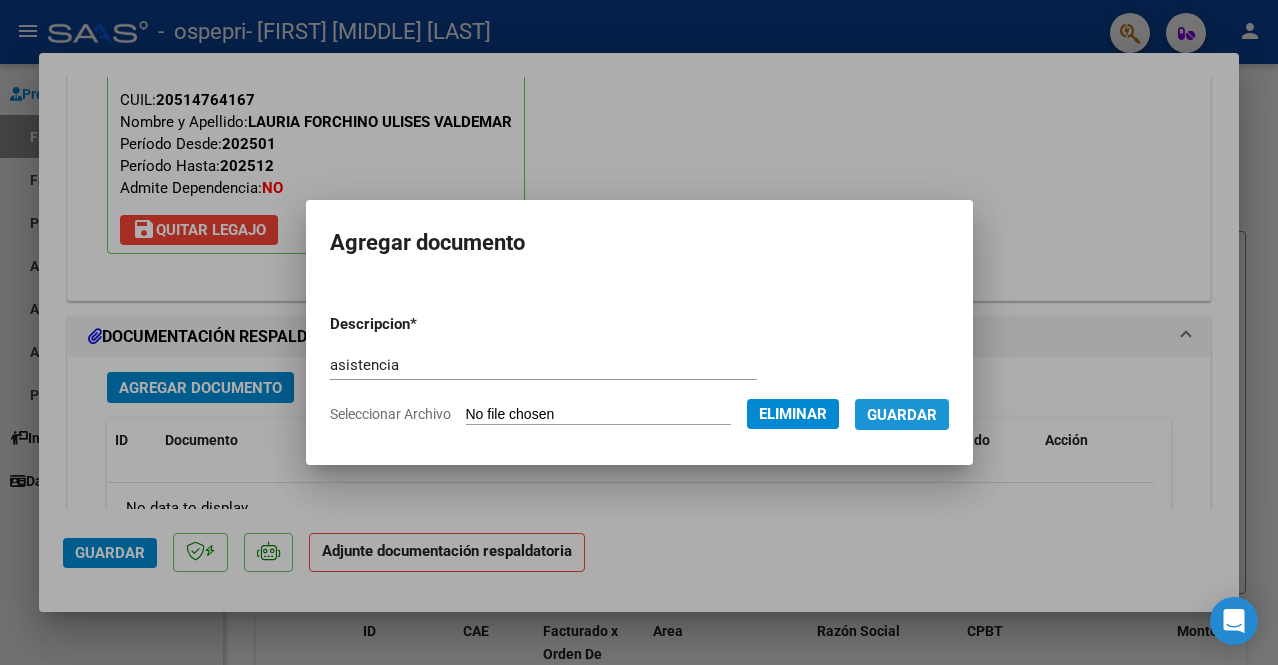 click on "Guardar" at bounding box center [902, 415] 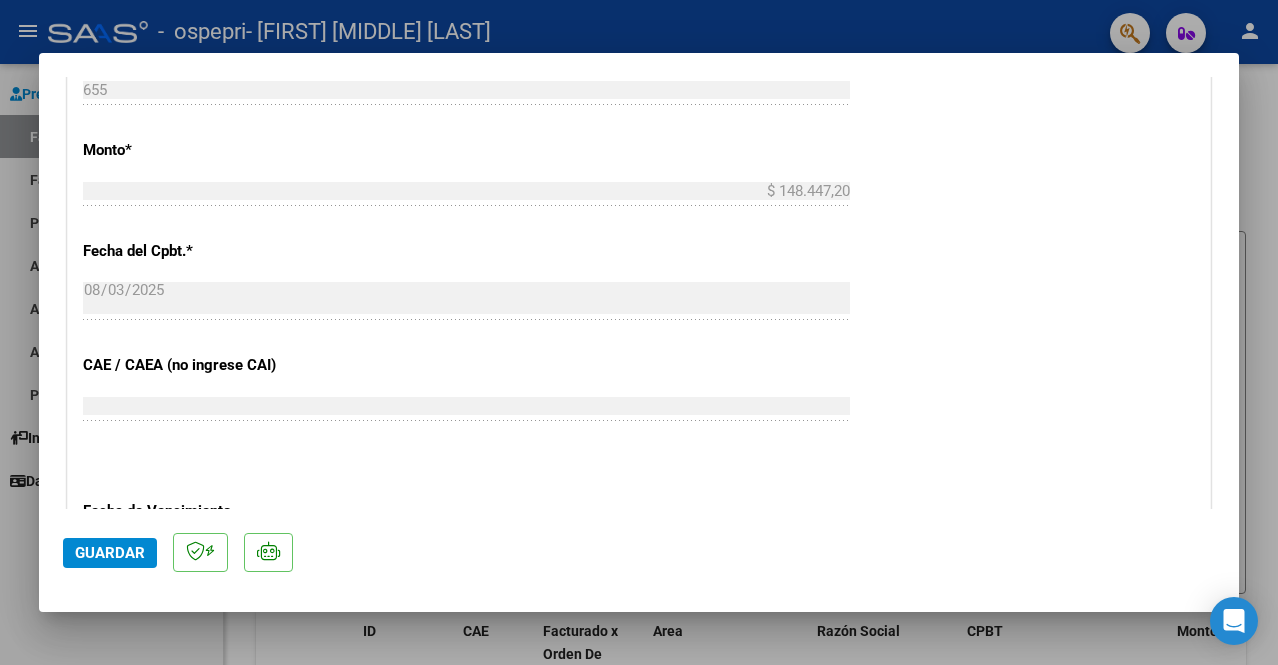 scroll, scrollTop: 1012, scrollLeft: 0, axis: vertical 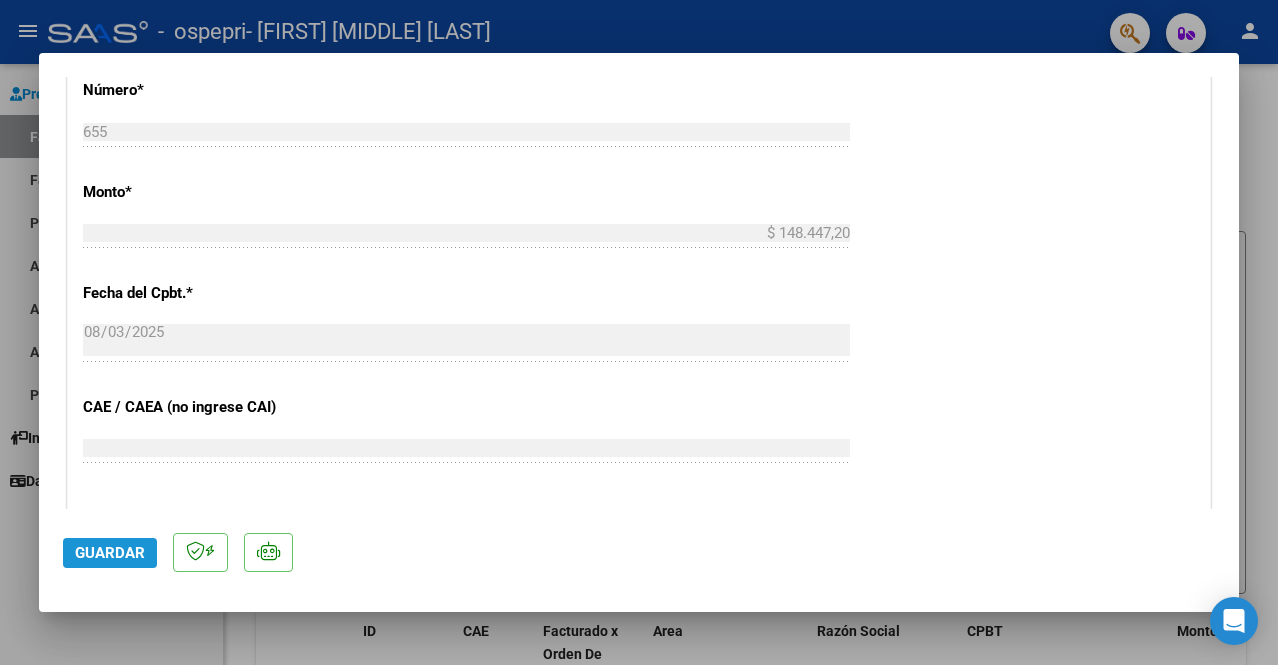 click on "Guardar" 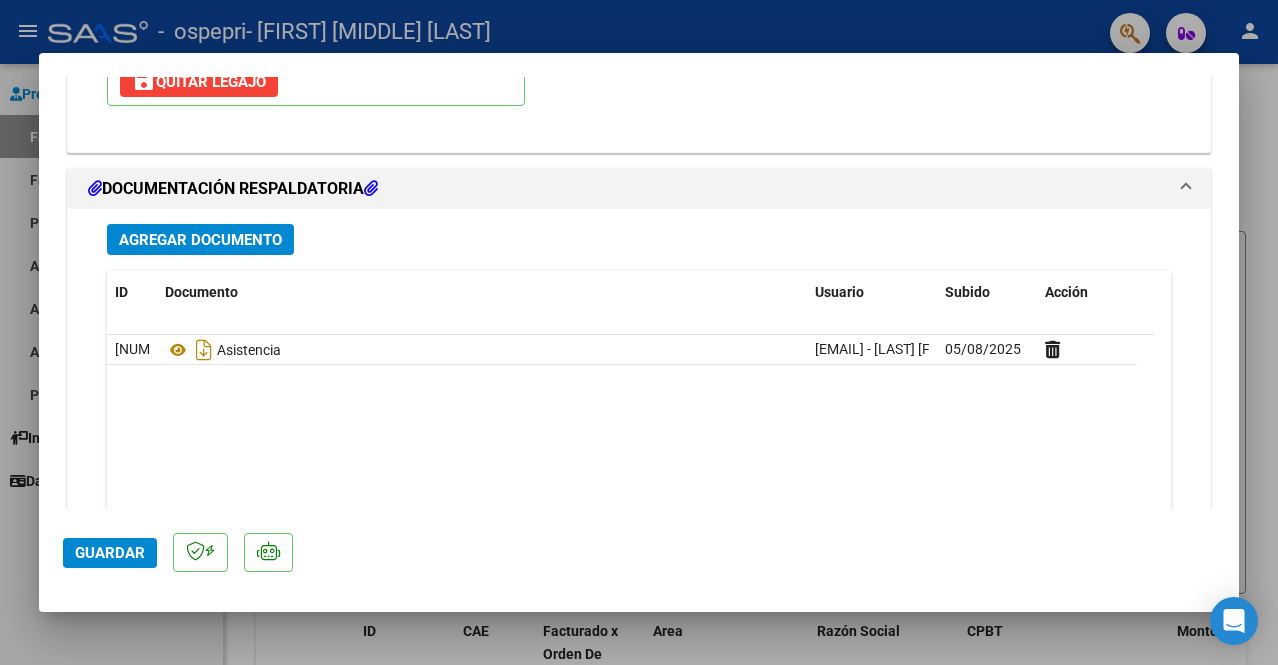 scroll, scrollTop: 2231, scrollLeft: 0, axis: vertical 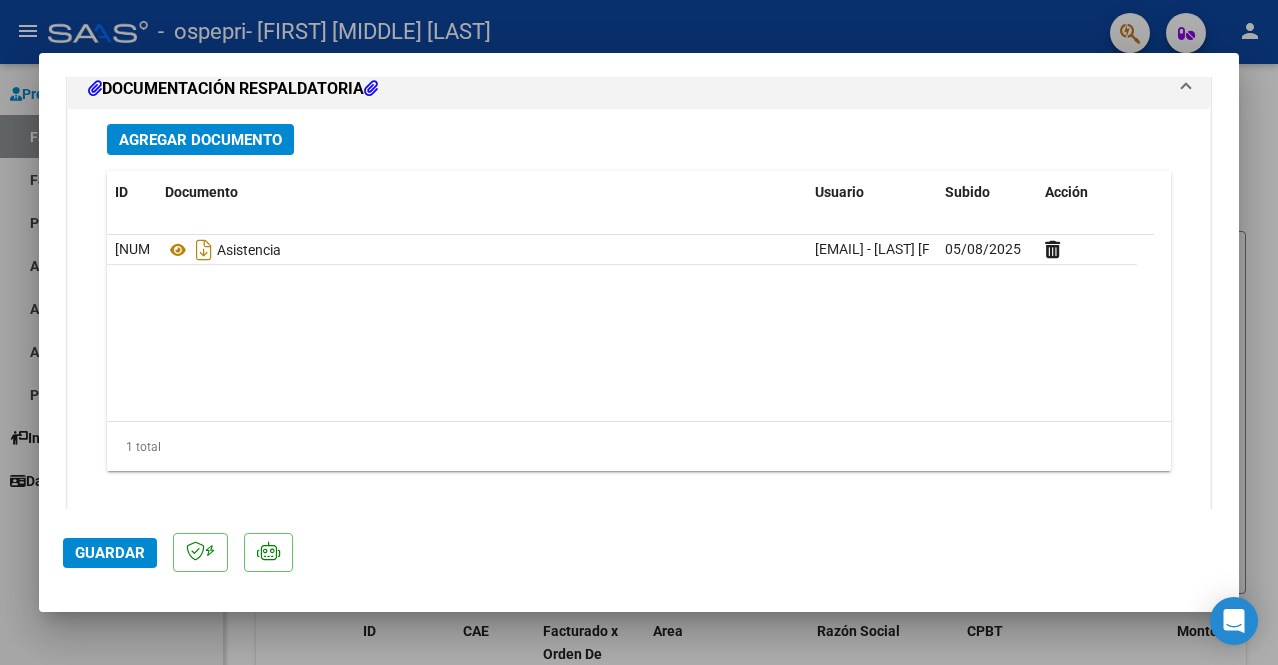 click on "Guardar" 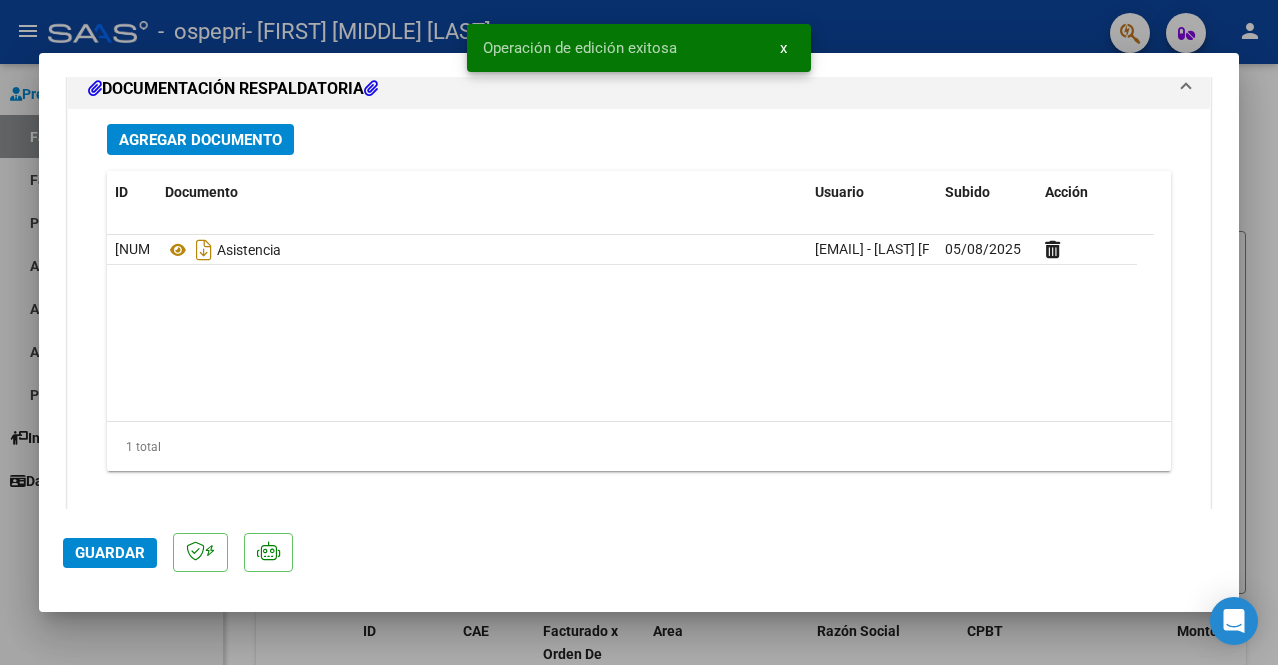 click at bounding box center (639, 332) 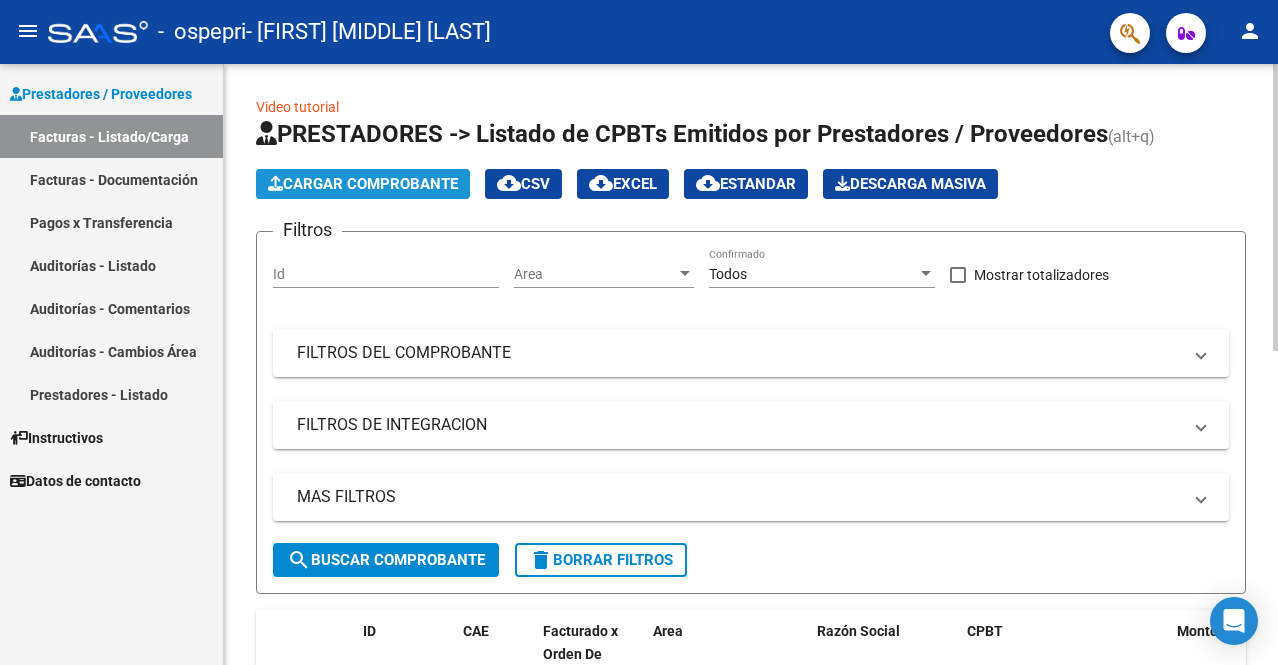 click on "Cargar Comprobante" 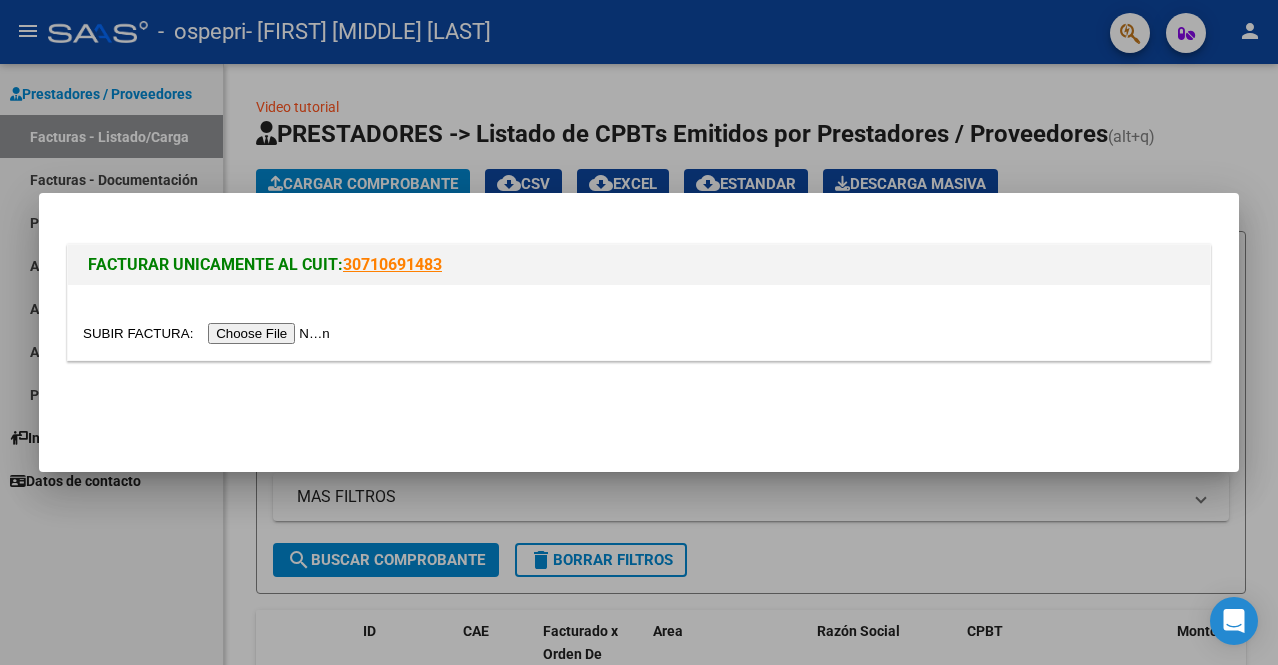 click at bounding box center [209, 333] 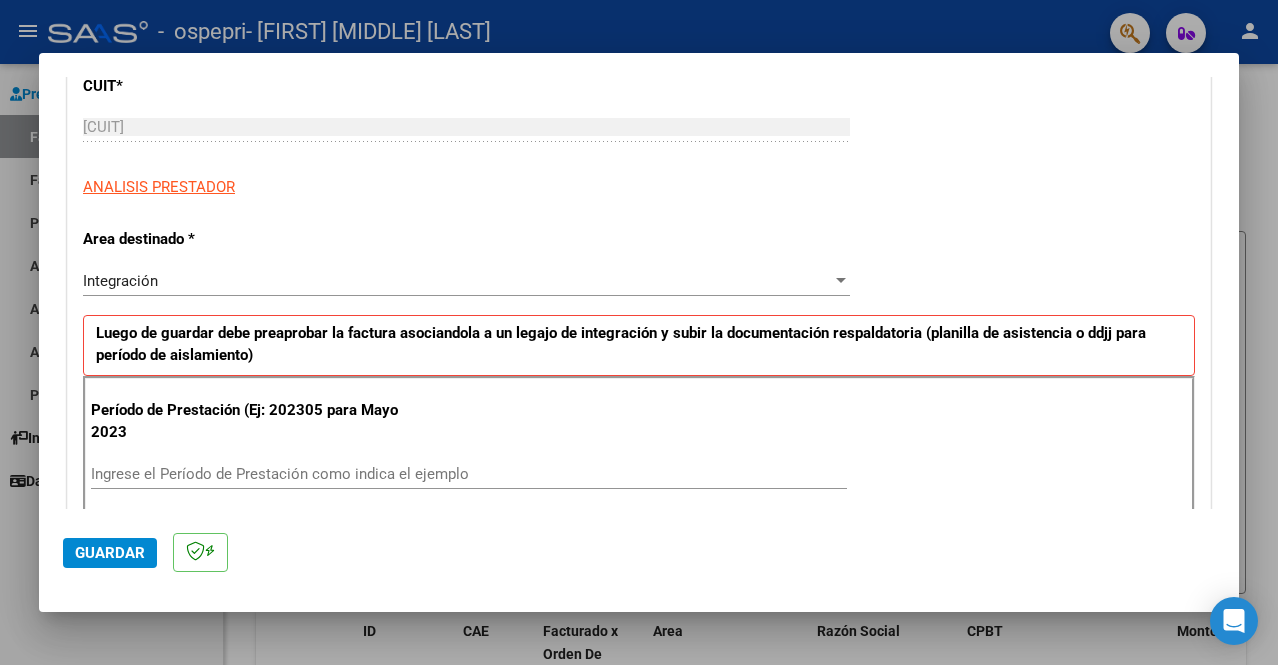 scroll, scrollTop: 406, scrollLeft: 0, axis: vertical 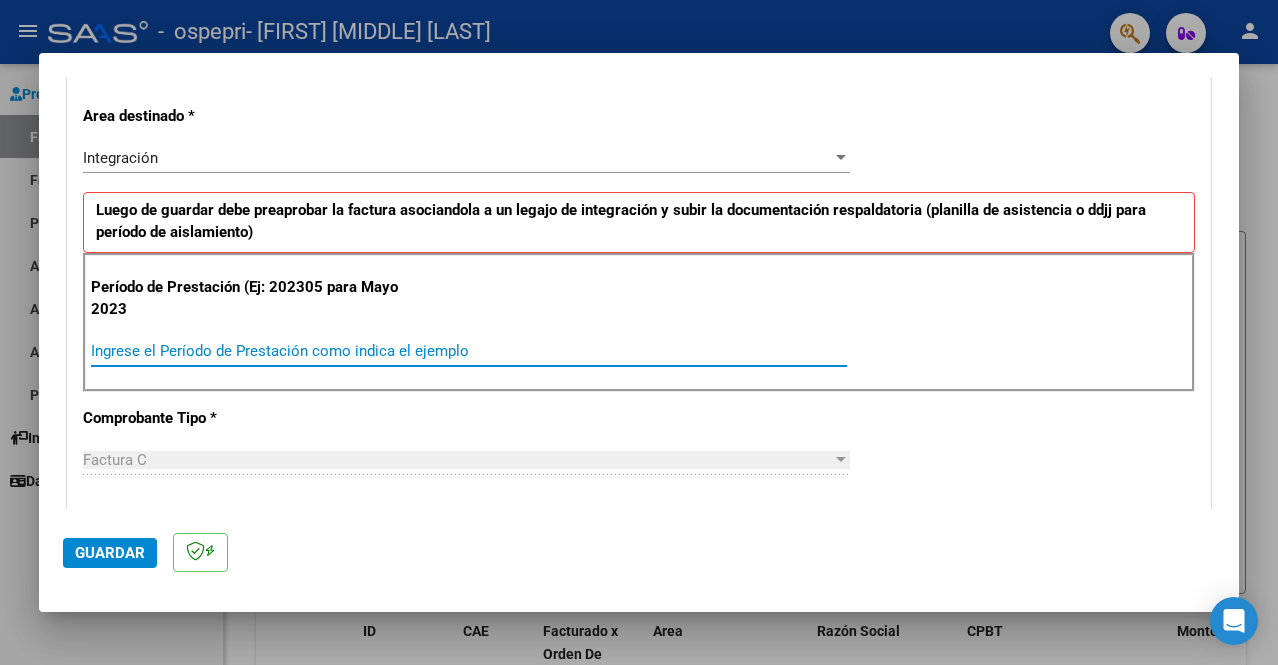 click on "Ingrese el Período de Prestación como indica el ejemplo" at bounding box center [469, 351] 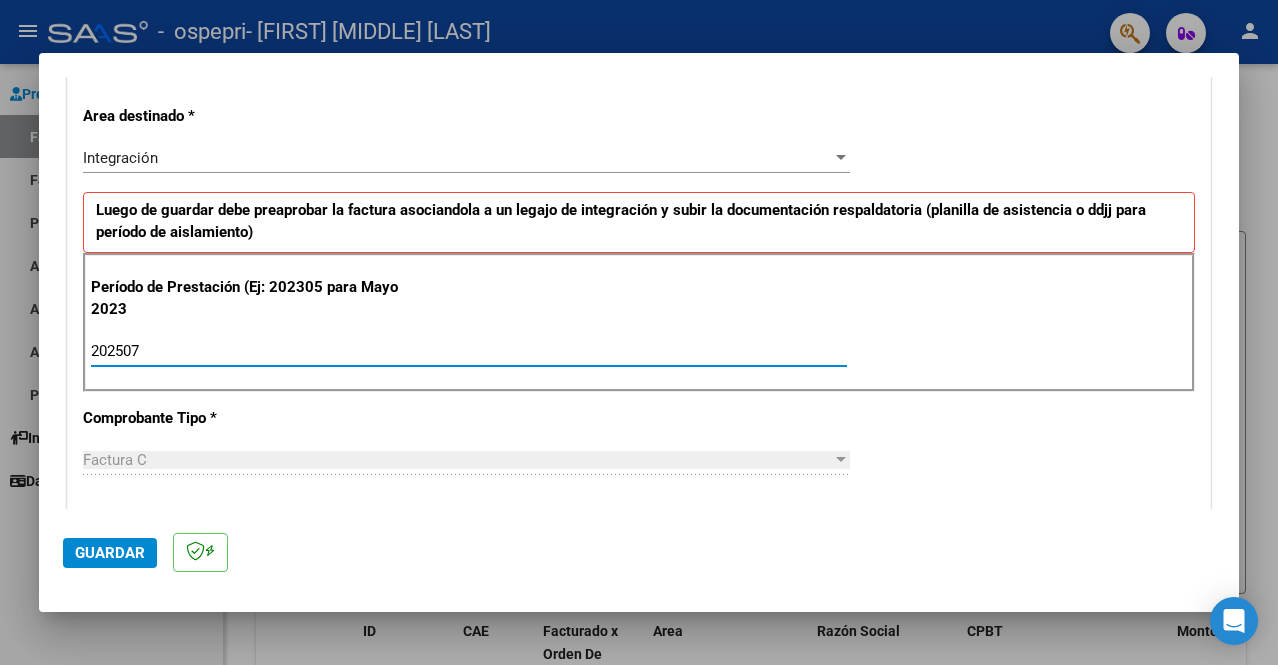 type on "202507" 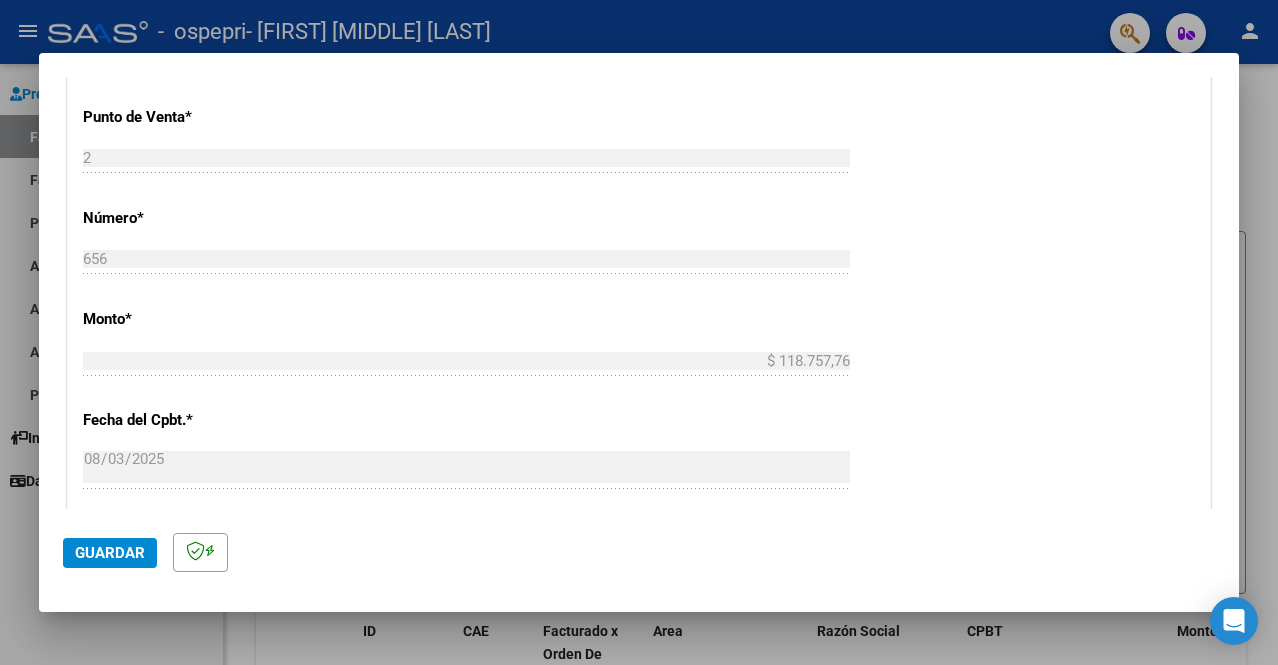 scroll, scrollTop: 810, scrollLeft: 0, axis: vertical 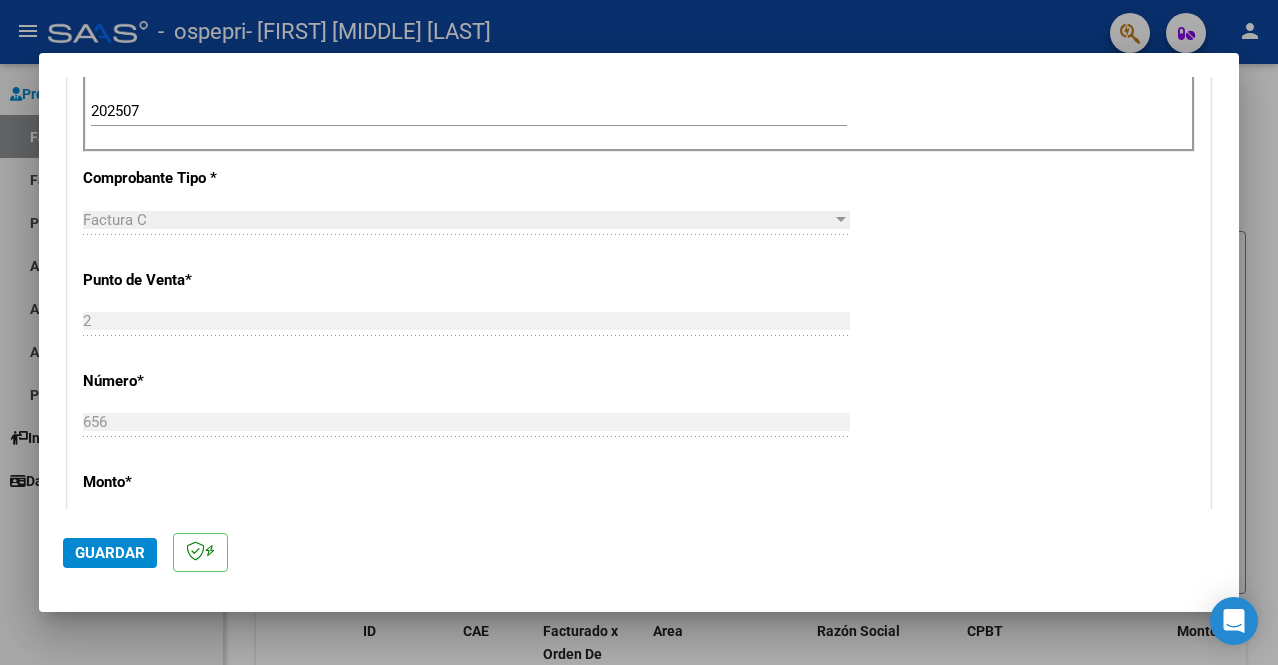 click on "Guardar" 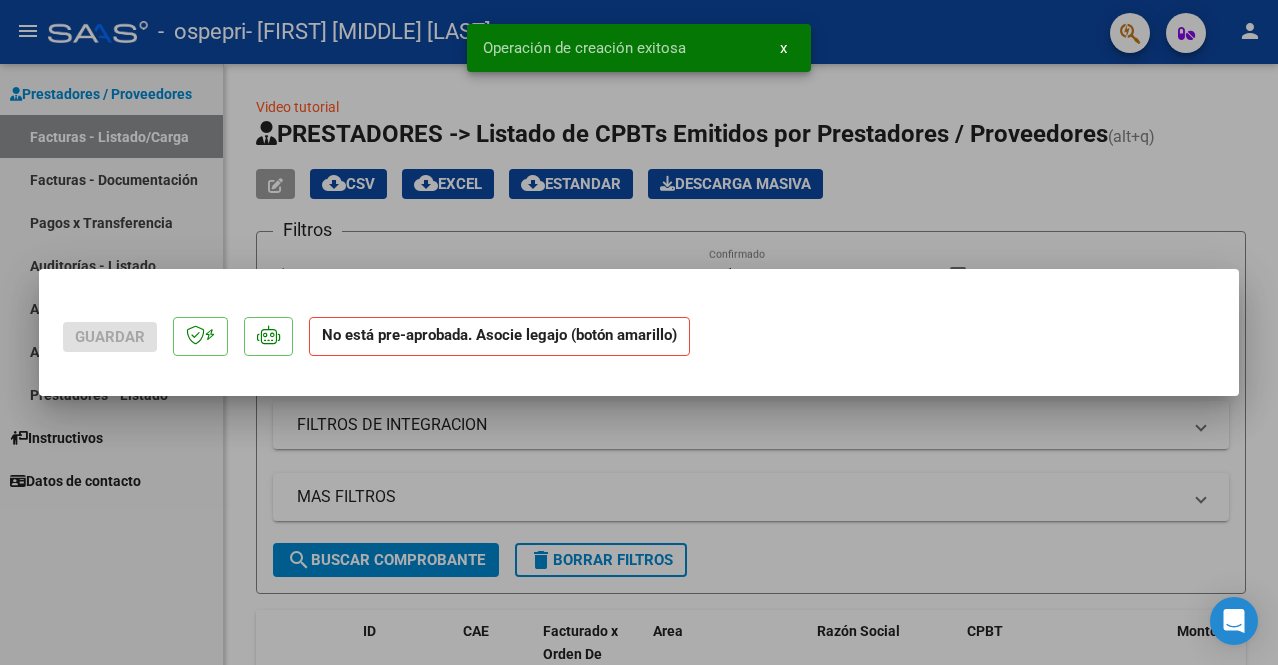 scroll, scrollTop: 0, scrollLeft: 0, axis: both 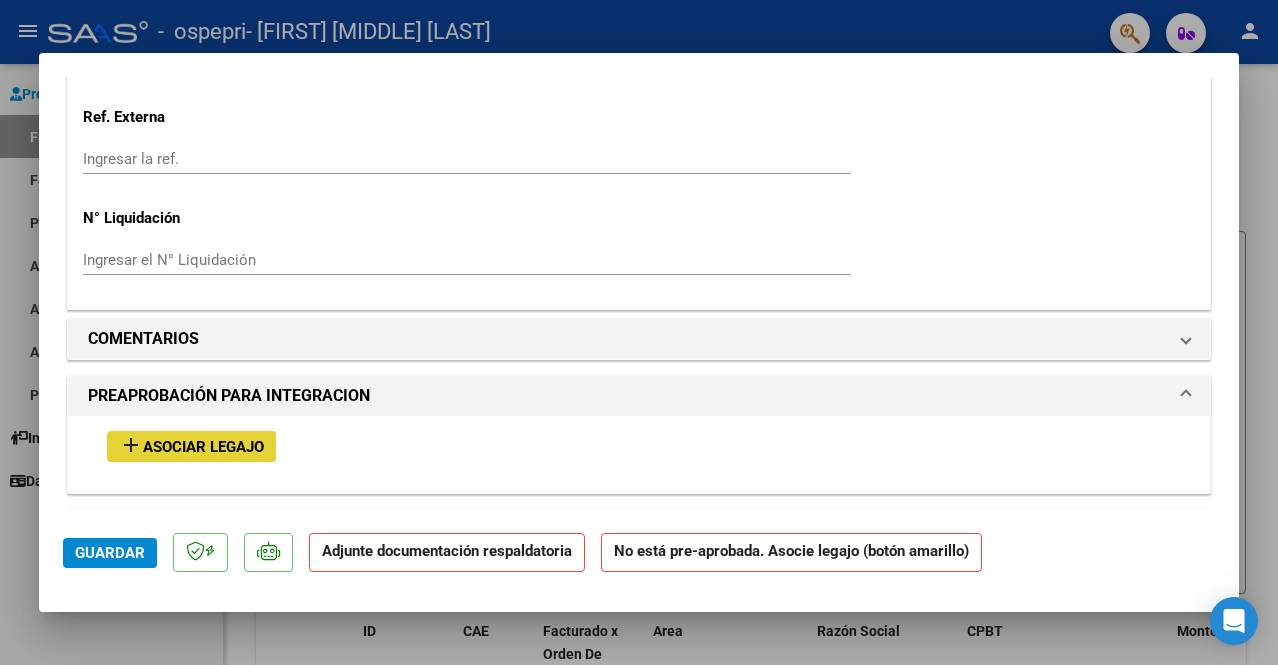 click on "add Asociar Legajo" at bounding box center [191, 446] 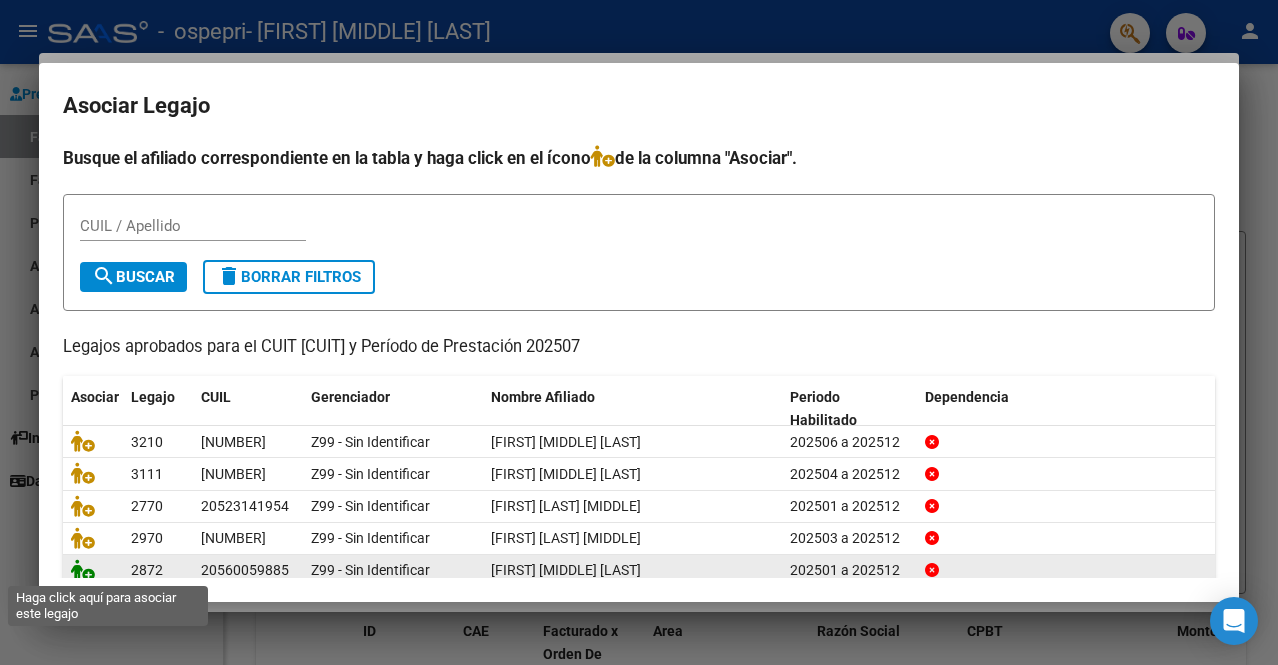 click 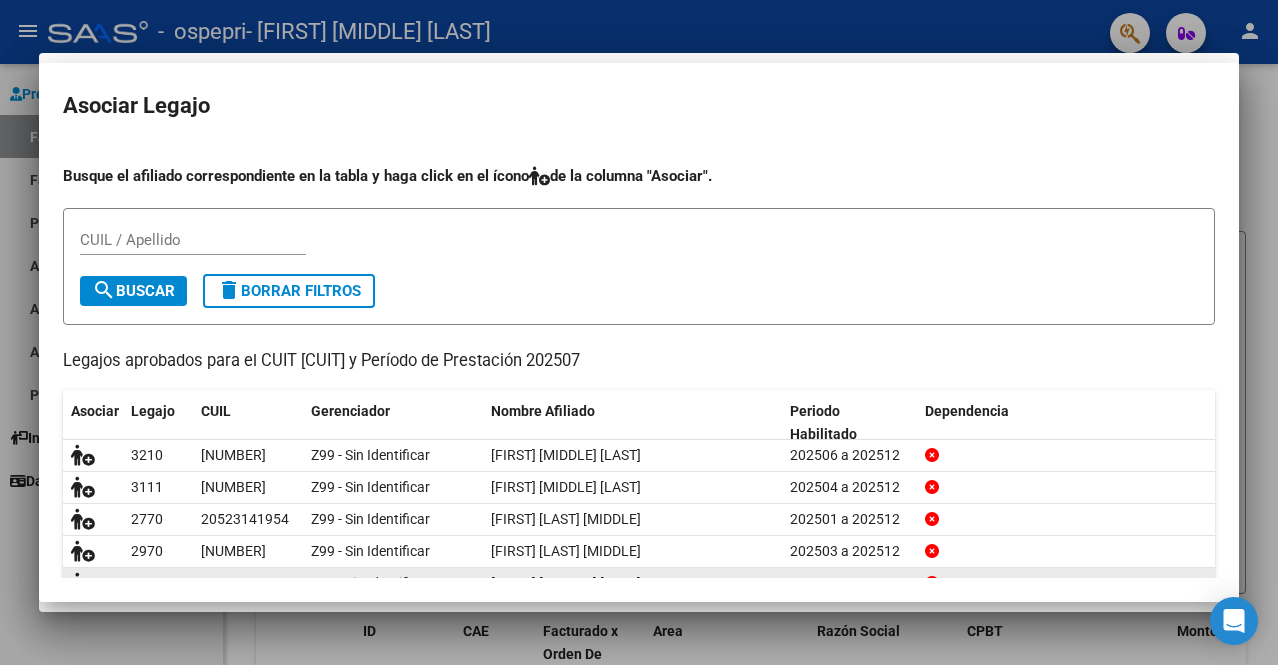 scroll, scrollTop: 1554, scrollLeft: 0, axis: vertical 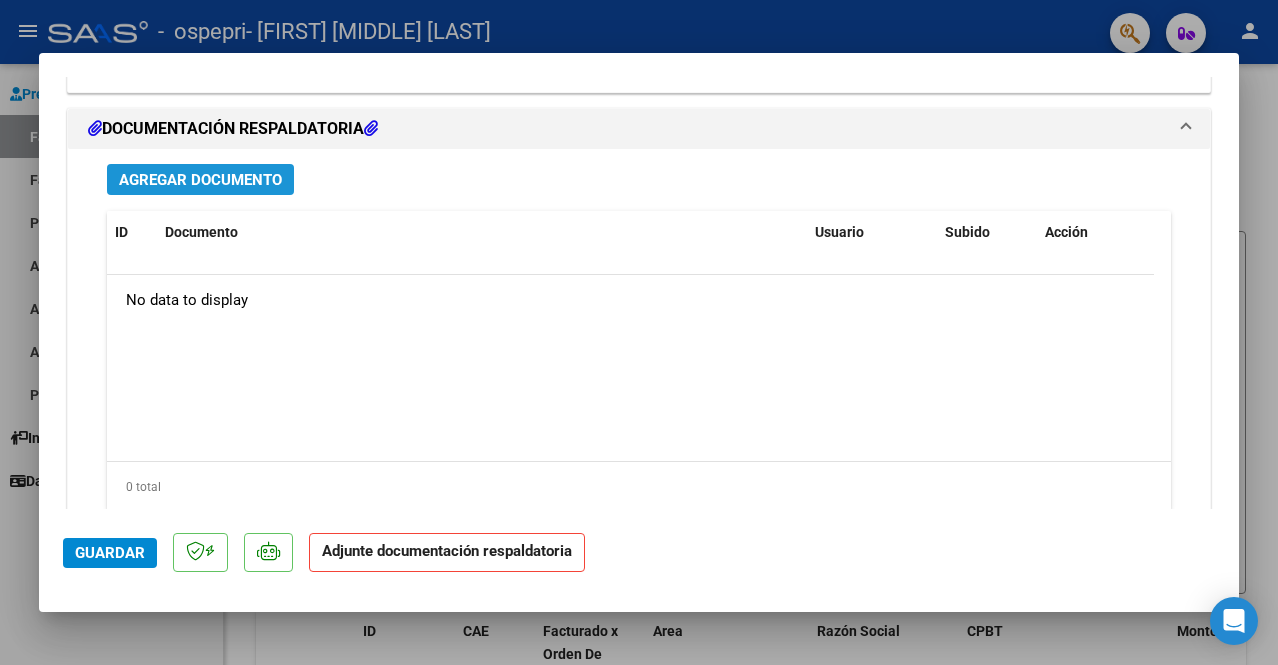 click on "Agregar Documento" at bounding box center [200, 180] 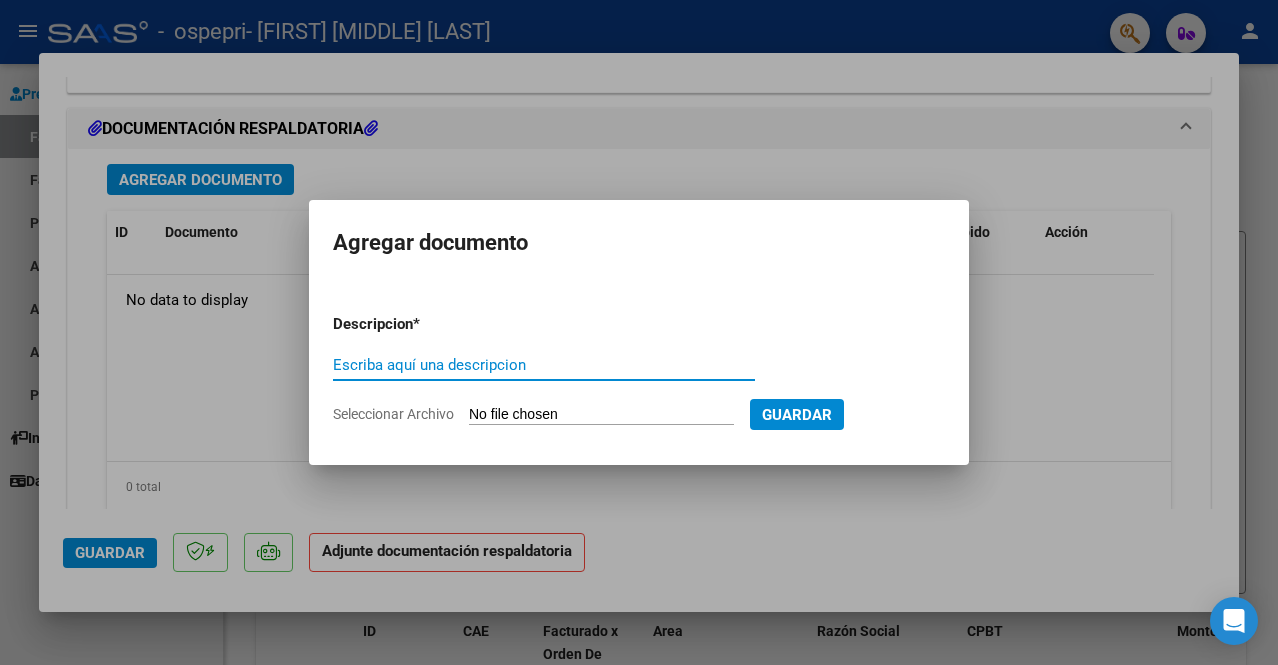 click on "Escriba aquí una descripcion" at bounding box center [544, 365] 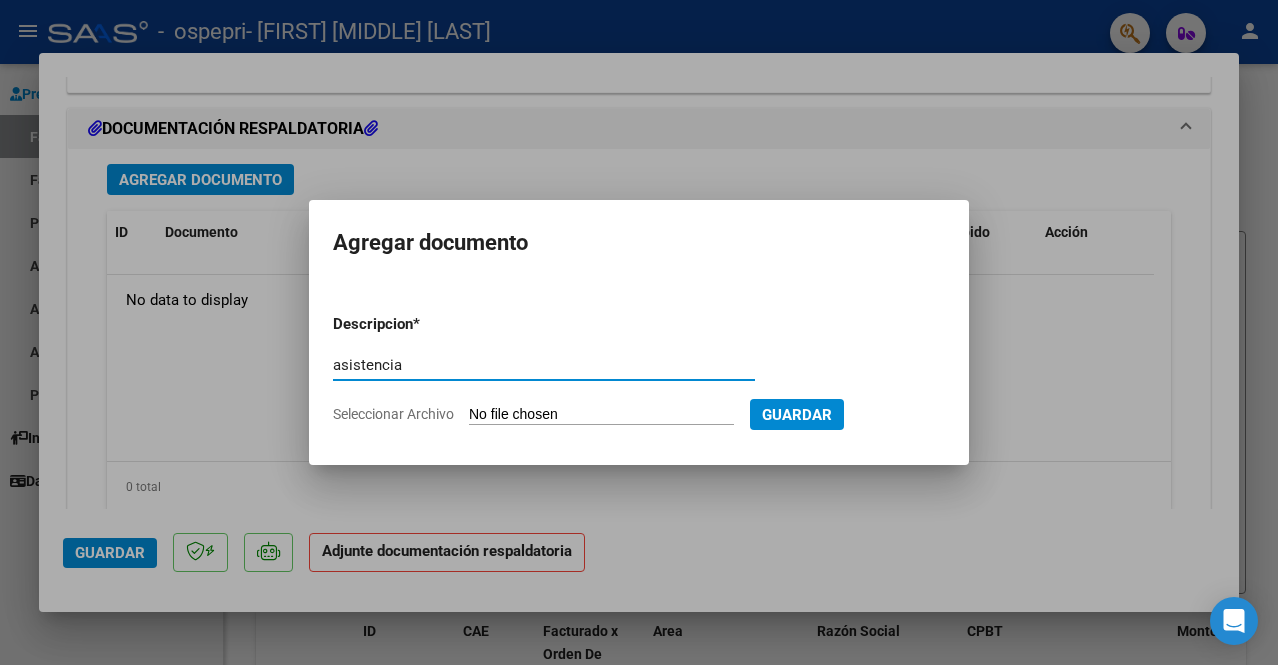 type on "asistencia" 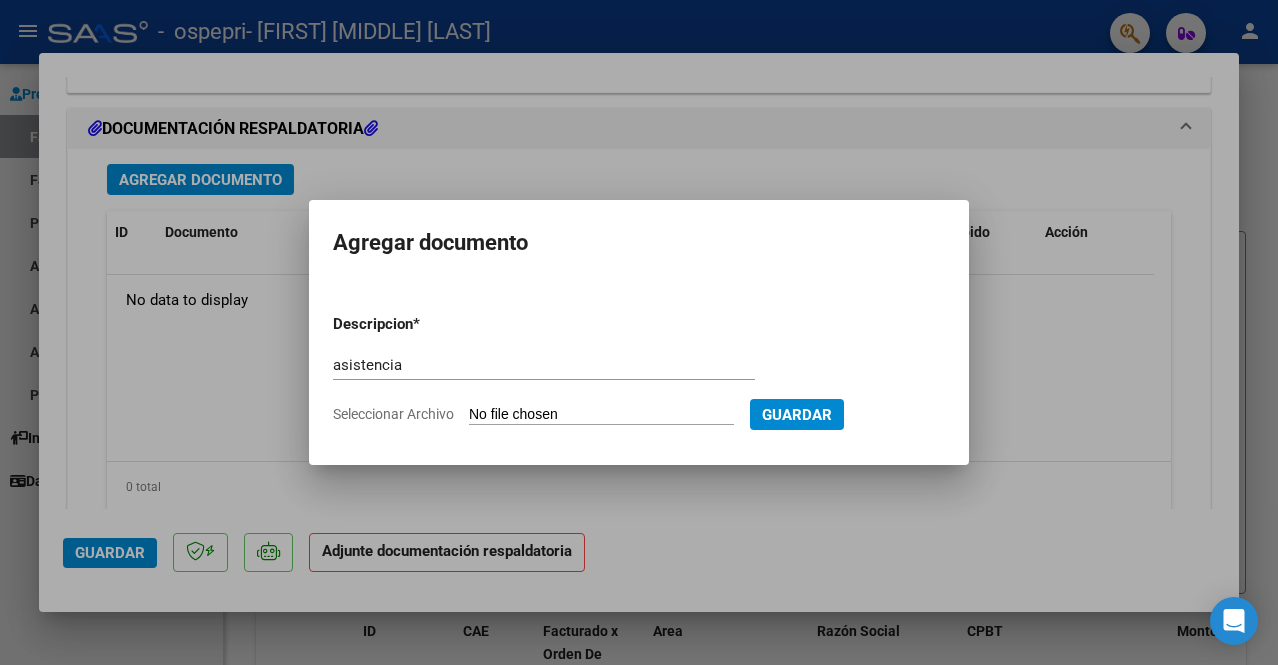 click on "Seleccionar Archivo" 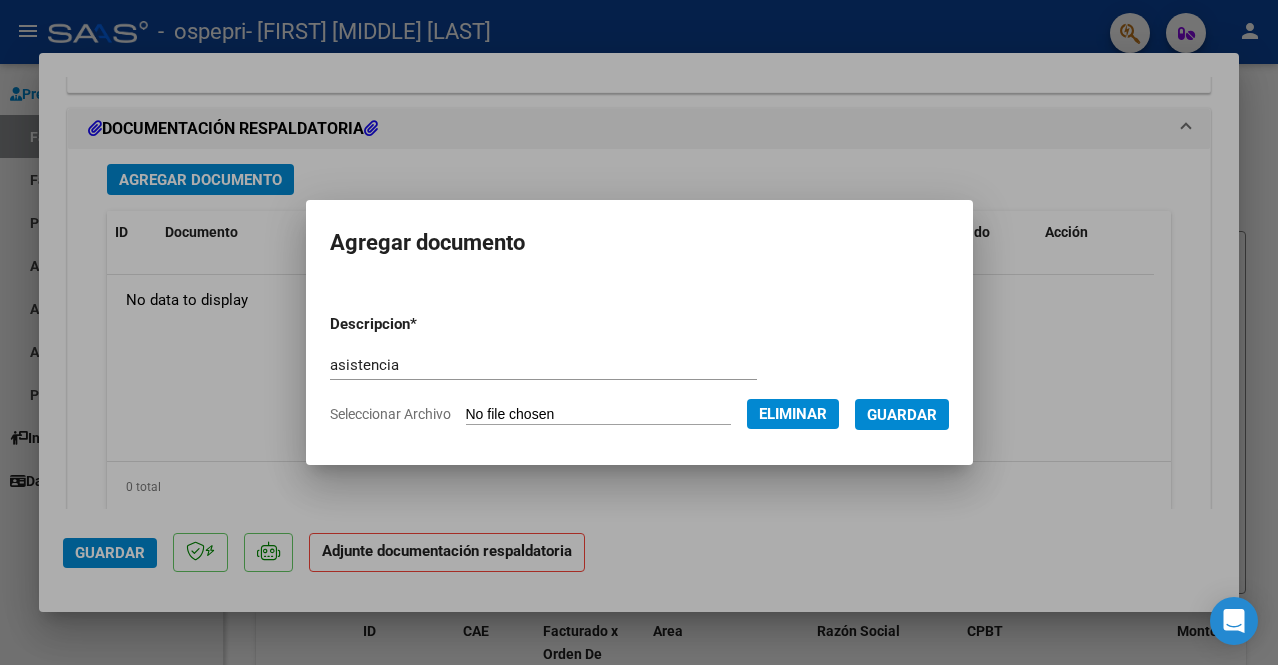 click on "Guardar" at bounding box center [902, 415] 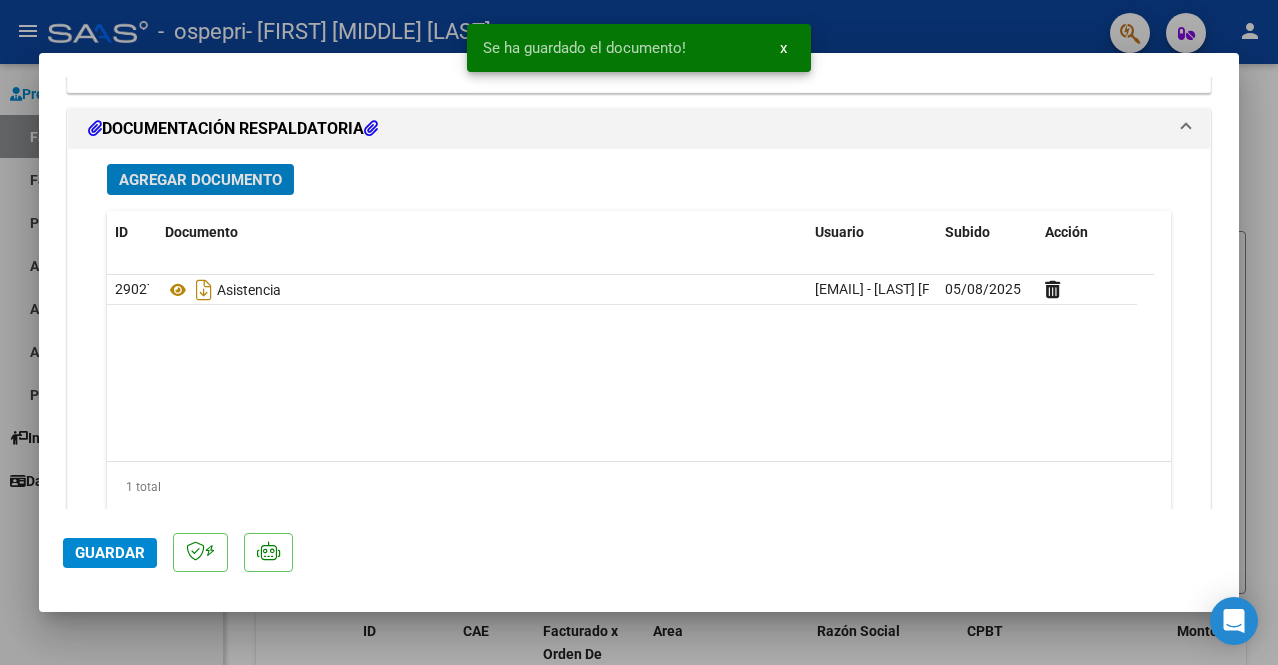 click on "Guardar" 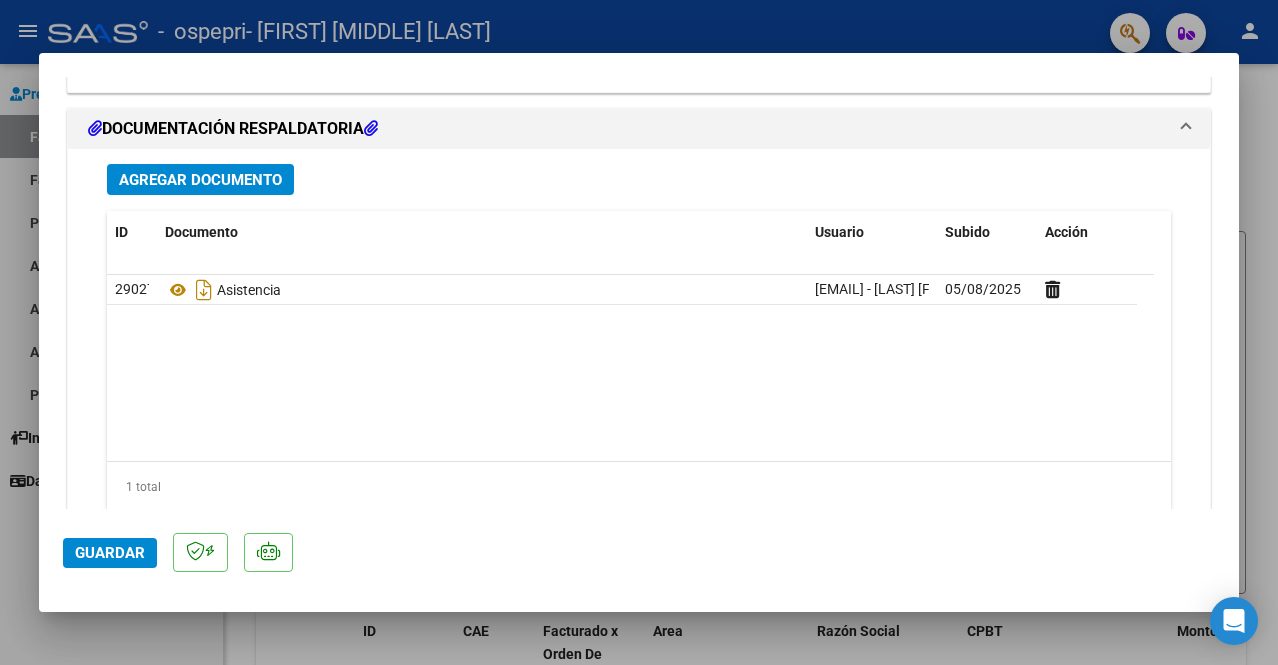 click at bounding box center (639, 332) 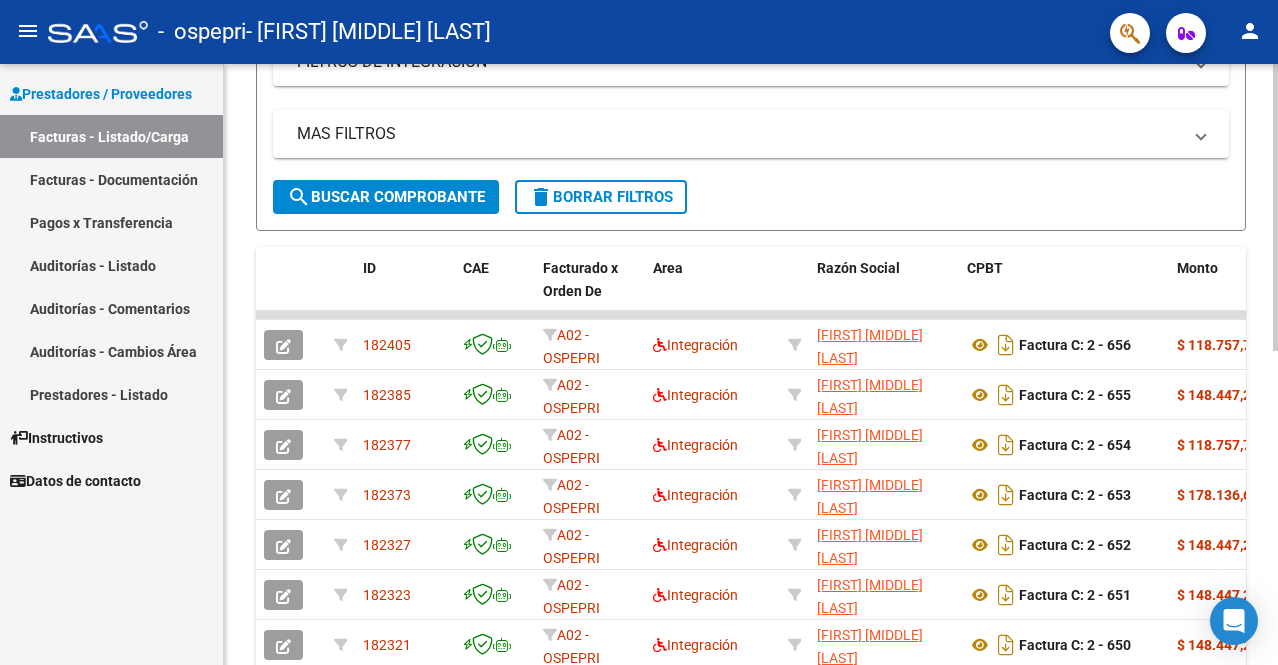 scroll, scrollTop: 366, scrollLeft: 0, axis: vertical 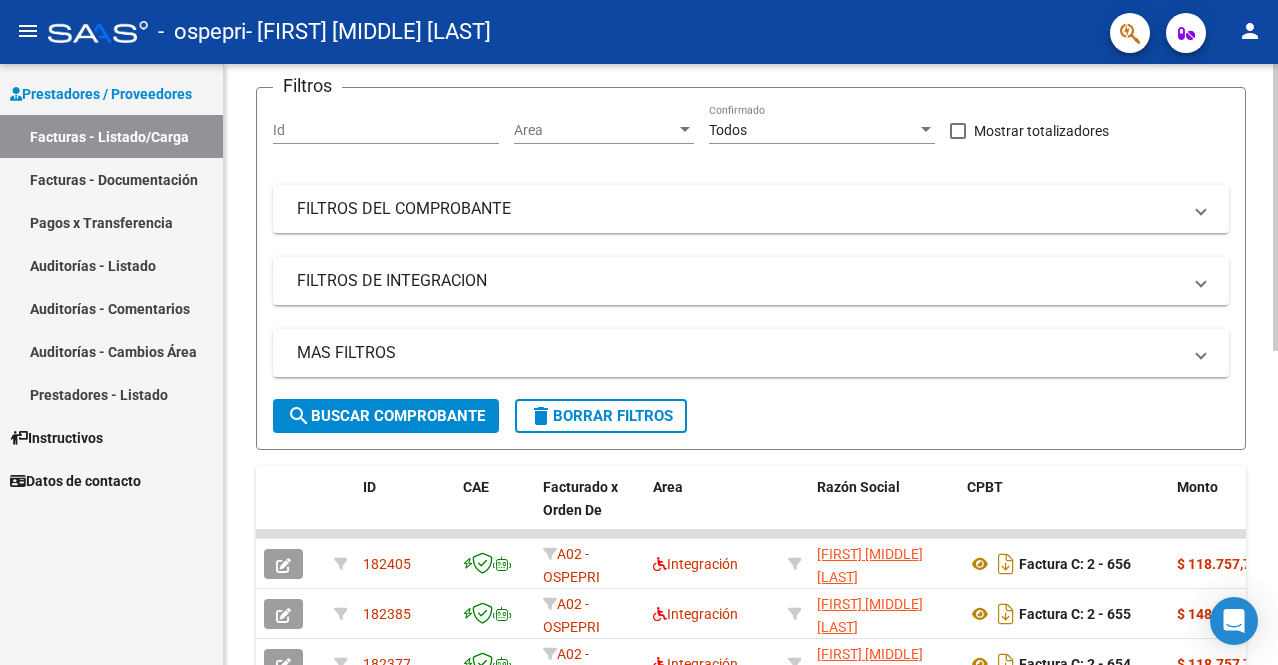 click 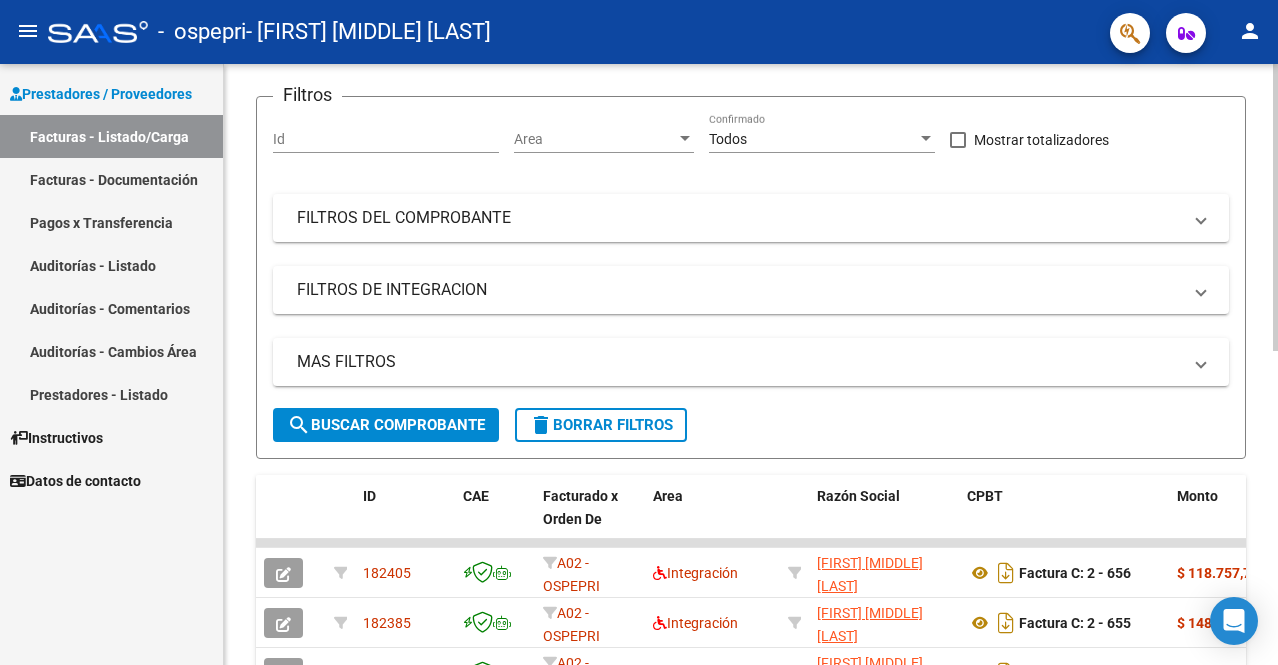 scroll, scrollTop: 0, scrollLeft: 0, axis: both 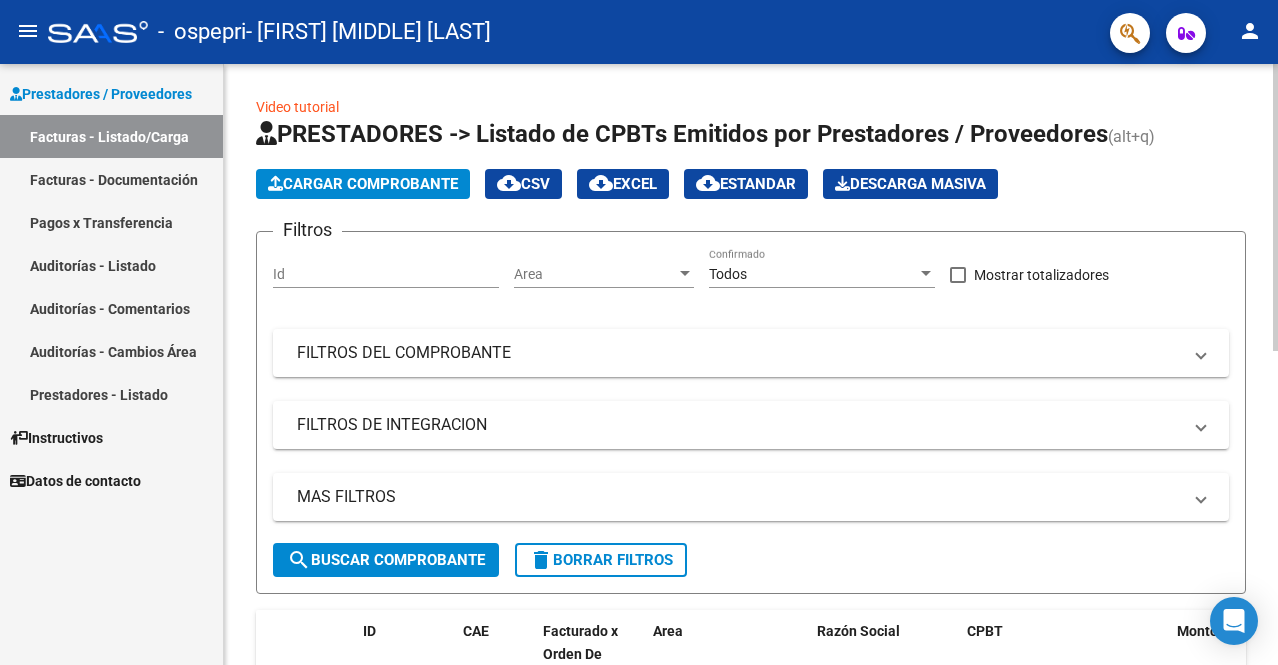 click 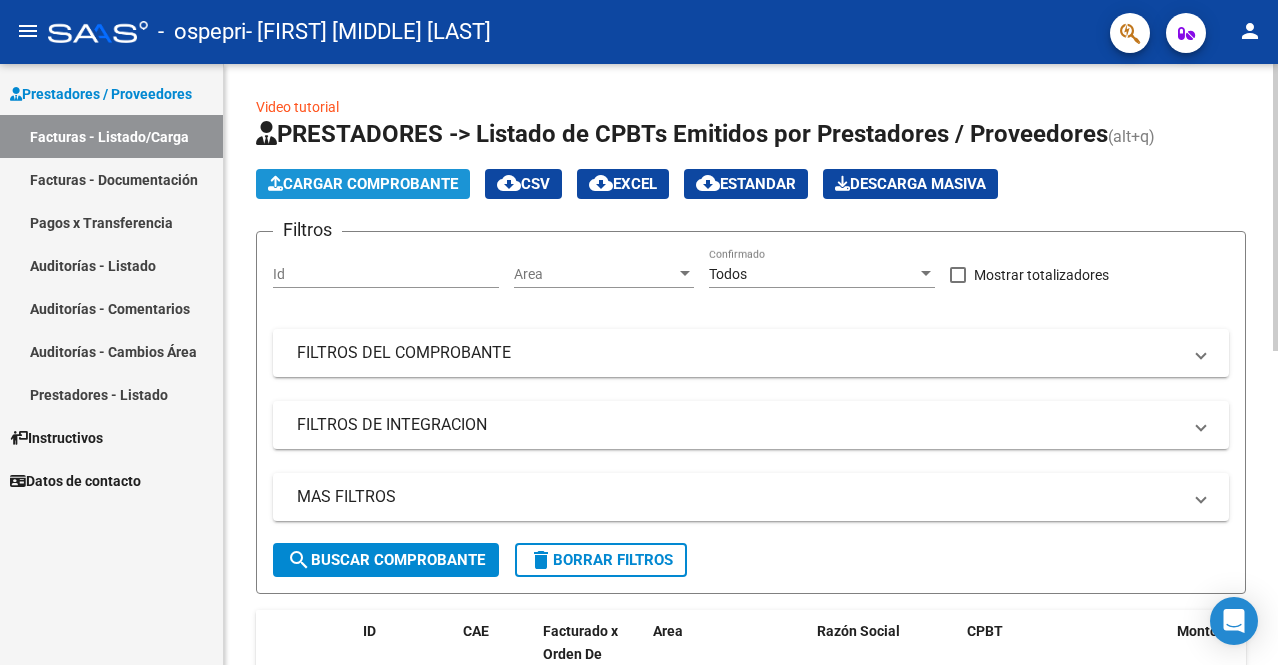 click on "Cargar Comprobante" 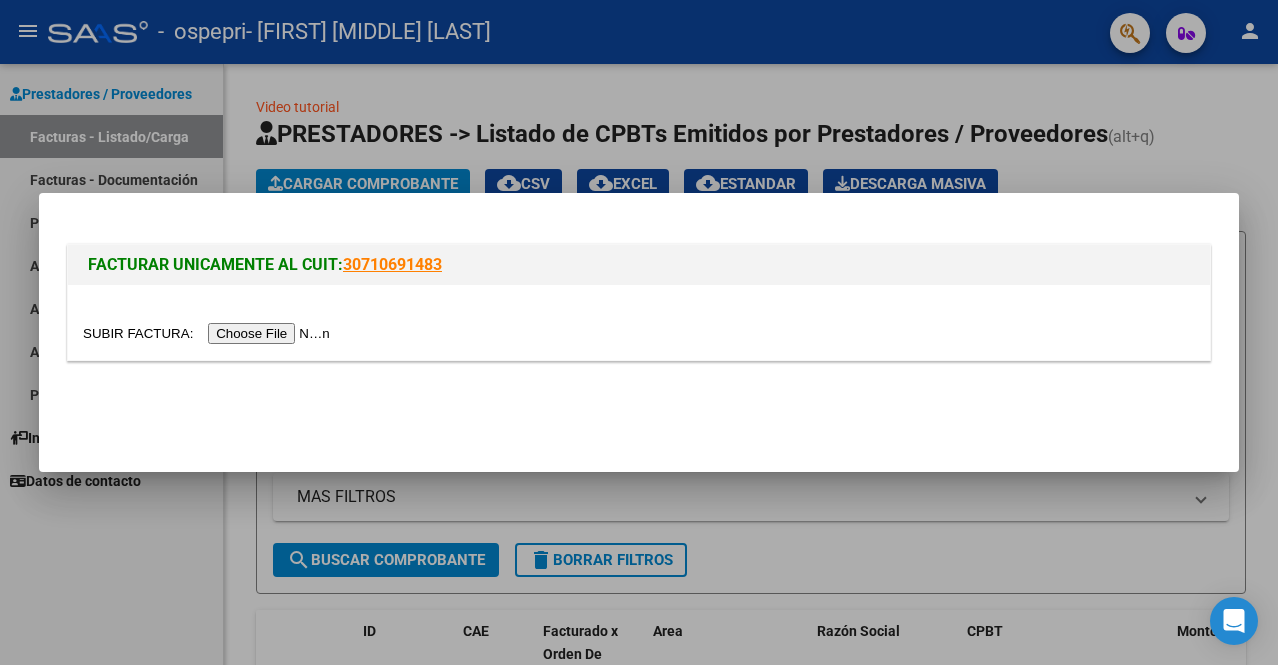 click at bounding box center (209, 333) 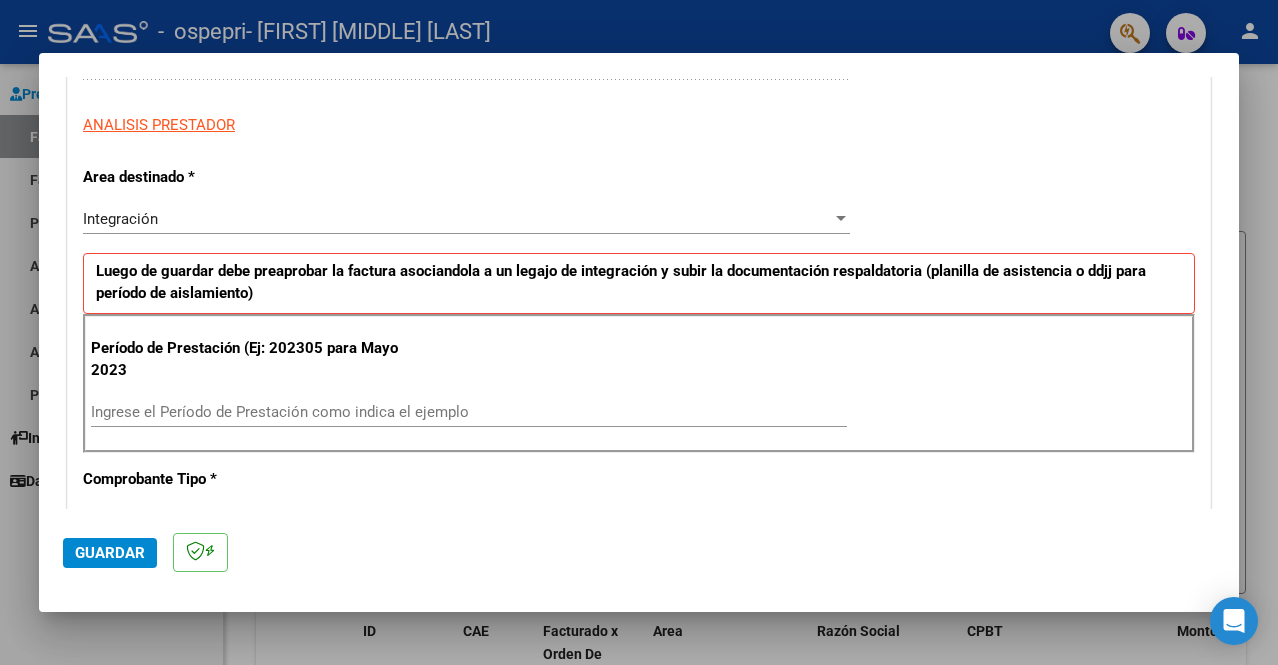 scroll, scrollTop: 430, scrollLeft: 0, axis: vertical 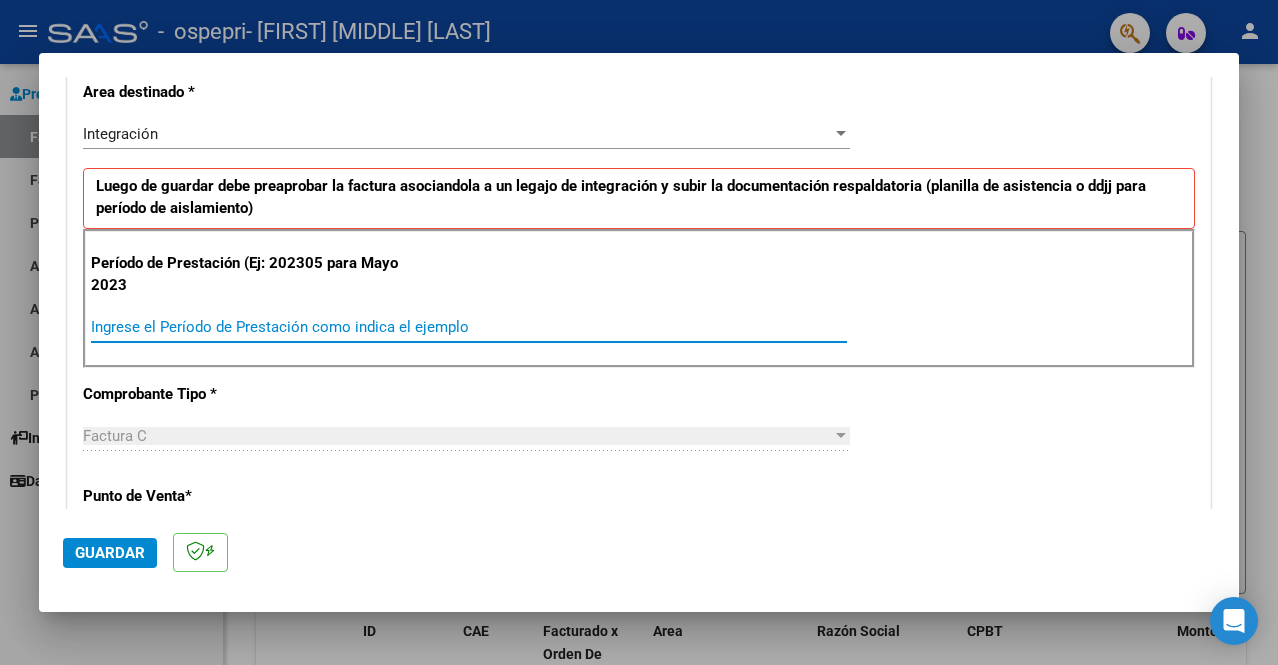 click on "Ingrese el Período de Prestación como indica el ejemplo" at bounding box center [469, 327] 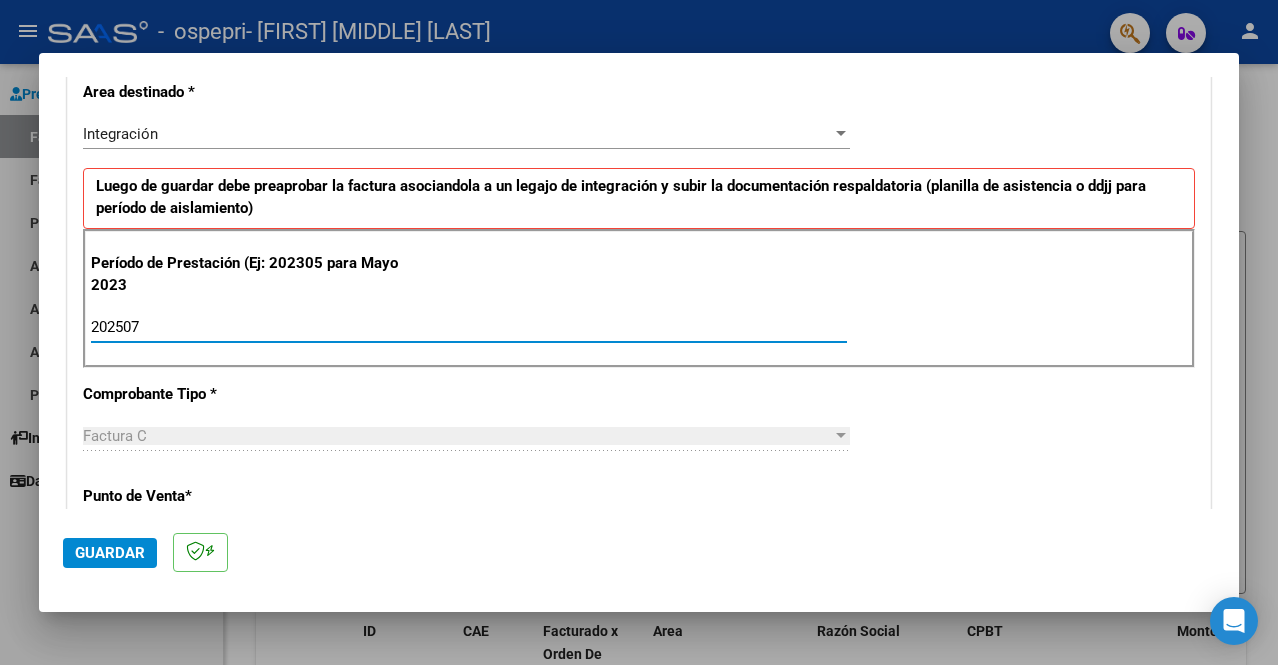 type on "202507" 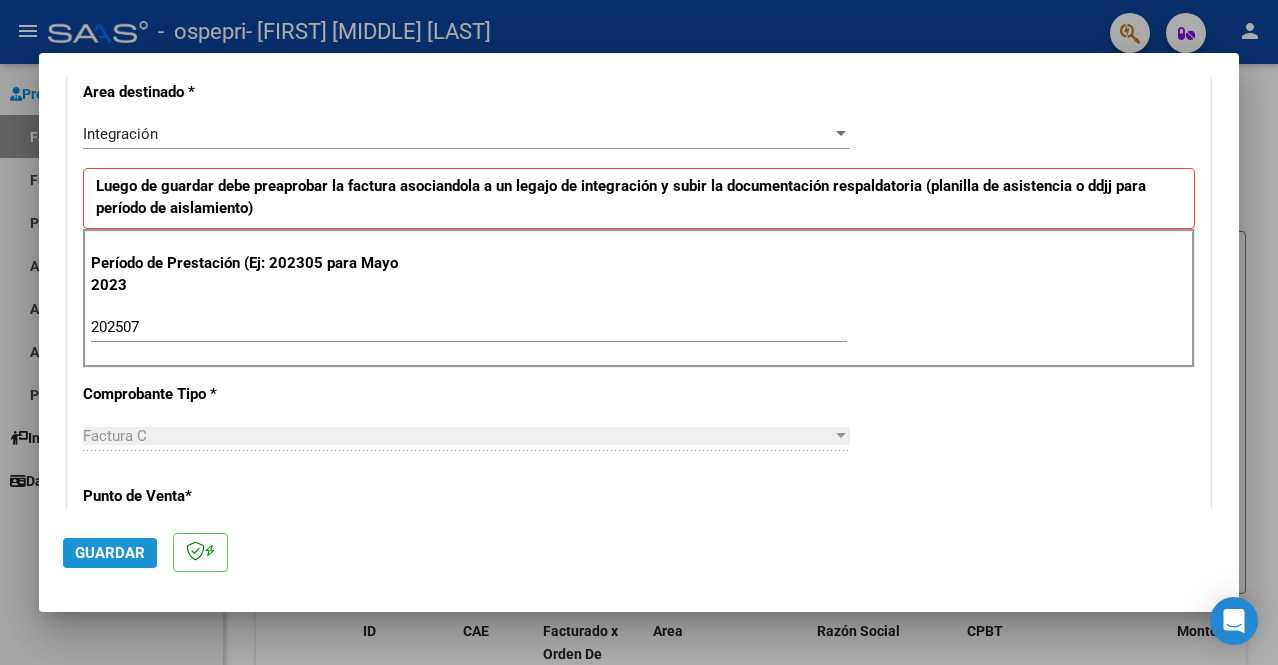 click on "Guardar" 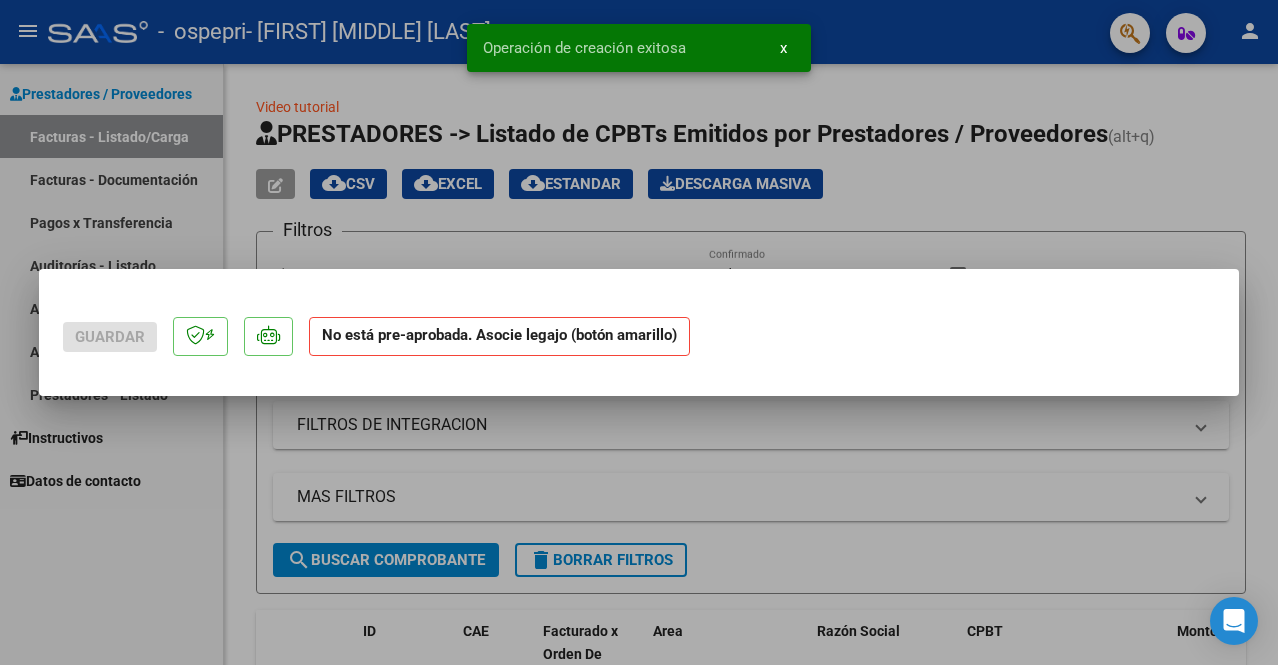 scroll, scrollTop: 0, scrollLeft: 0, axis: both 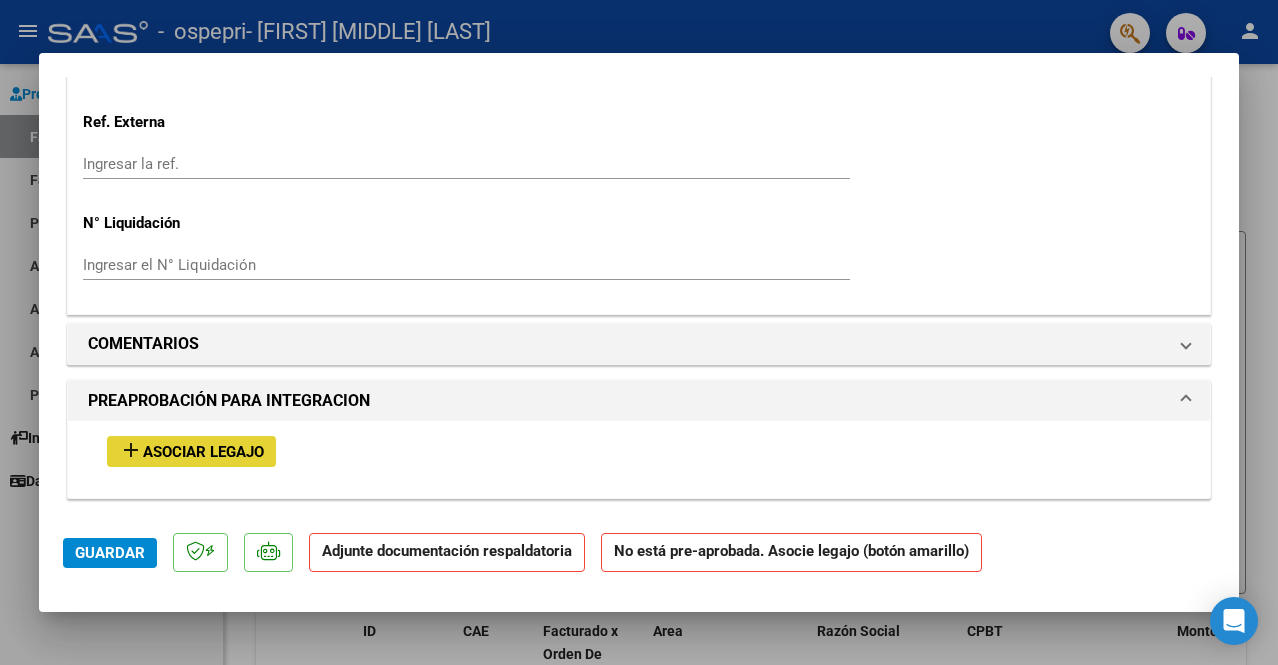 click on "add Asociar Legajo" at bounding box center [191, 451] 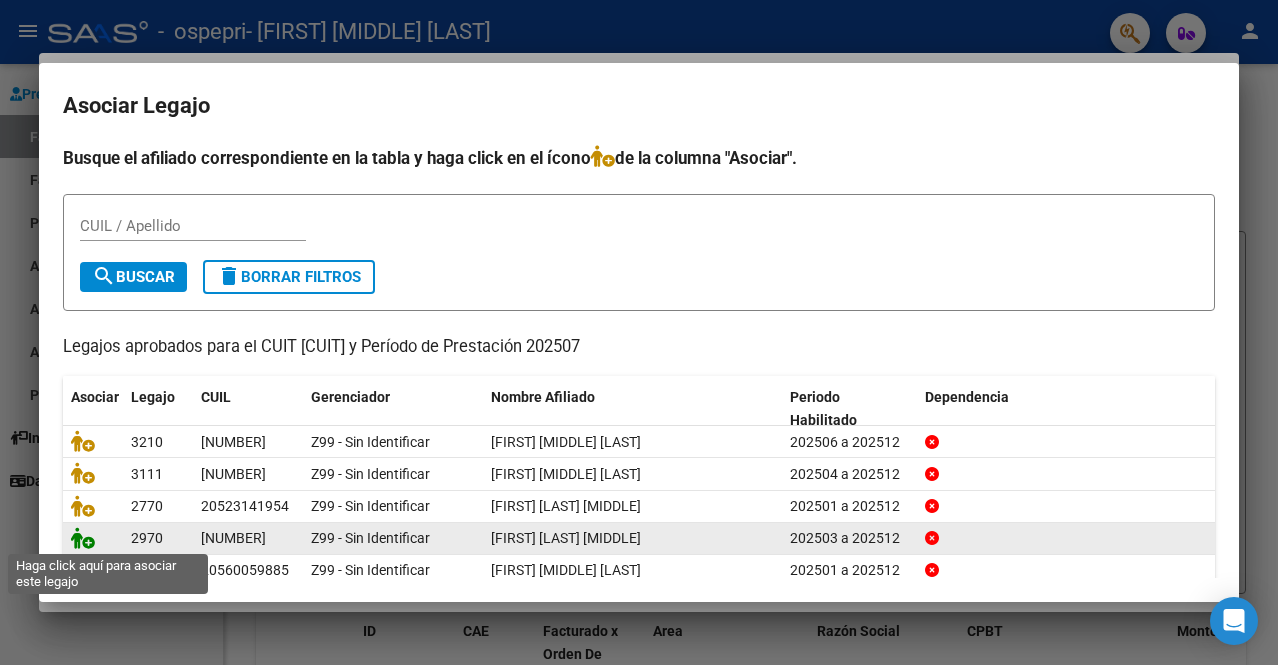 click 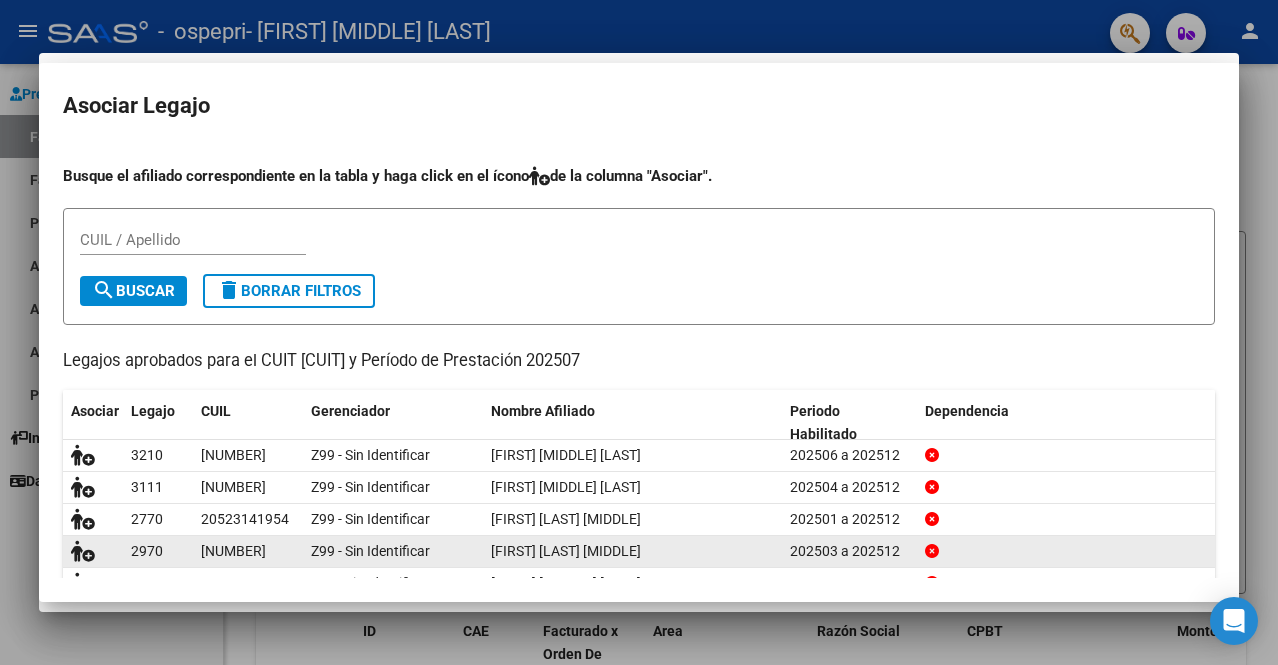 scroll, scrollTop: 1549, scrollLeft: 0, axis: vertical 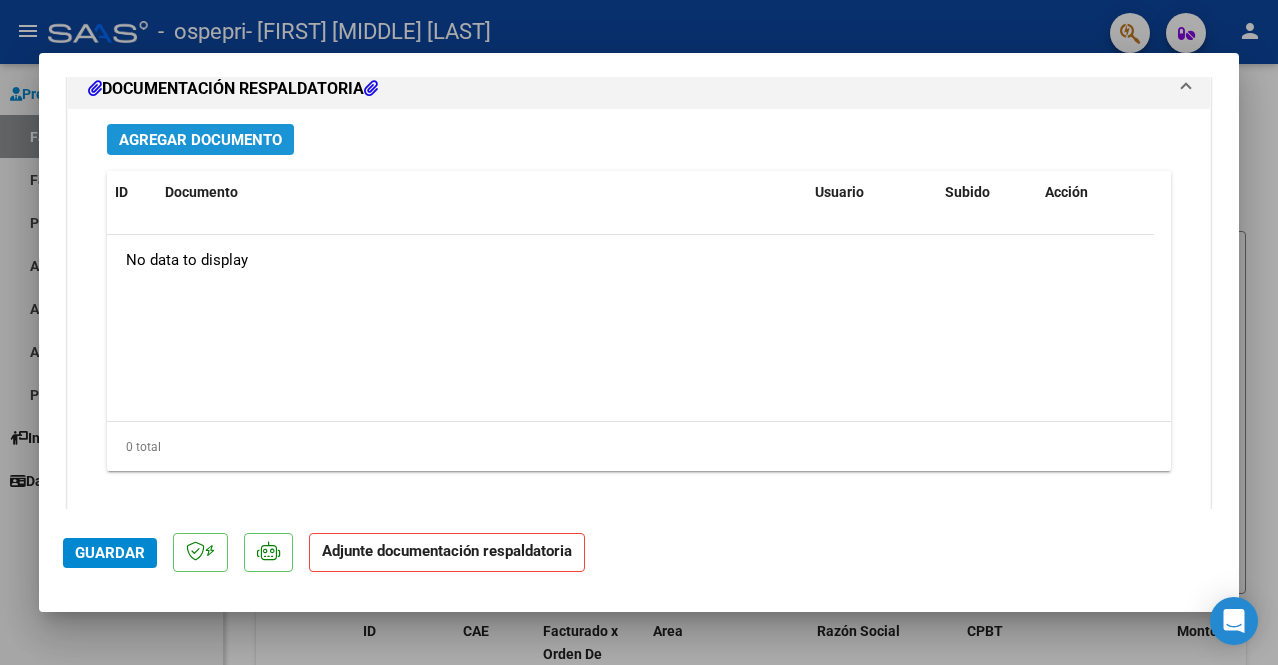 click on "Agregar Documento" at bounding box center [200, 140] 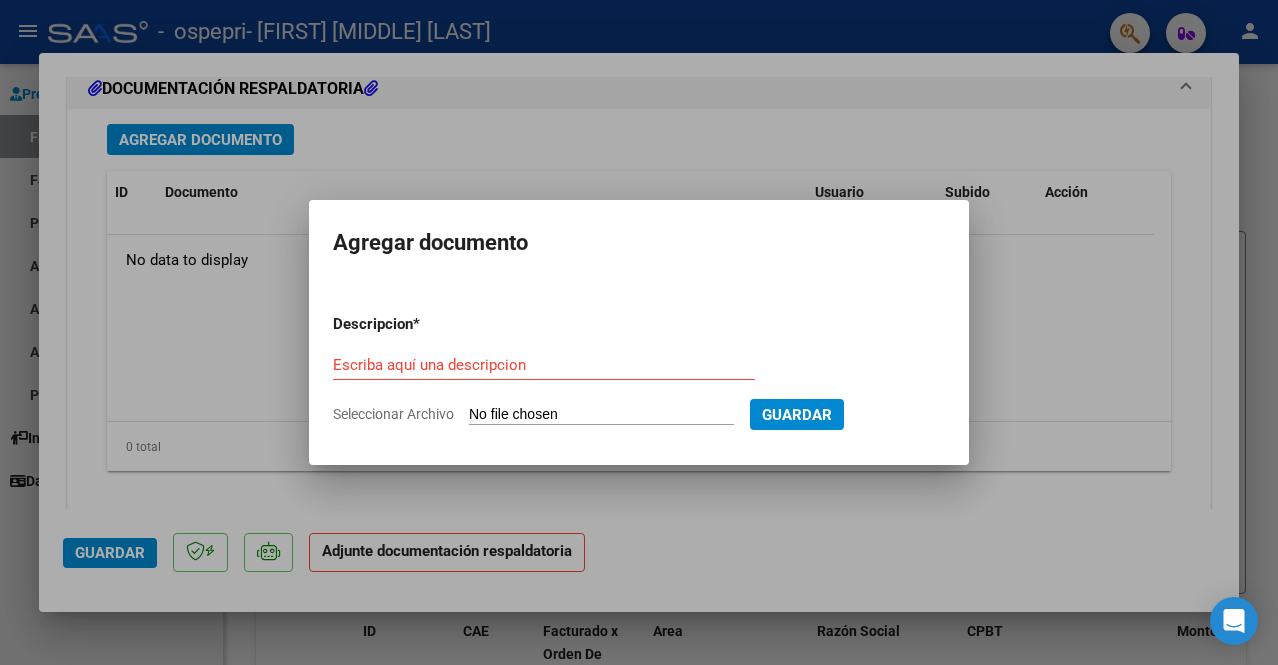 click on "Escriba aquí una descripcion" at bounding box center [544, 365] 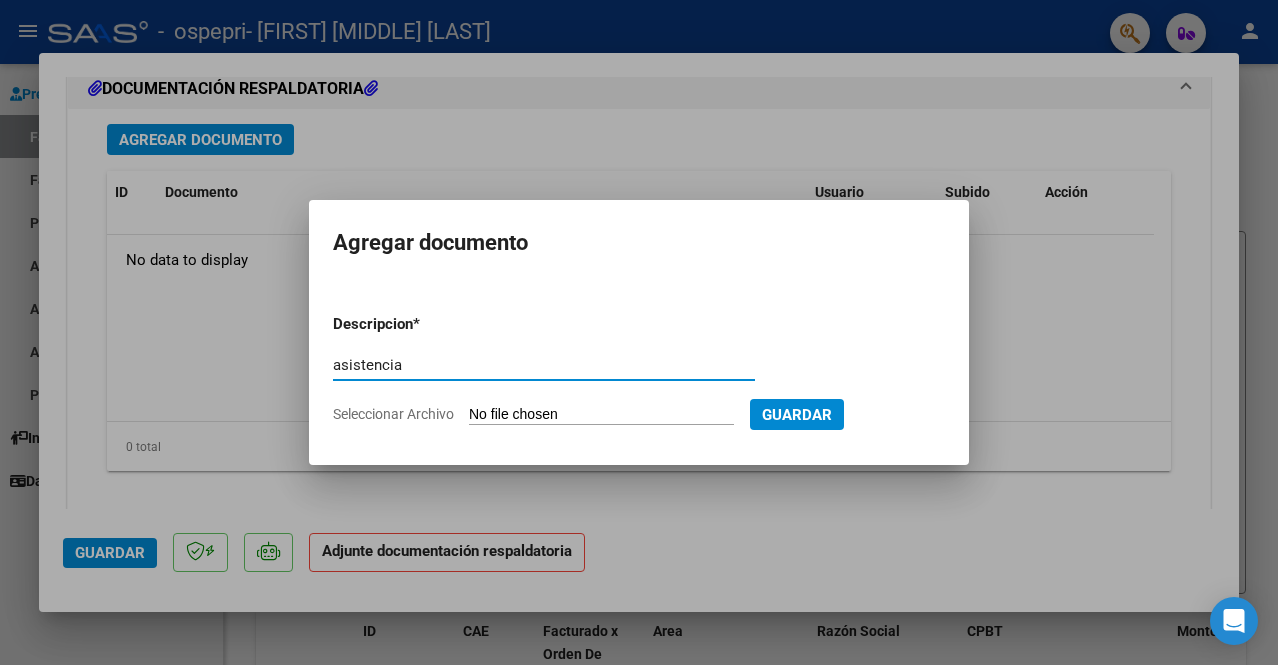 type on "asistencia" 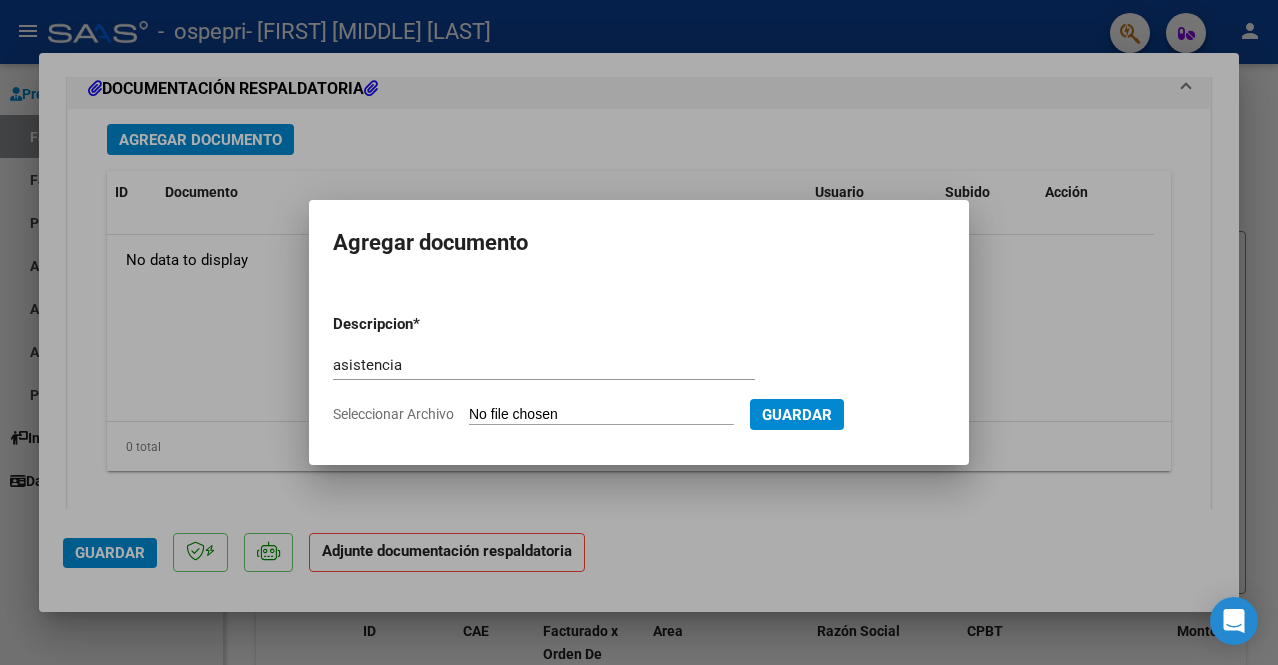 click on "Seleccionar Archivo" 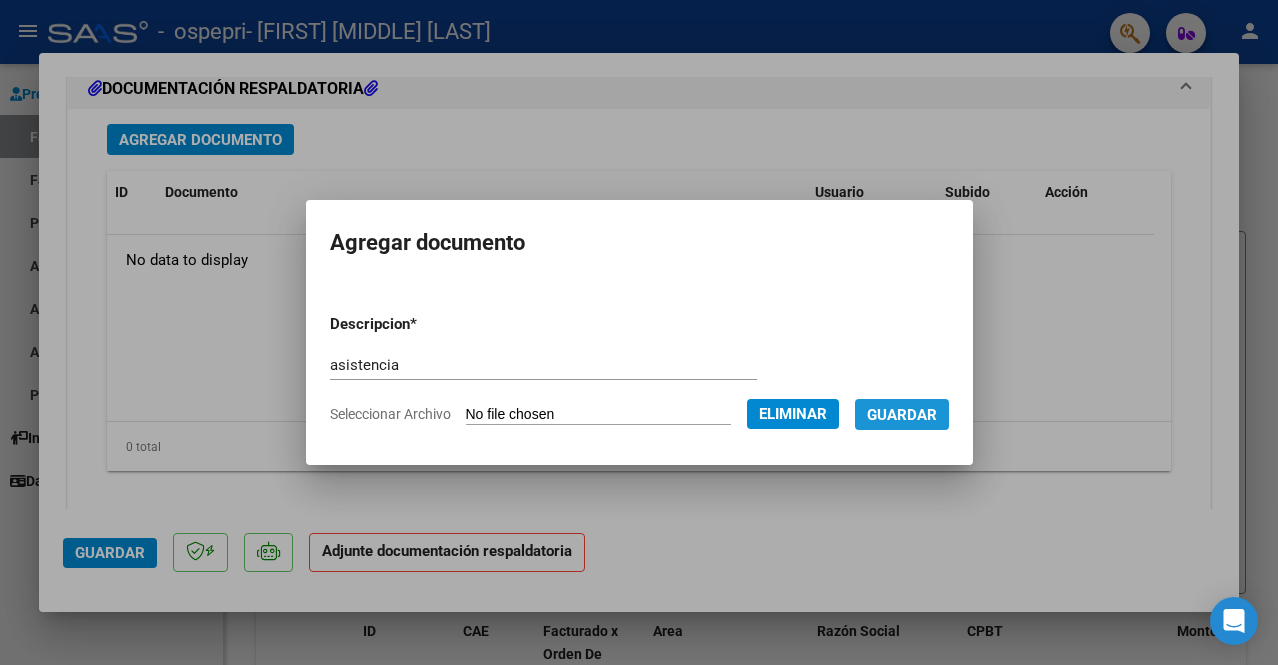 click on "Guardar" at bounding box center (902, 414) 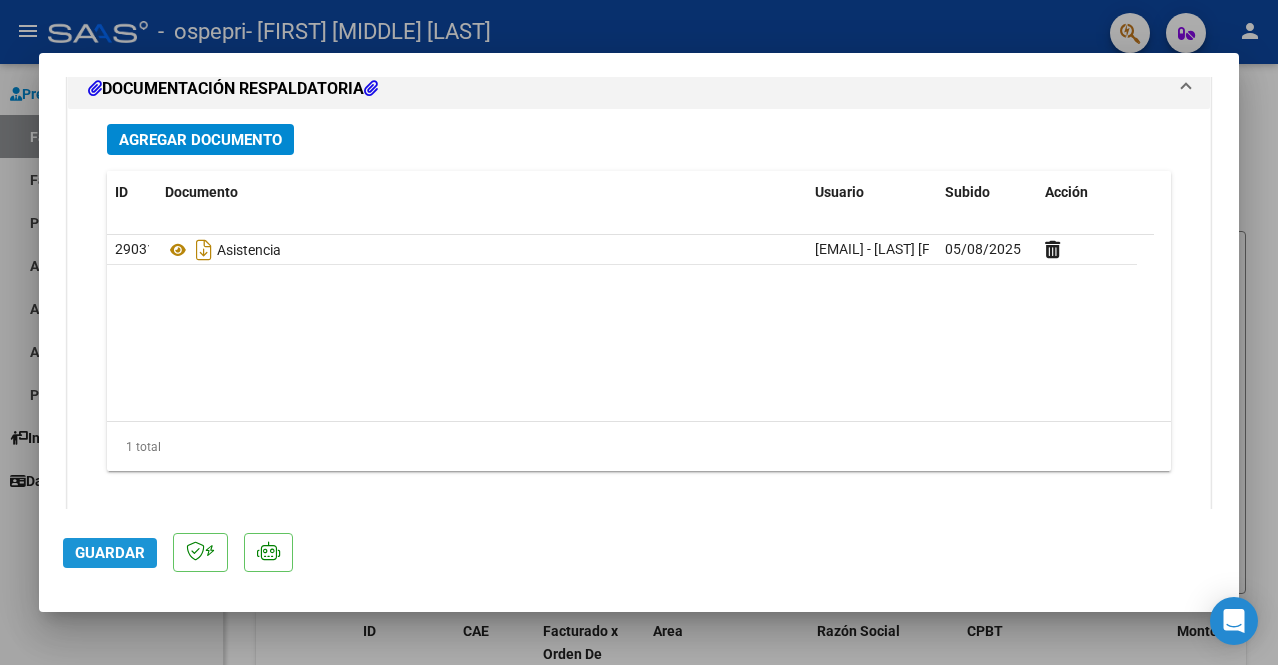 click on "Guardar" 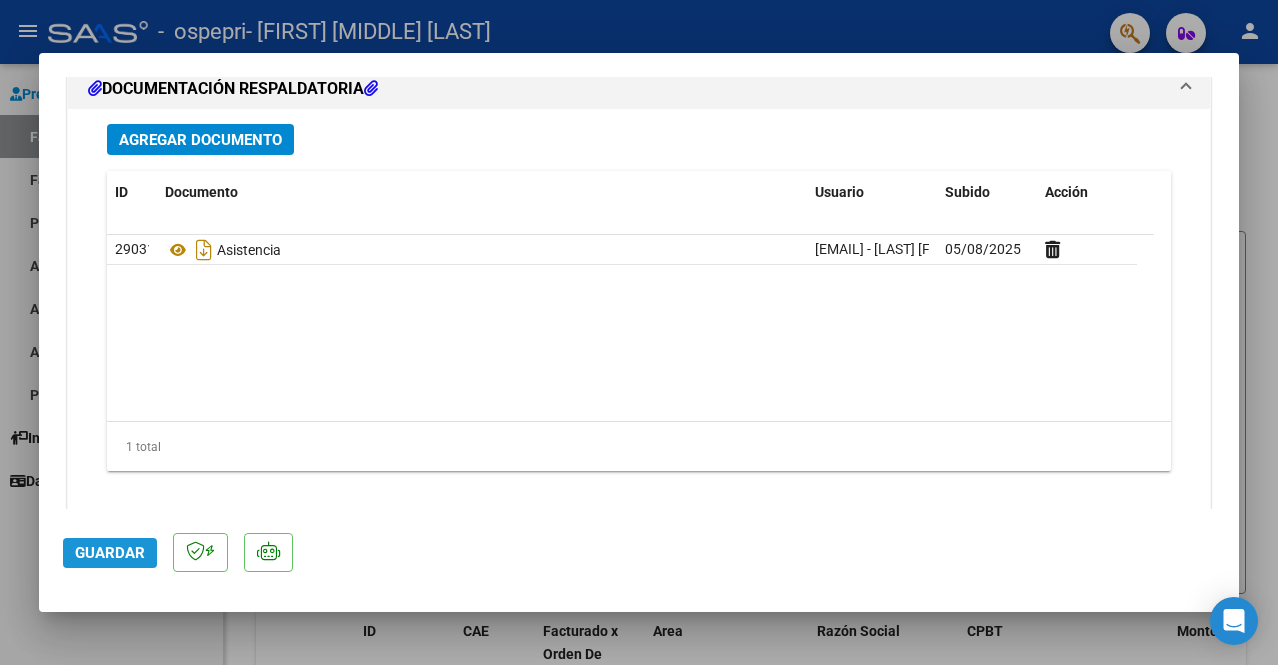 click on "Guardar" 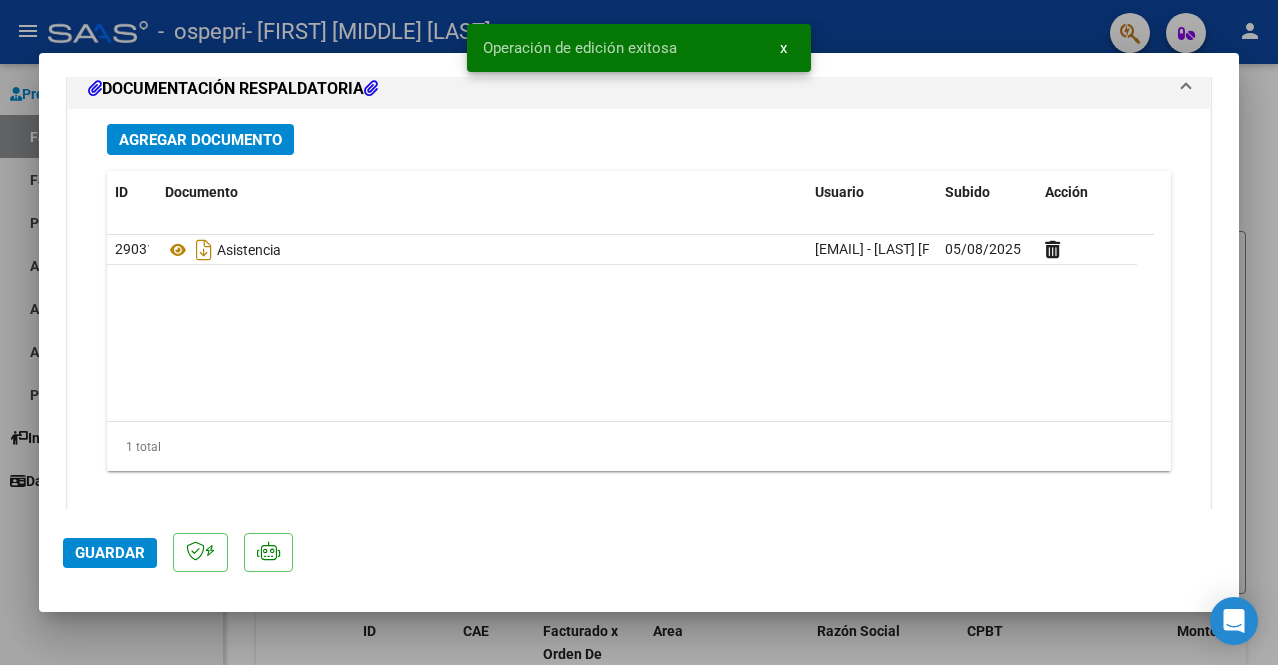 click at bounding box center (639, 332) 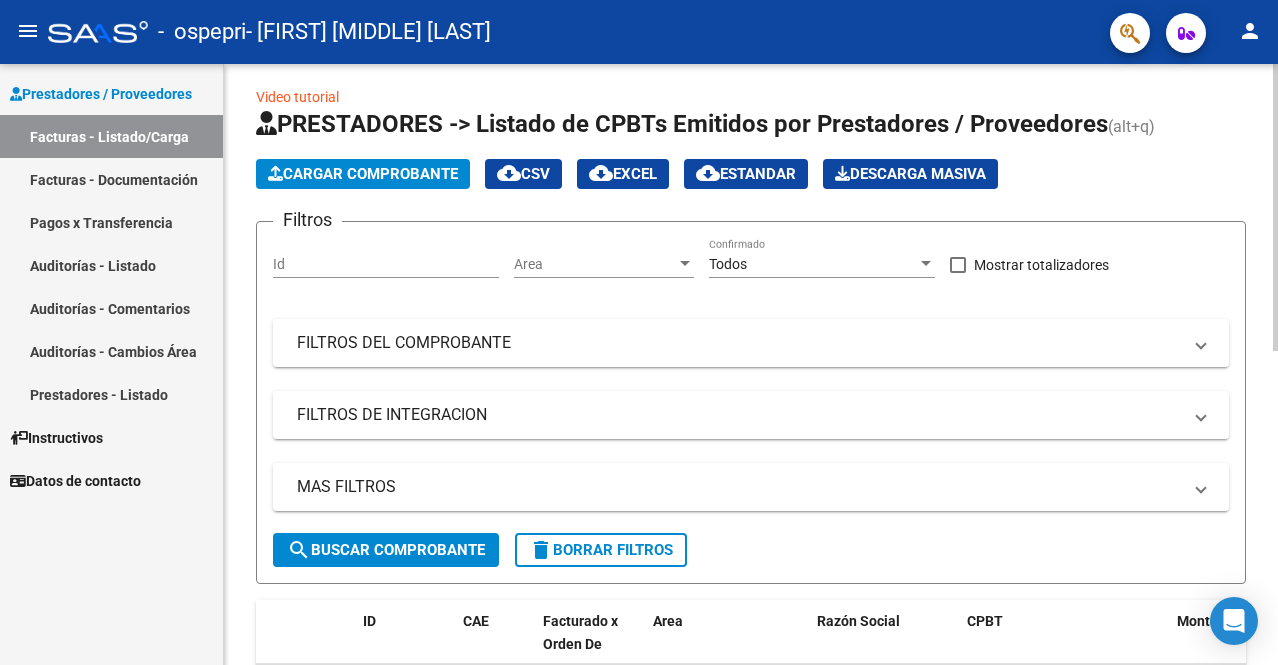 scroll, scrollTop: 0, scrollLeft: 0, axis: both 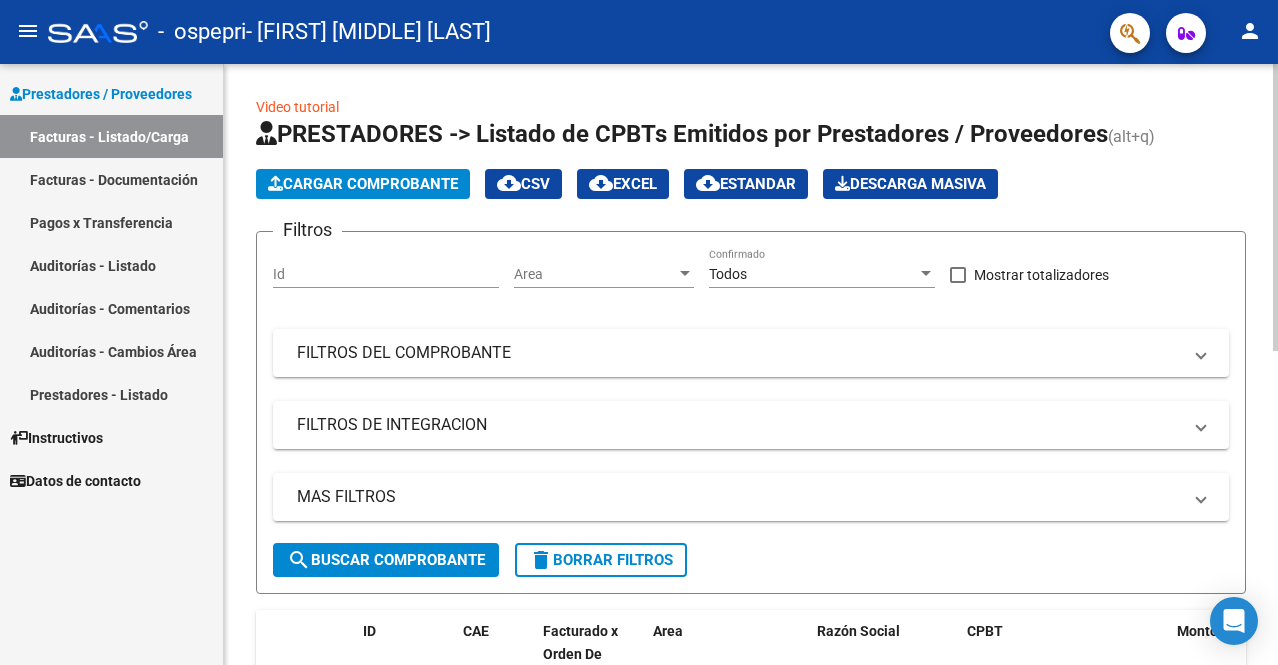 click 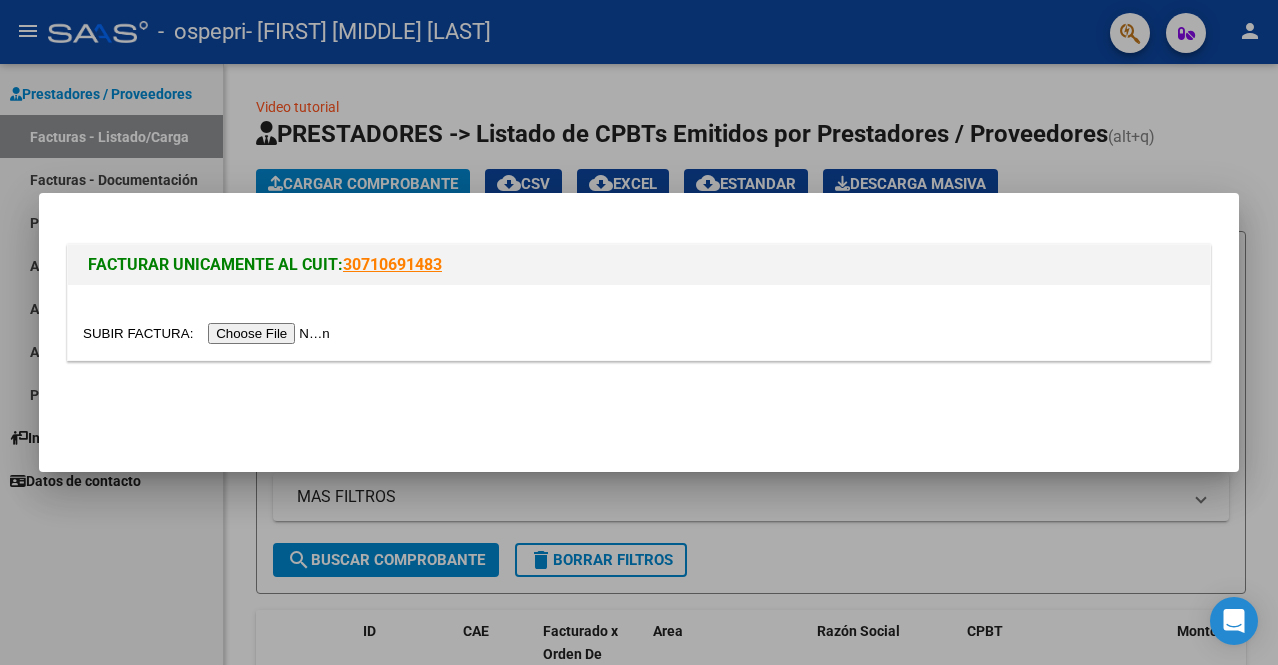 click at bounding box center [209, 333] 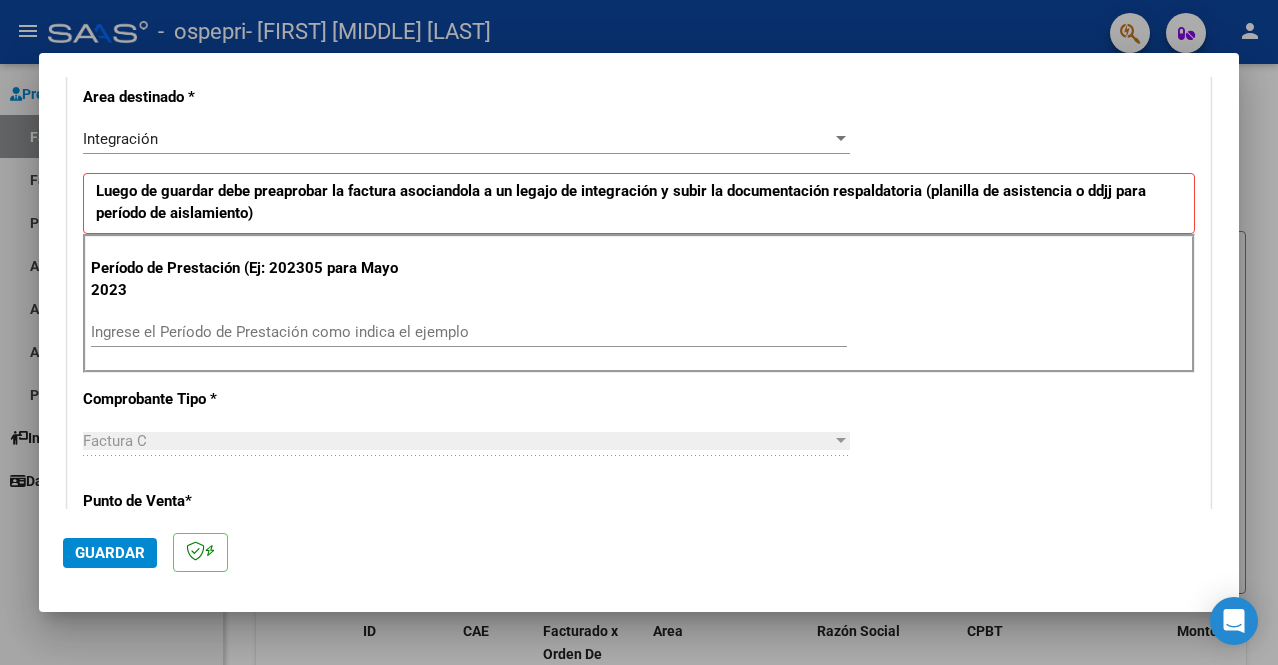 scroll, scrollTop: 416, scrollLeft: 0, axis: vertical 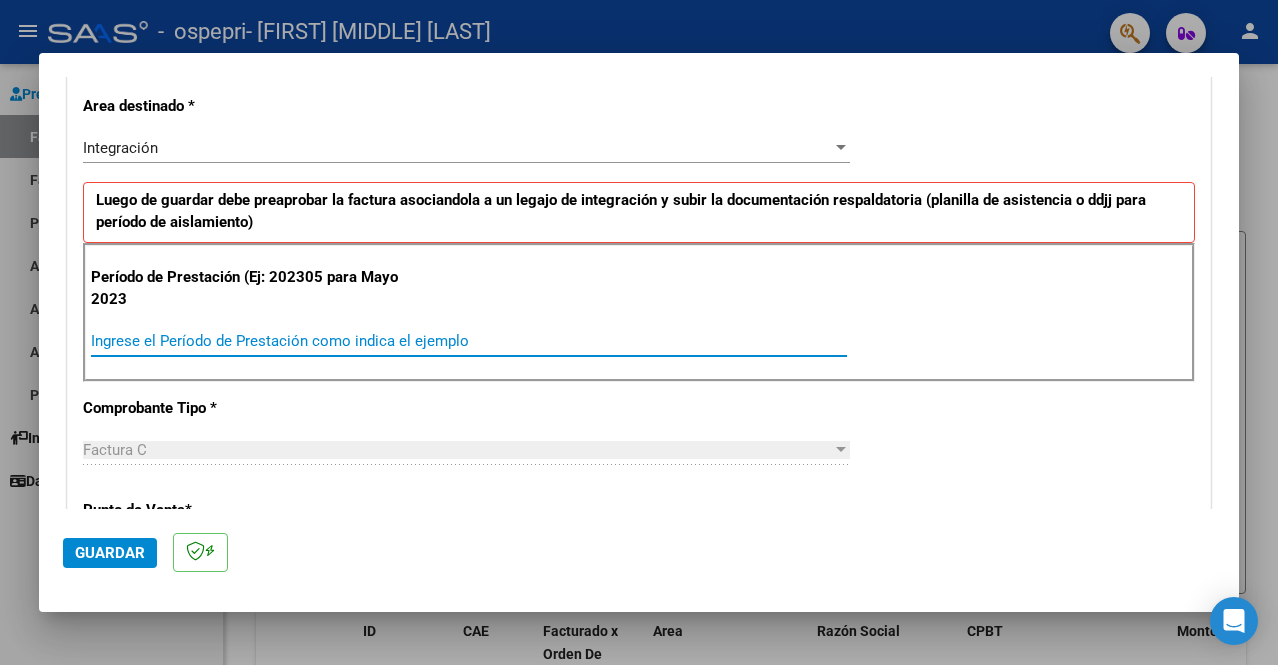 click on "Ingrese el Período de Prestación como indica el ejemplo" at bounding box center [469, 341] 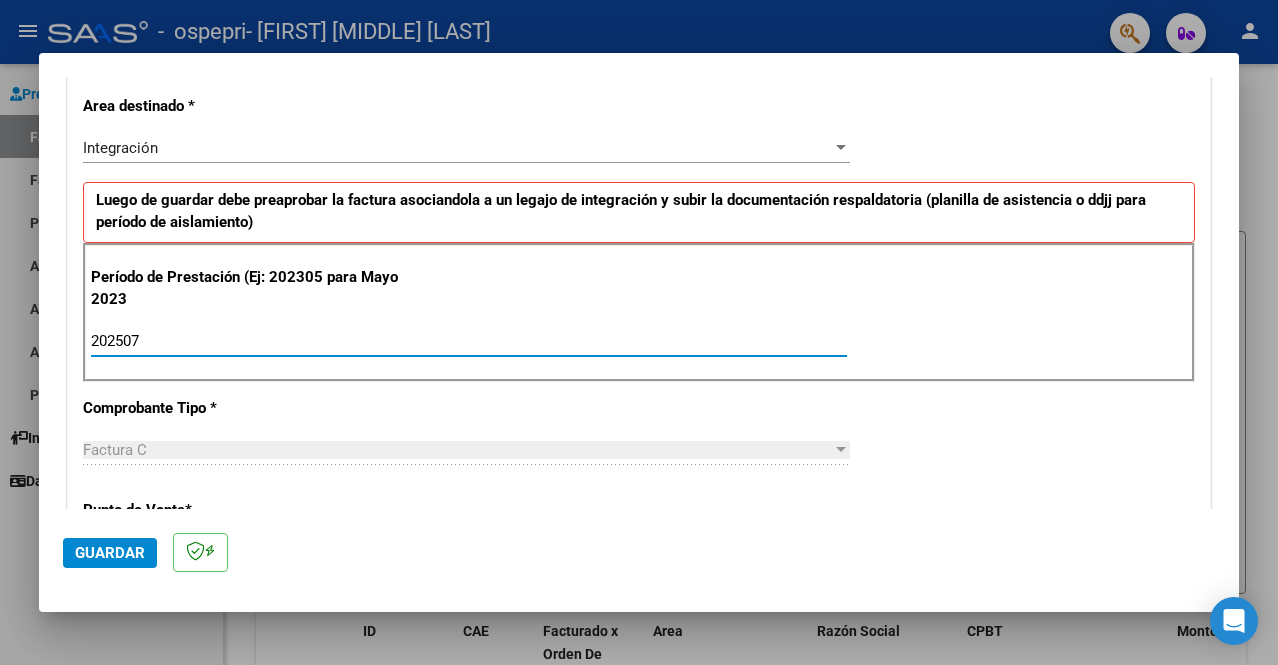 type on "202507" 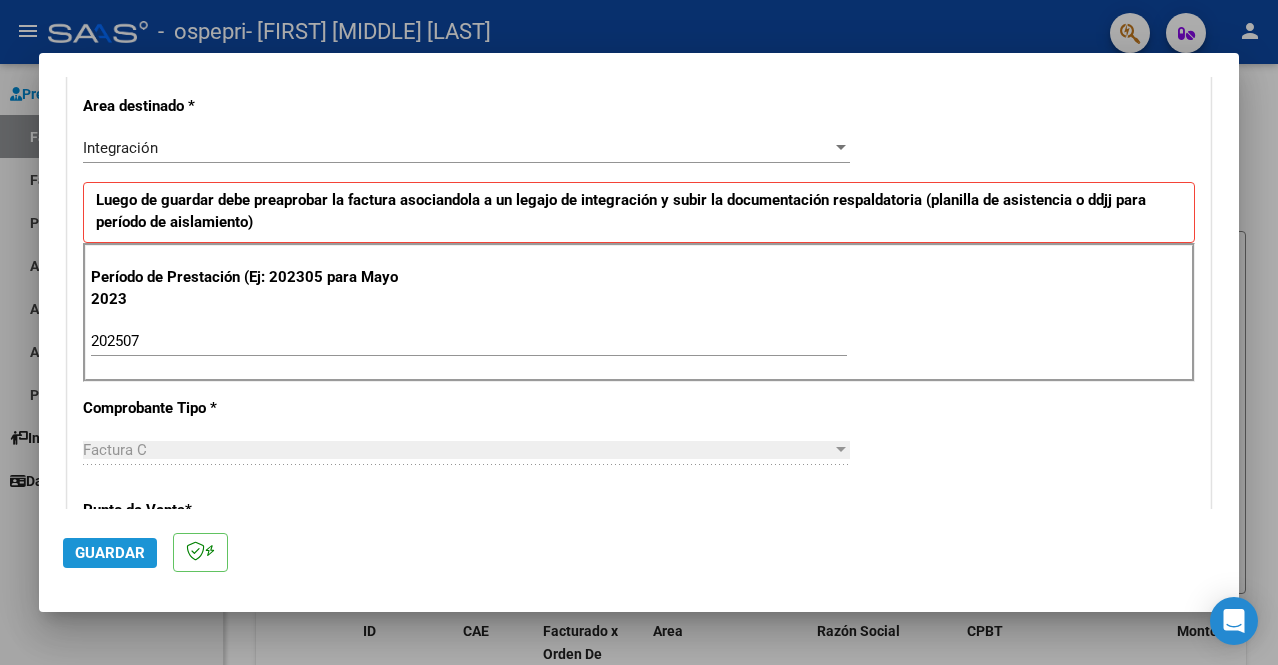 click on "Guardar" 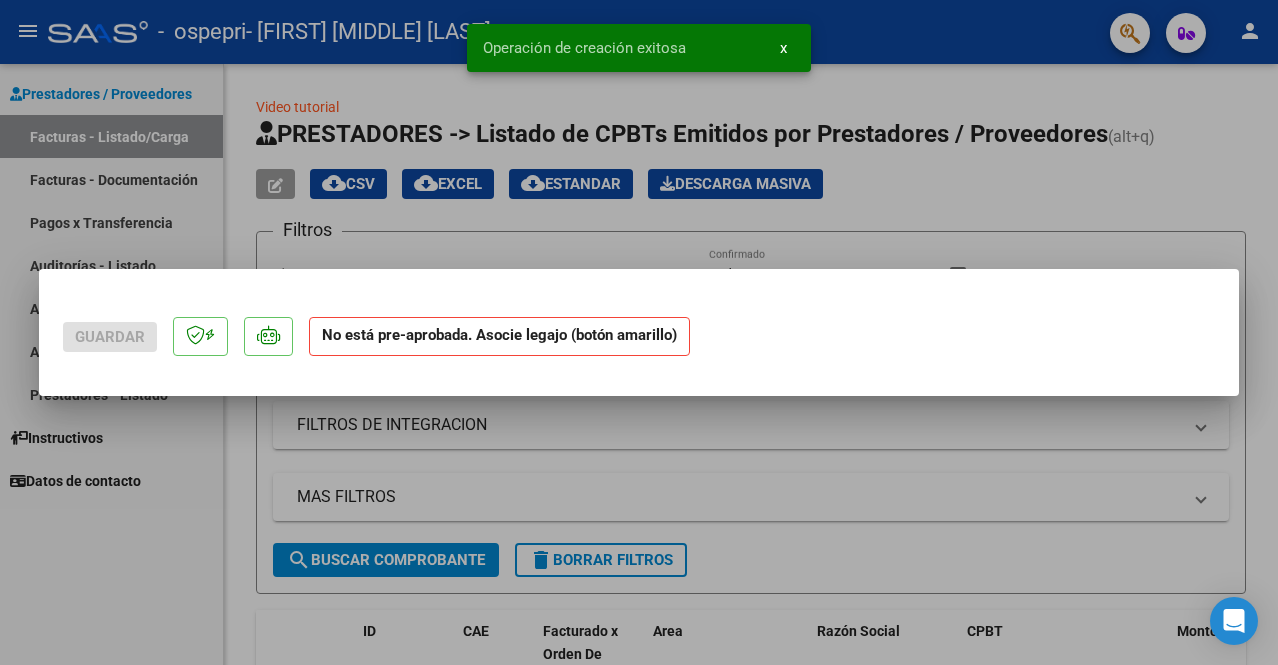 scroll, scrollTop: 0, scrollLeft: 0, axis: both 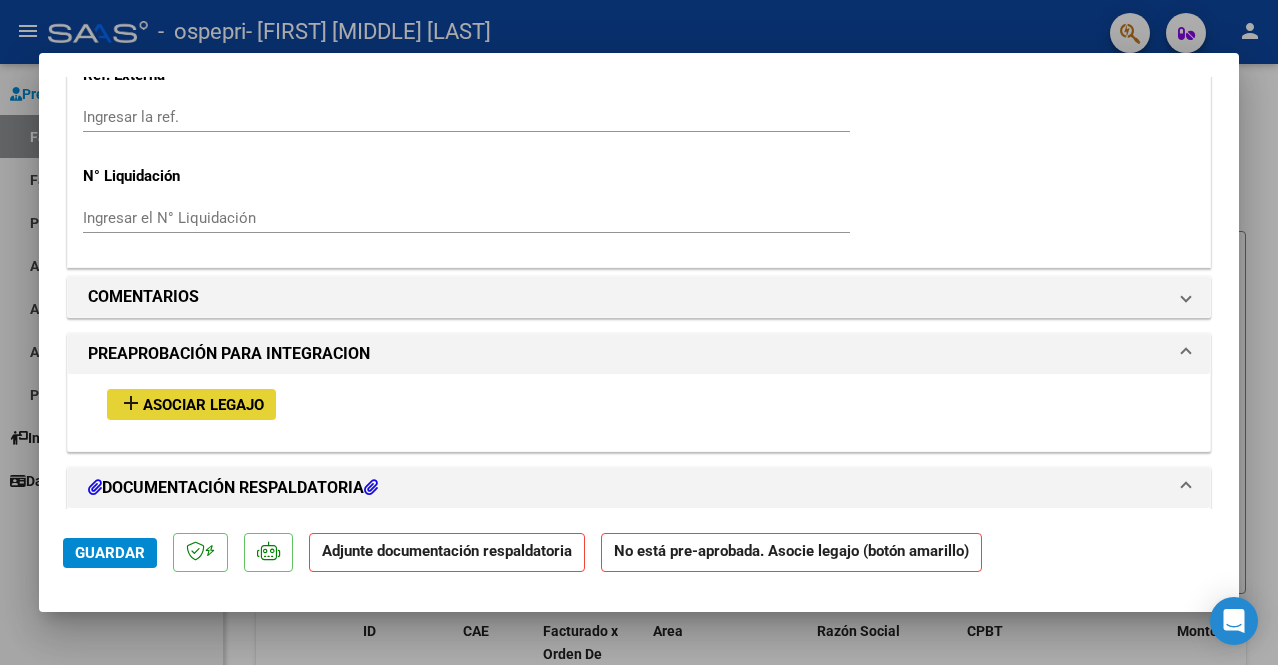 click on "Asociar Legajo" at bounding box center (203, 405) 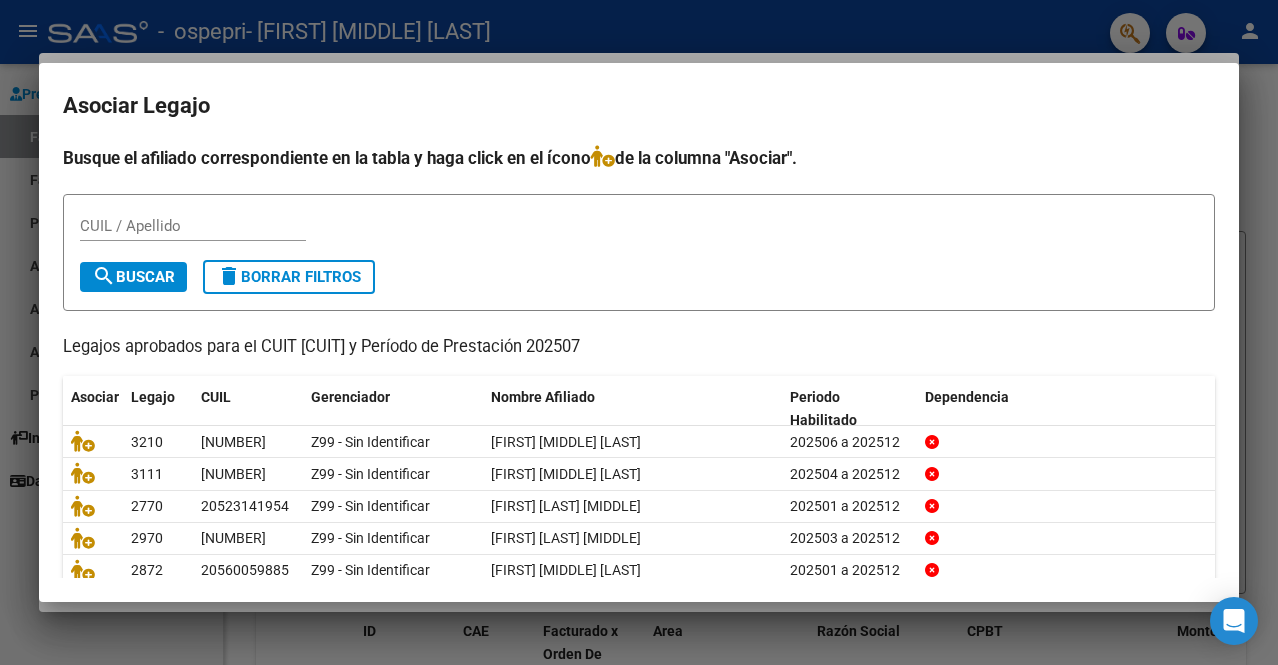 scroll, scrollTop: 82, scrollLeft: 0, axis: vertical 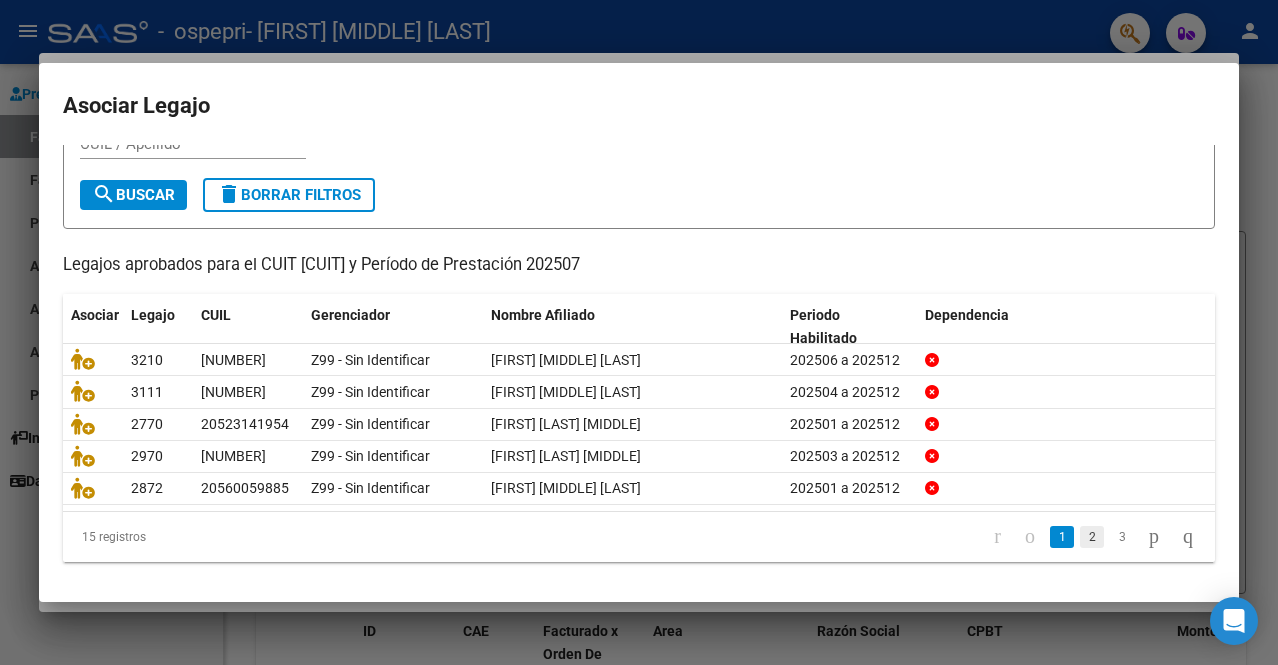 click on "2" 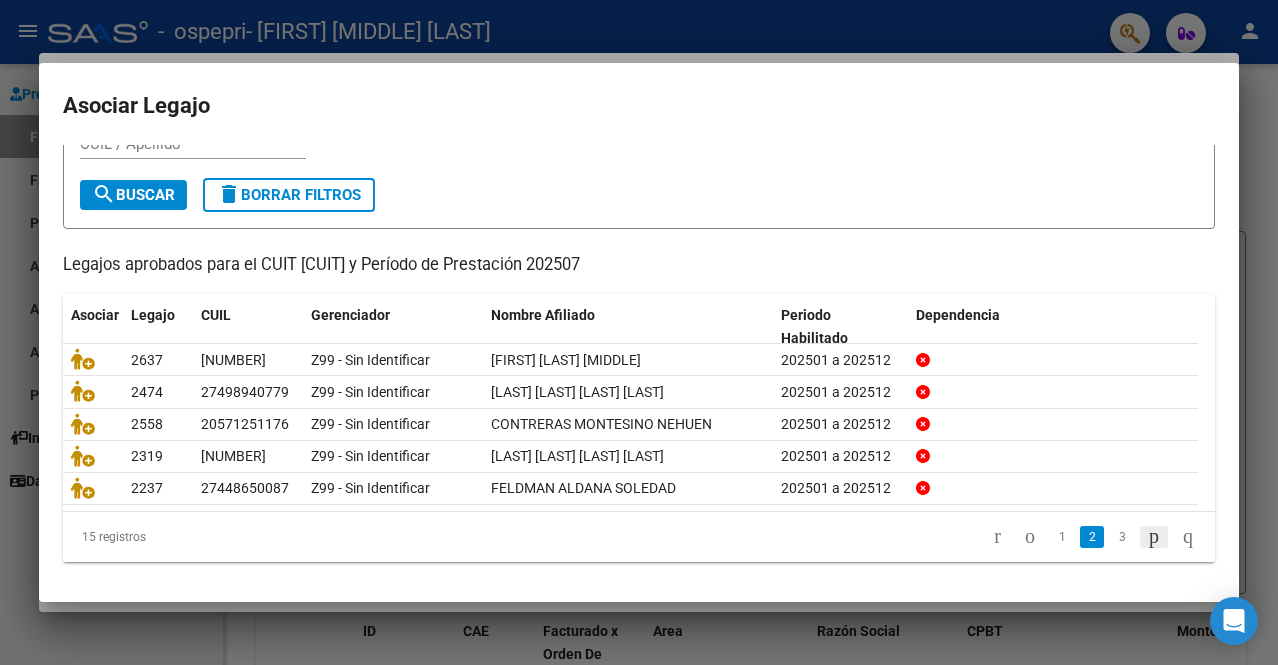 click 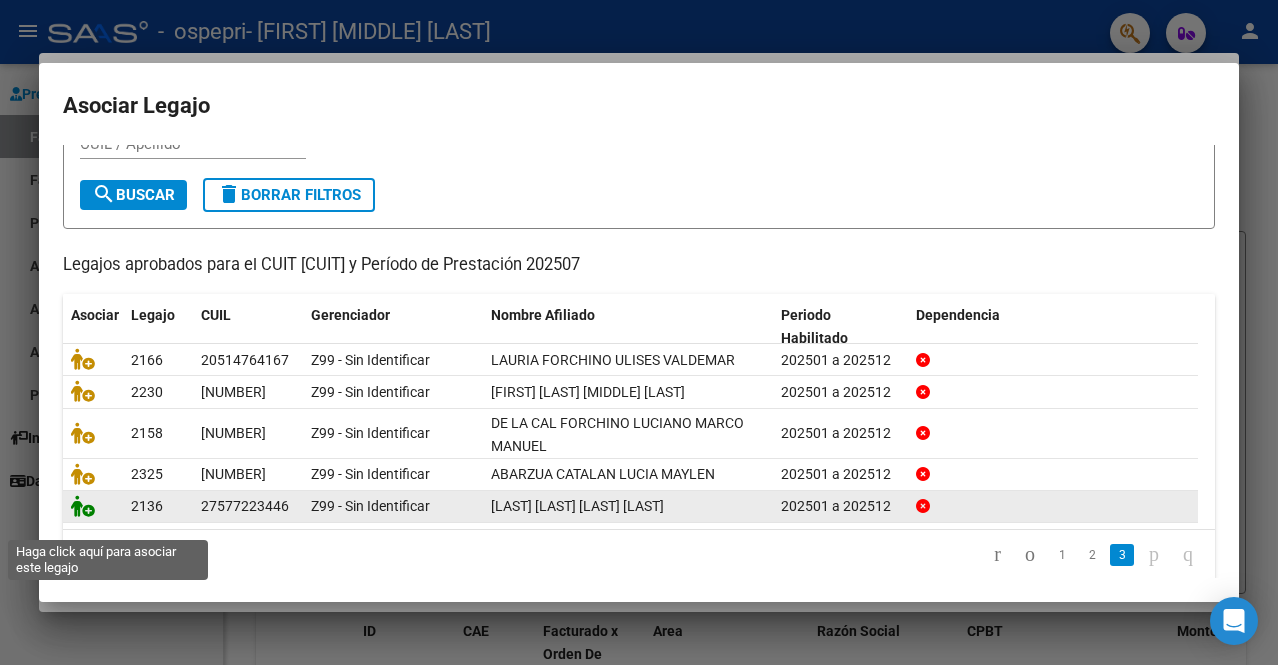 click 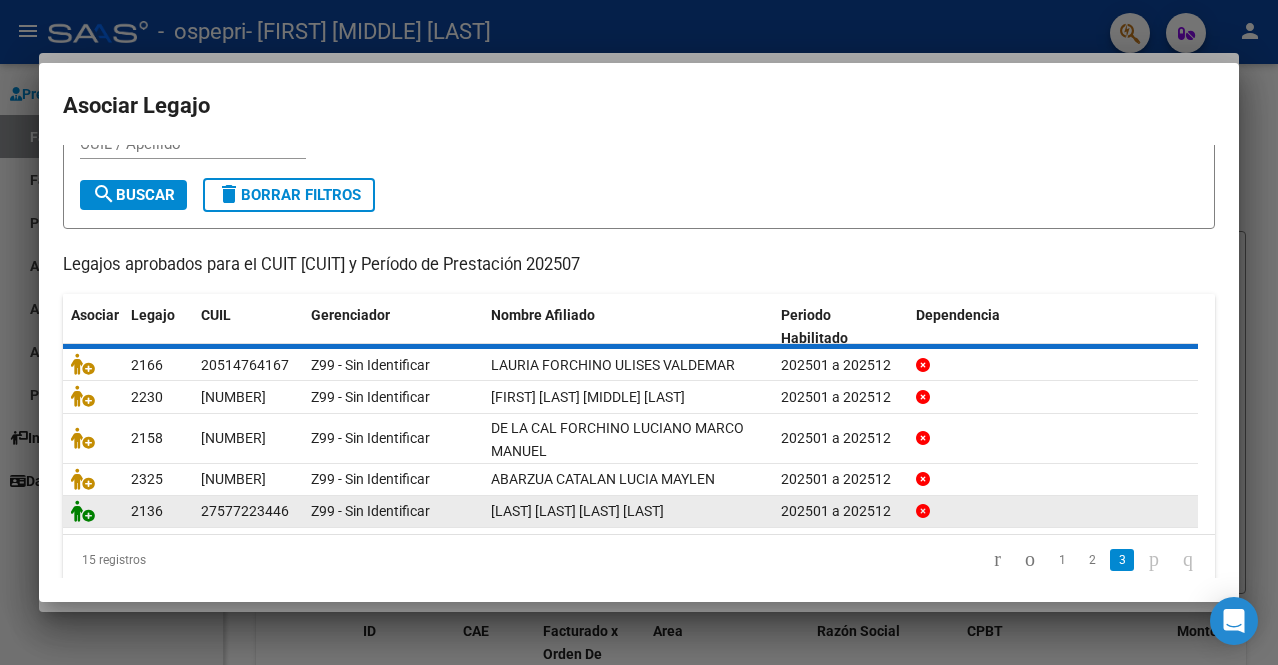 scroll, scrollTop: 1595, scrollLeft: 0, axis: vertical 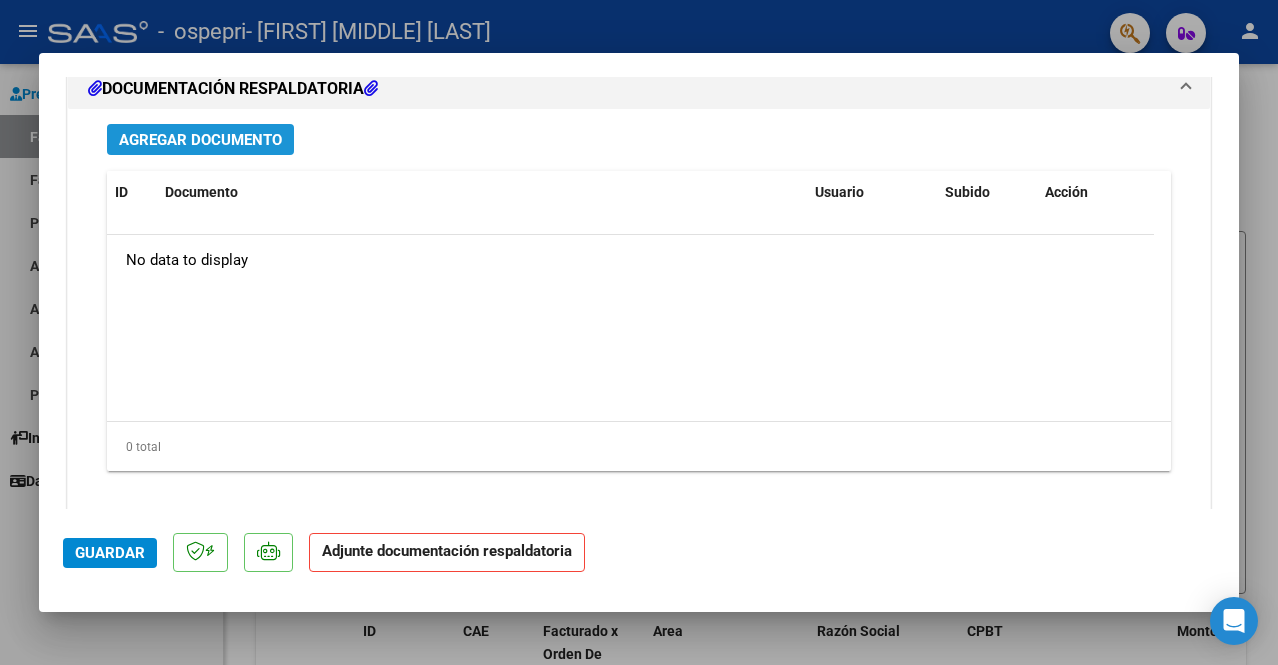 click on "Agregar Documento" at bounding box center [200, 140] 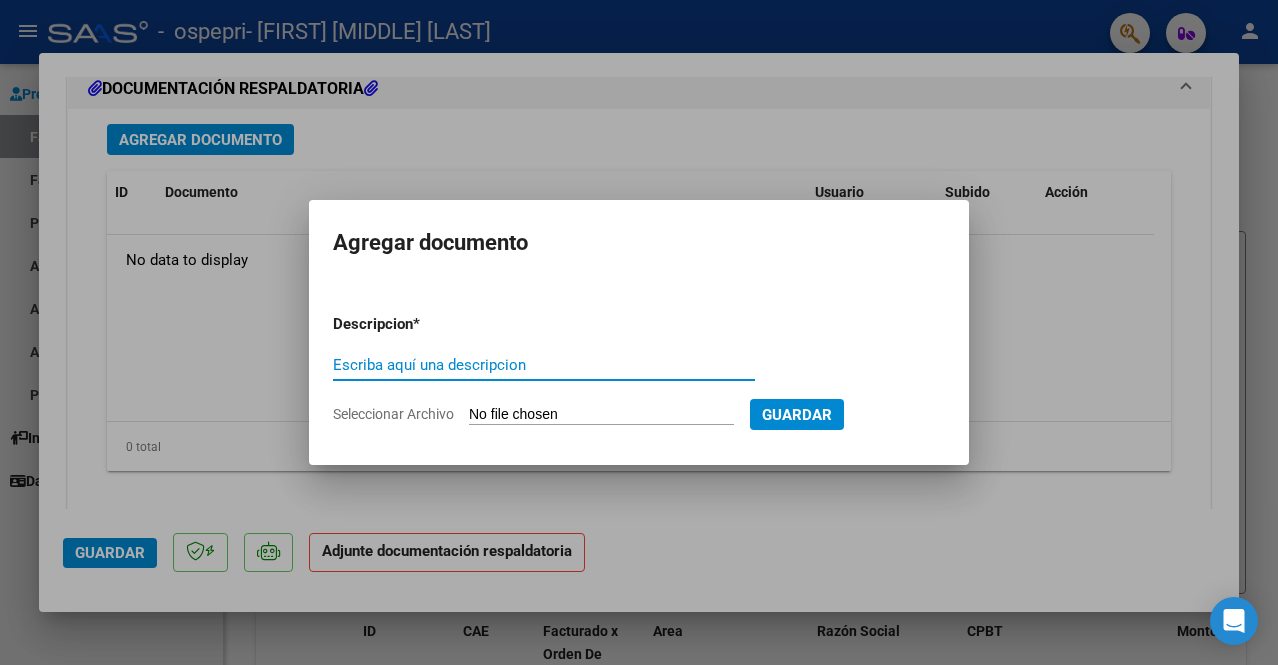 click on "Escriba aquí una descripcion" at bounding box center [544, 365] 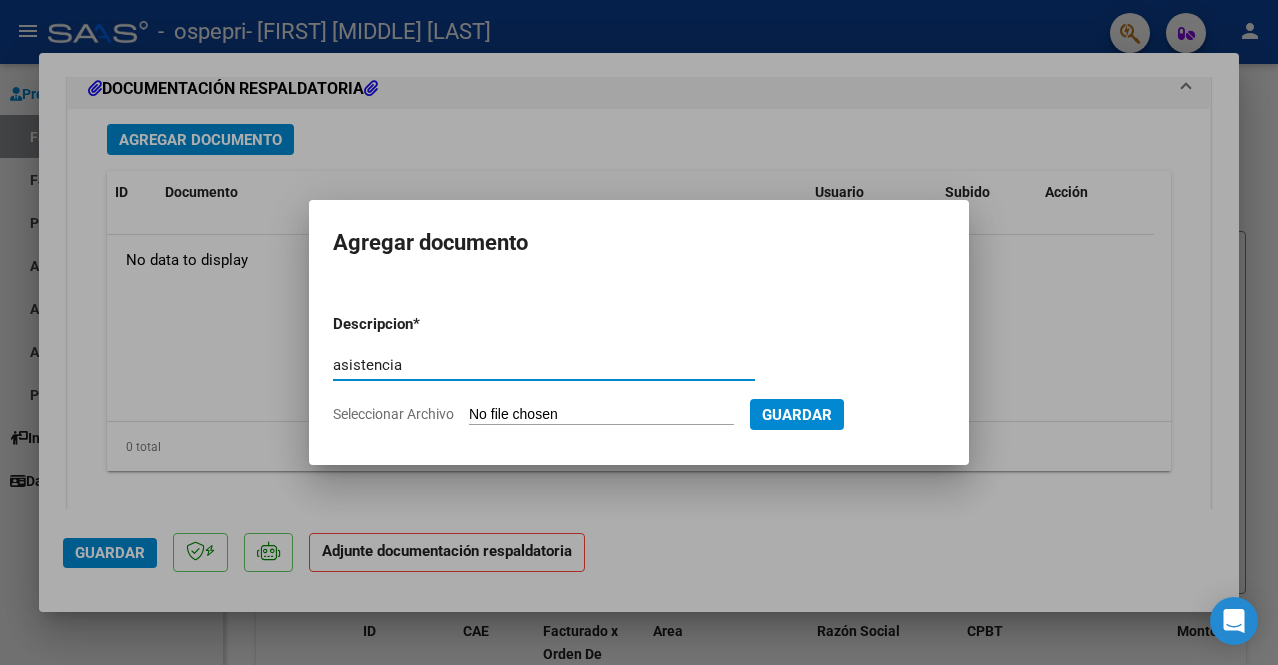 type on "asistencia" 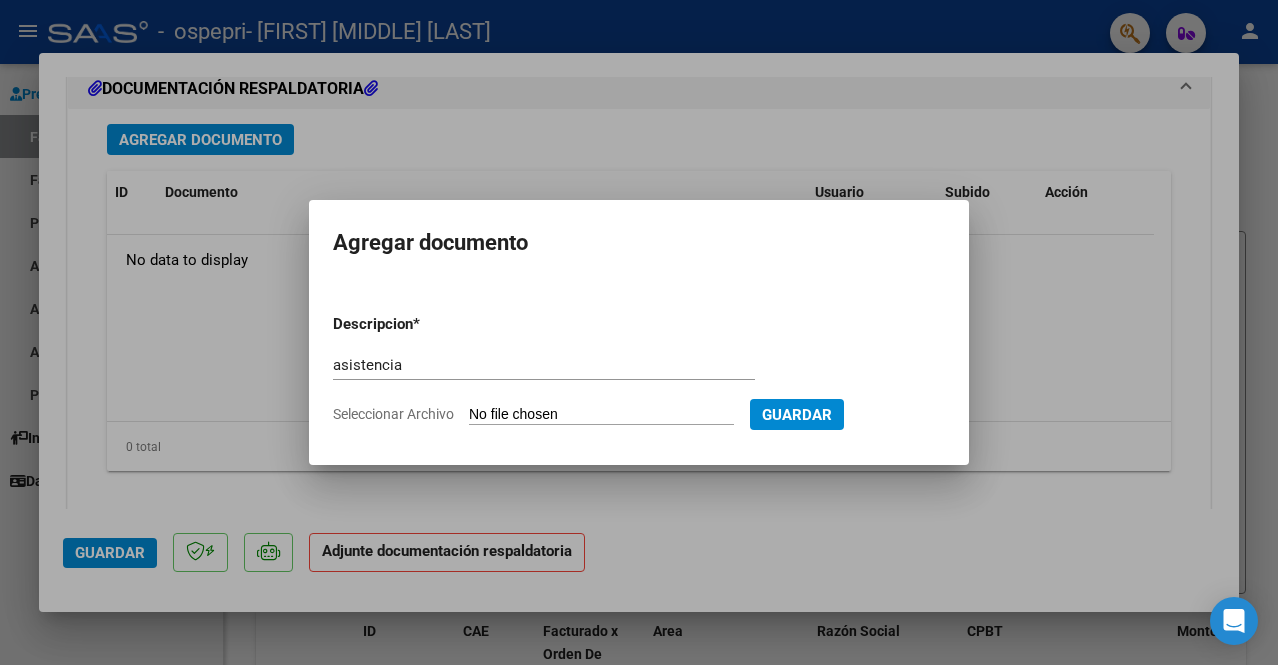 click on "Seleccionar Archivo" at bounding box center (601, 415) 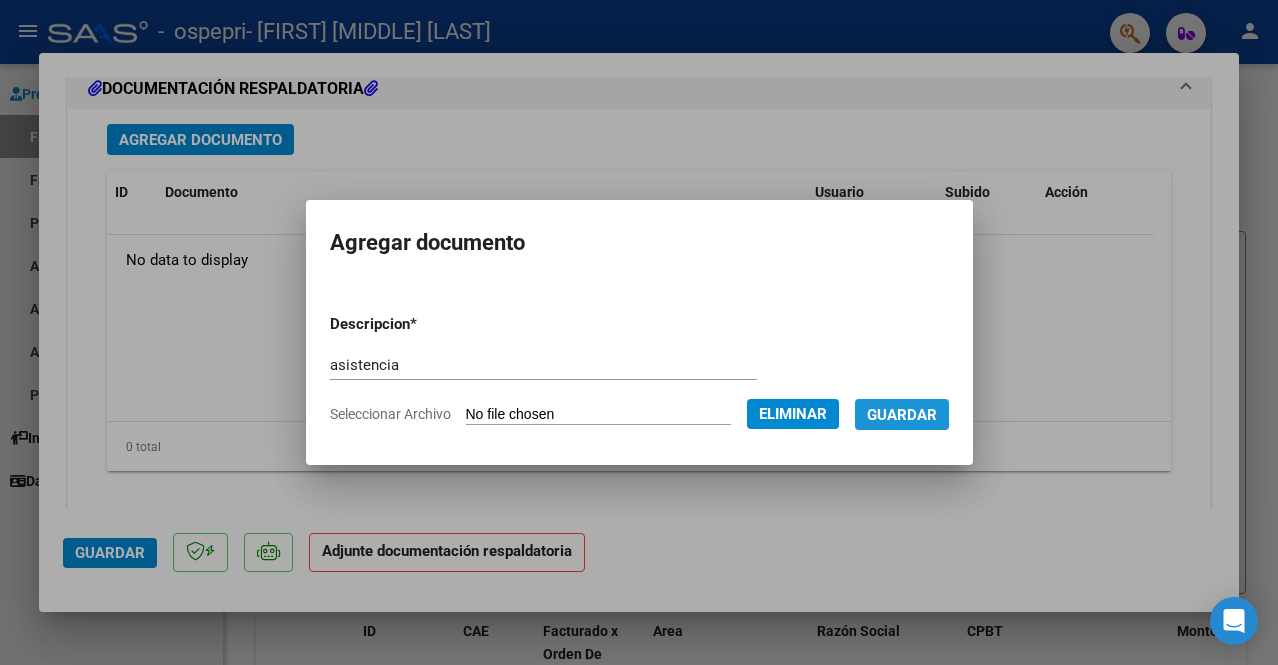 click on "Guardar" at bounding box center [902, 415] 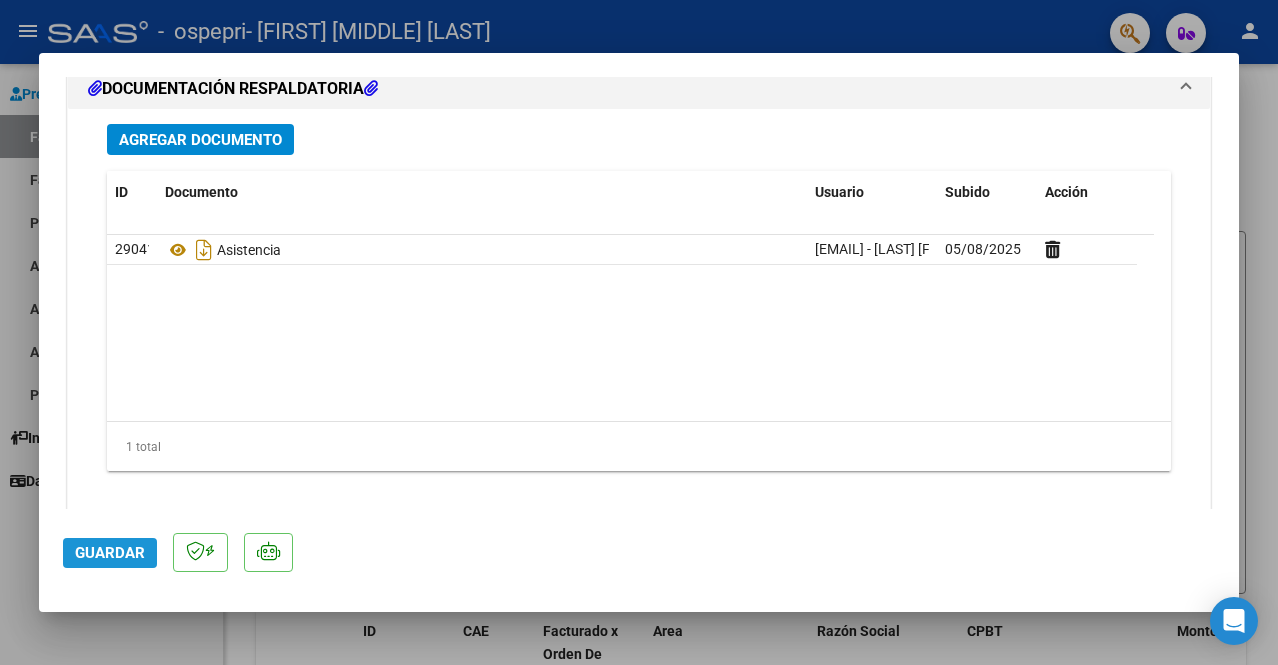 click on "Guardar" 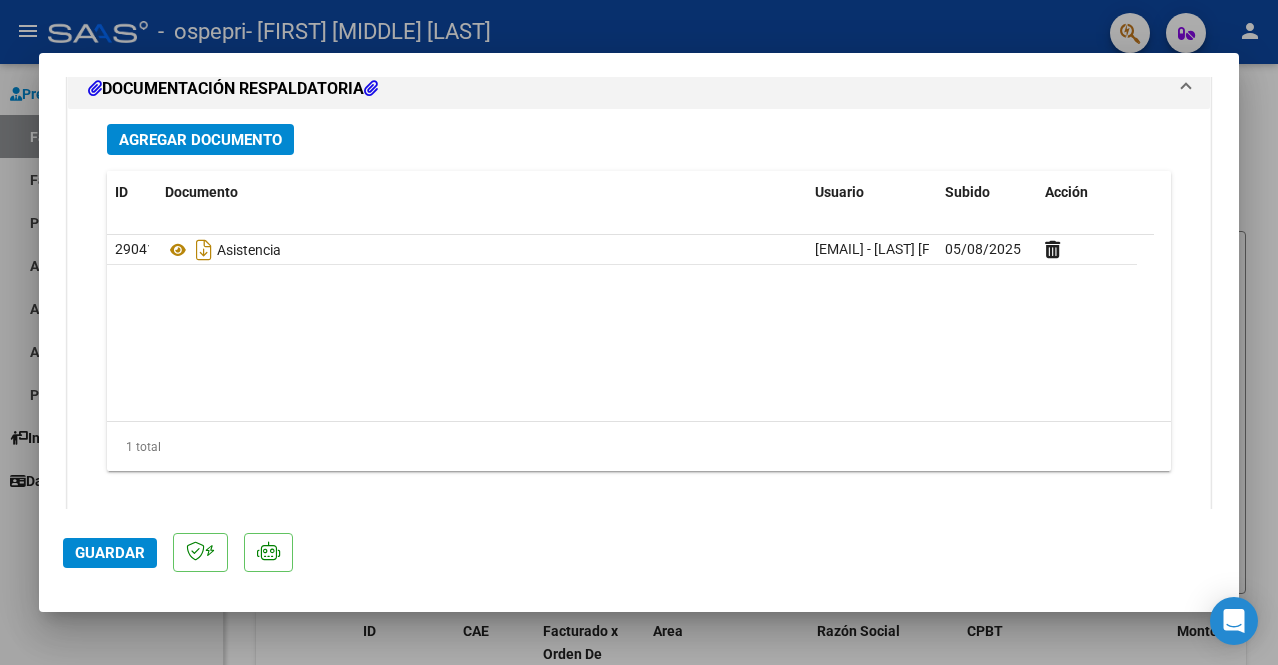 click at bounding box center [639, 332] 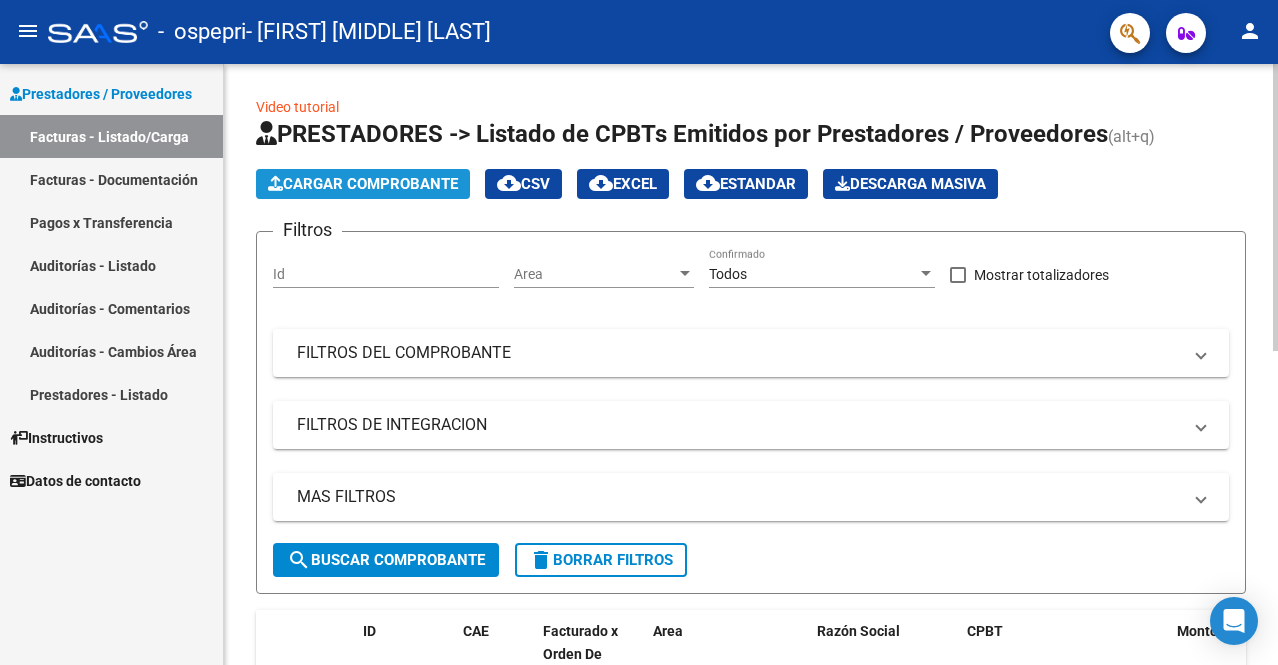 click on "Cargar Comprobante" 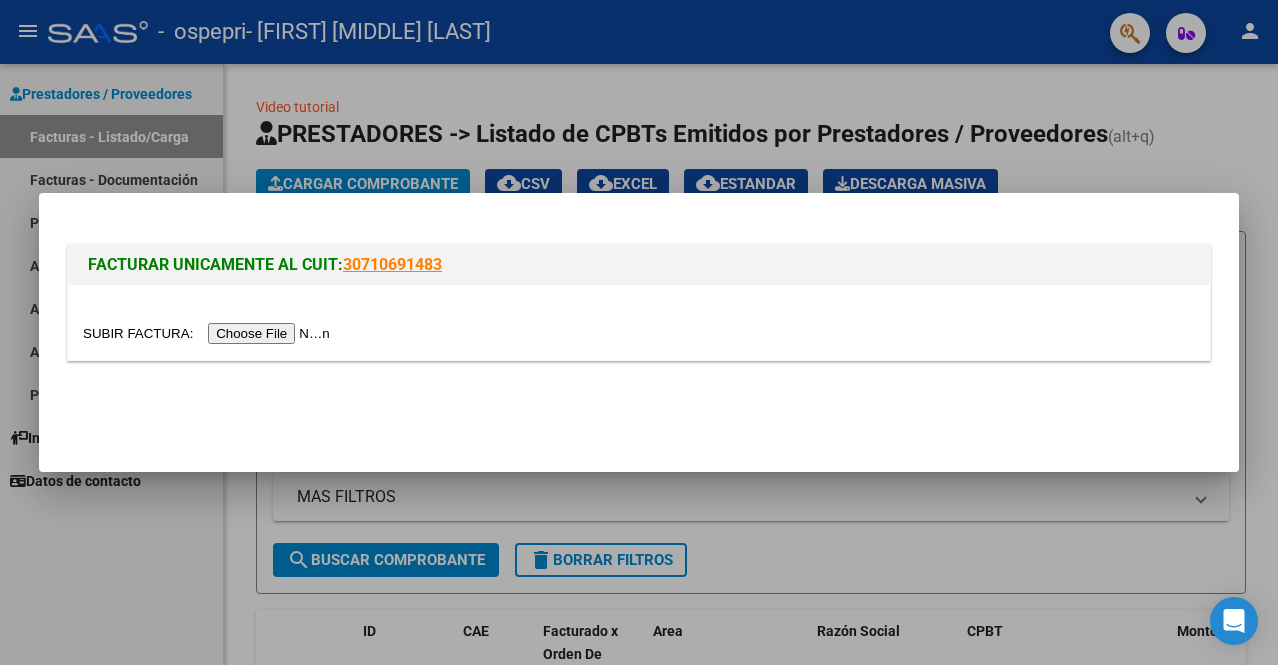 click at bounding box center (209, 333) 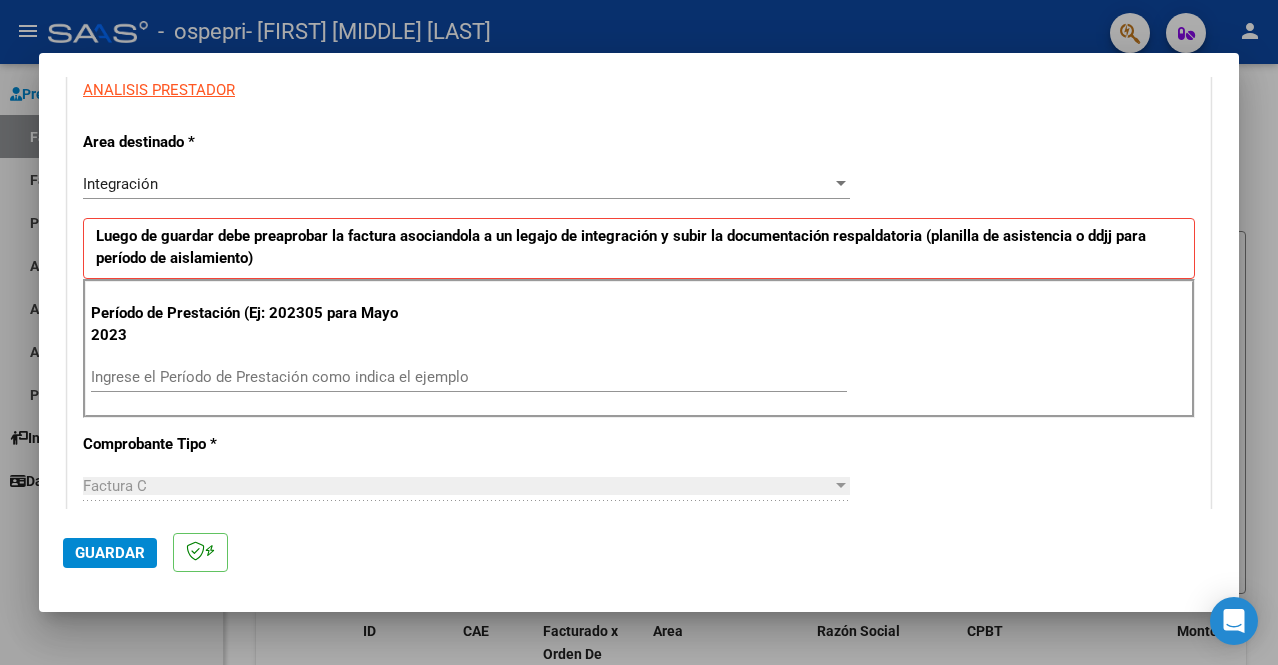 scroll, scrollTop: 385, scrollLeft: 0, axis: vertical 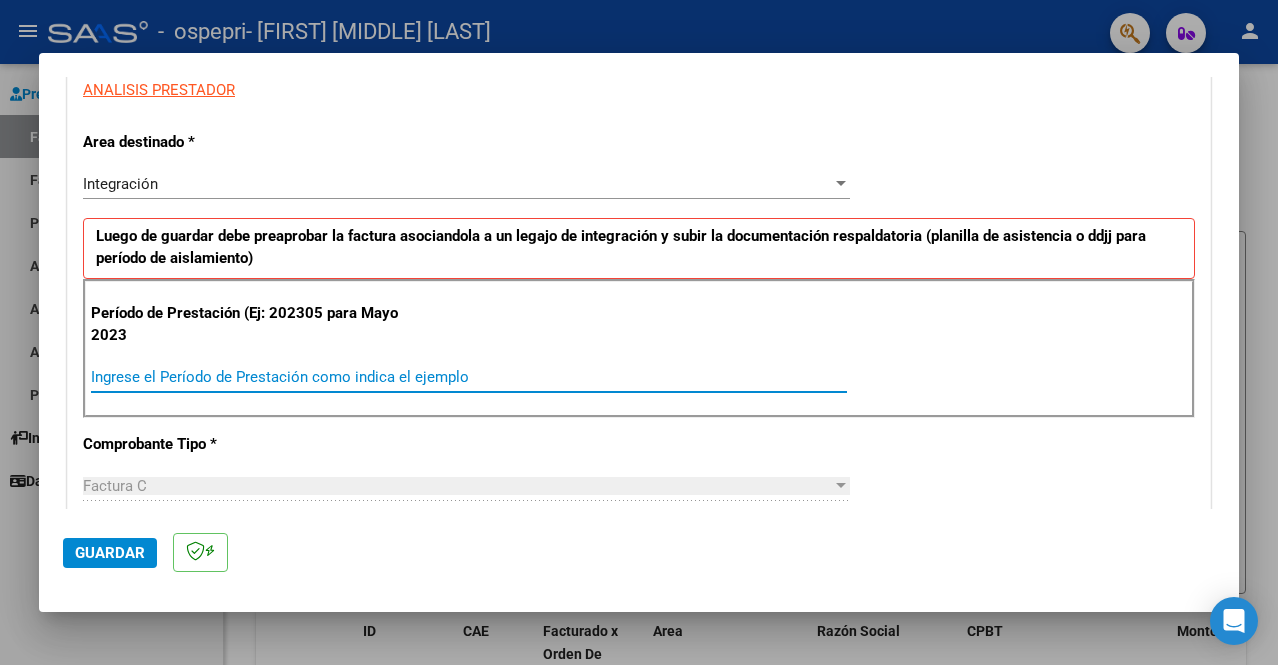 click on "Ingrese el Período de Prestación como indica el ejemplo" at bounding box center [469, 377] 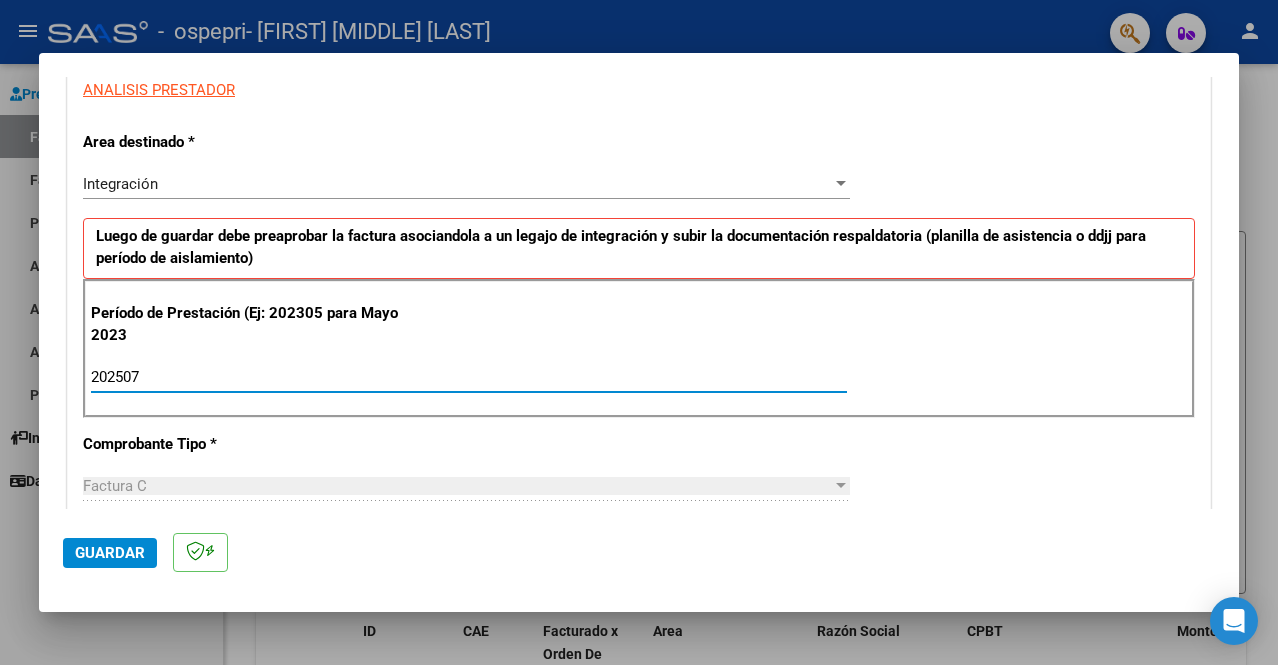 type on "202507" 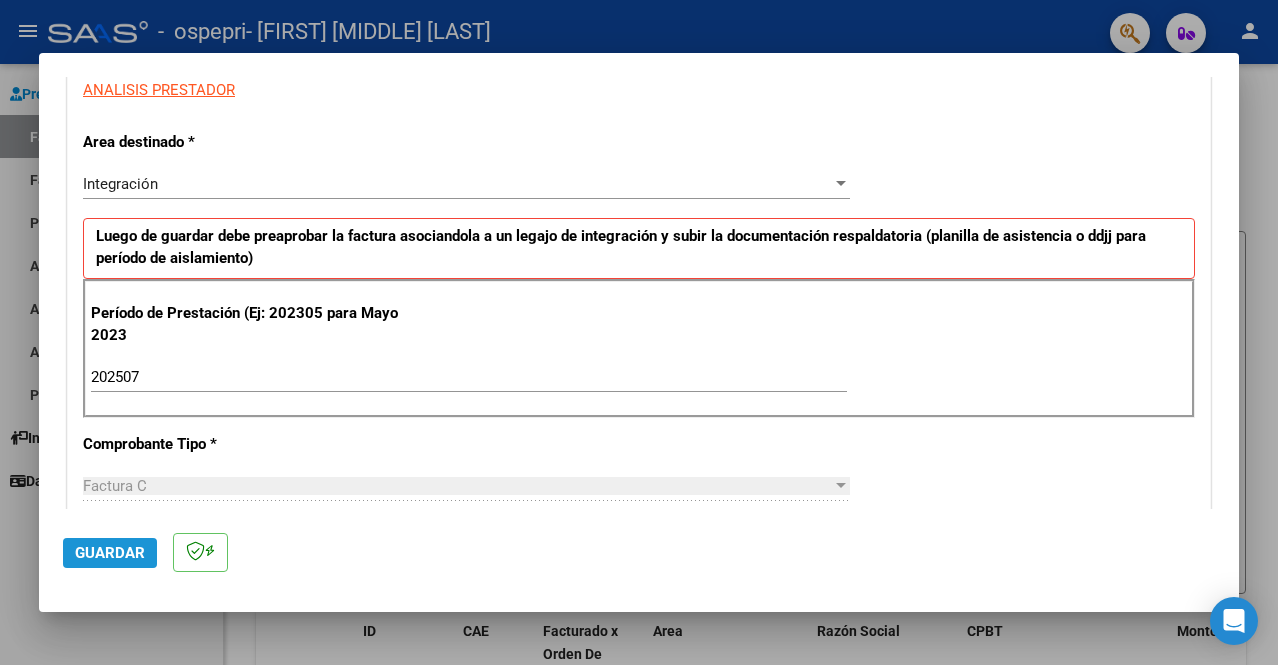 click on "Guardar" 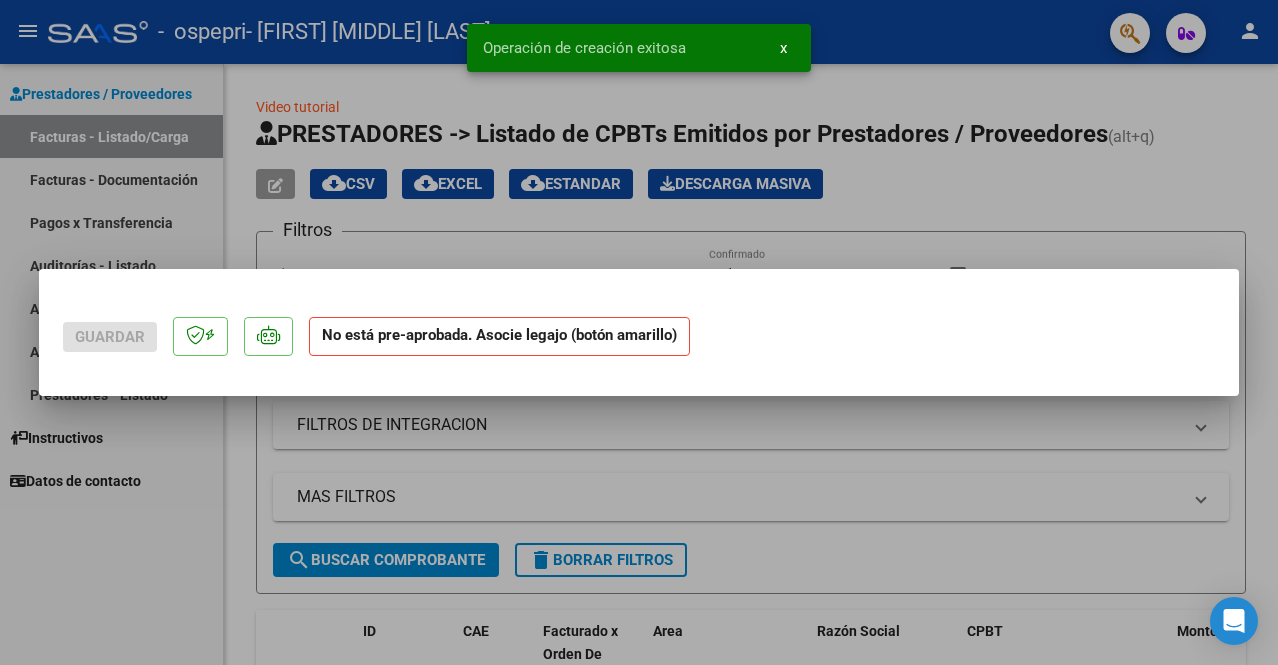 scroll, scrollTop: 0, scrollLeft: 0, axis: both 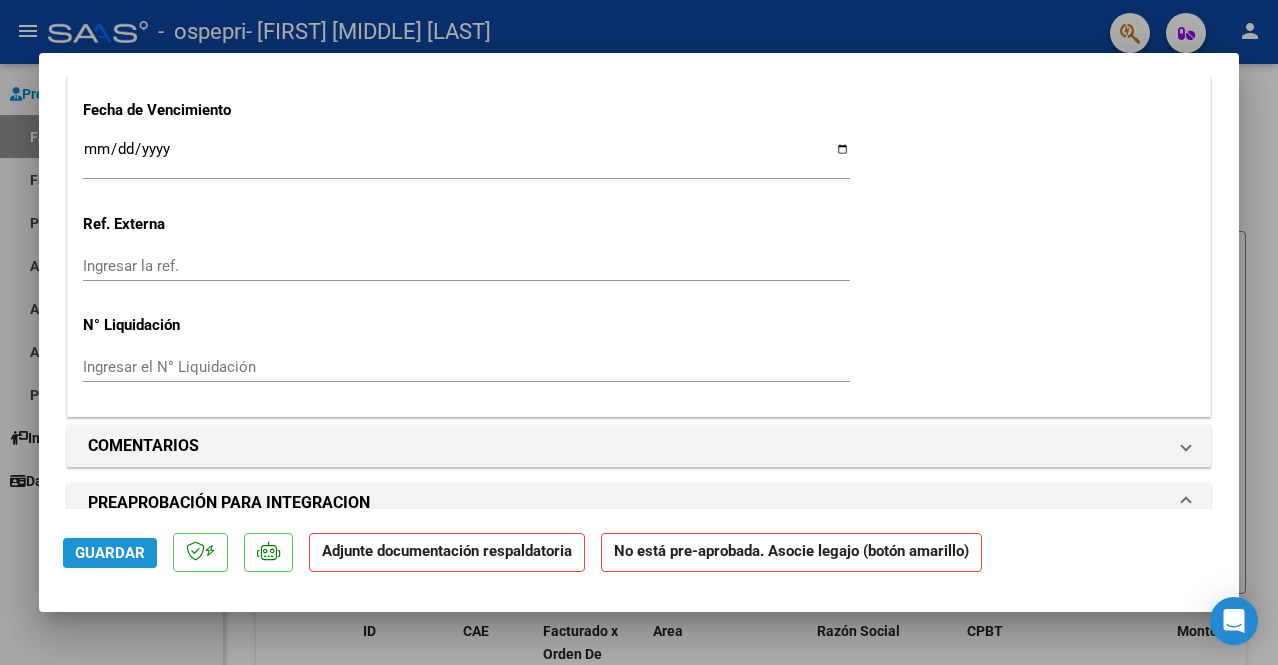 click on "Guardar" 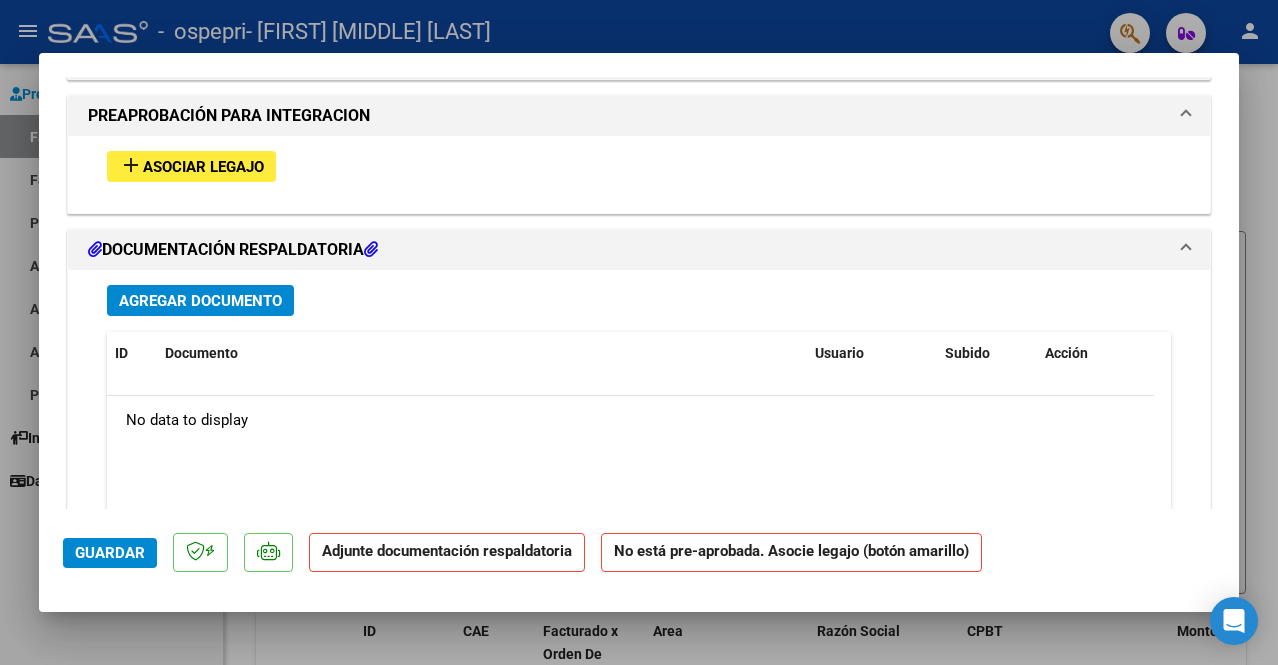 scroll, scrollTop: 1746, scrollLeft: 0, axis: vertical 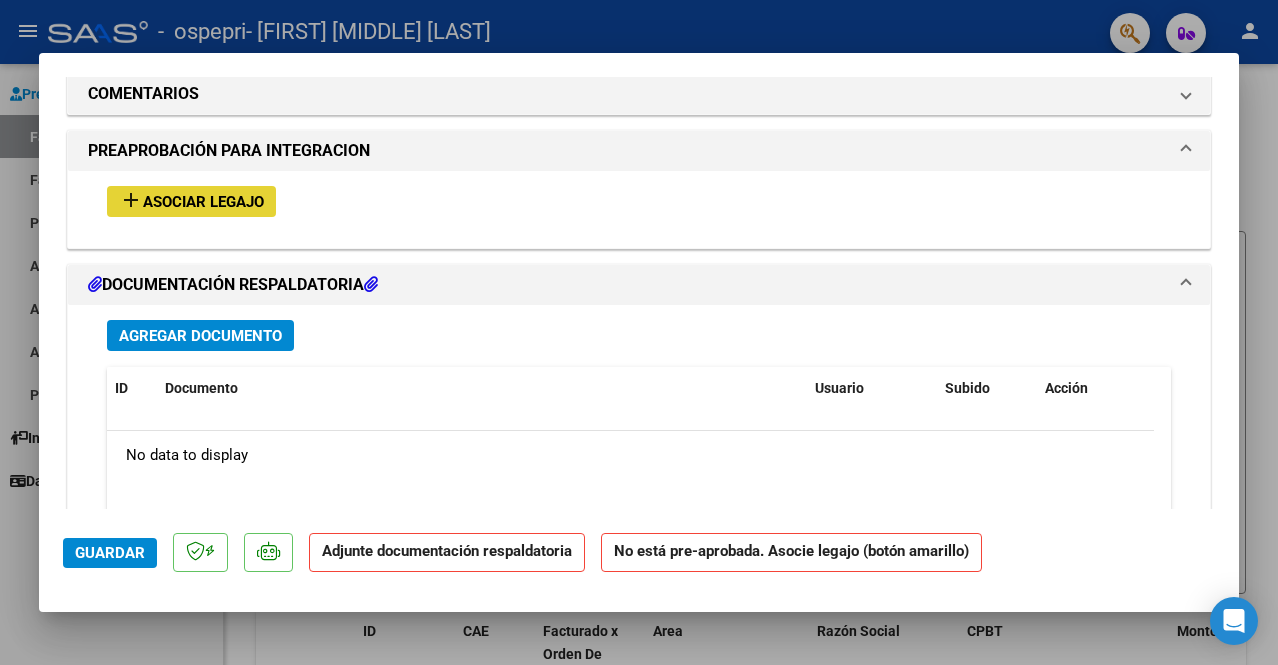 click on "add" at bounding box center (131, 200) 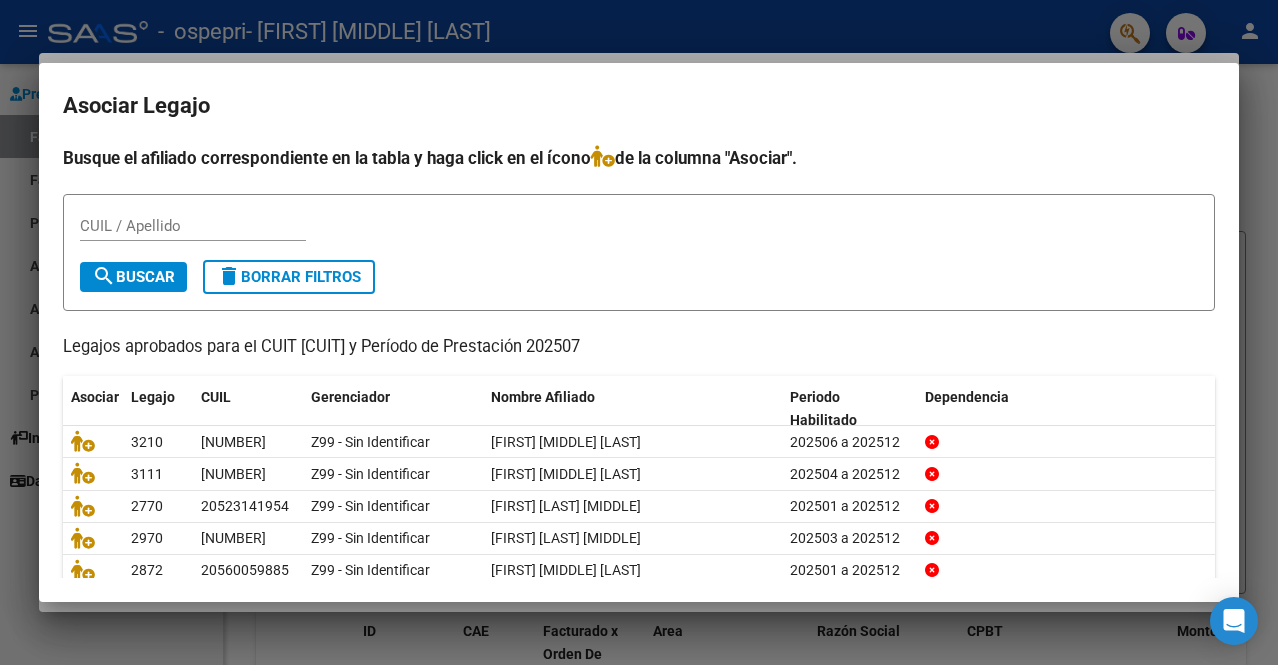 scroll, scrollTop: 82, scrollLeft: 0, axis: vertical 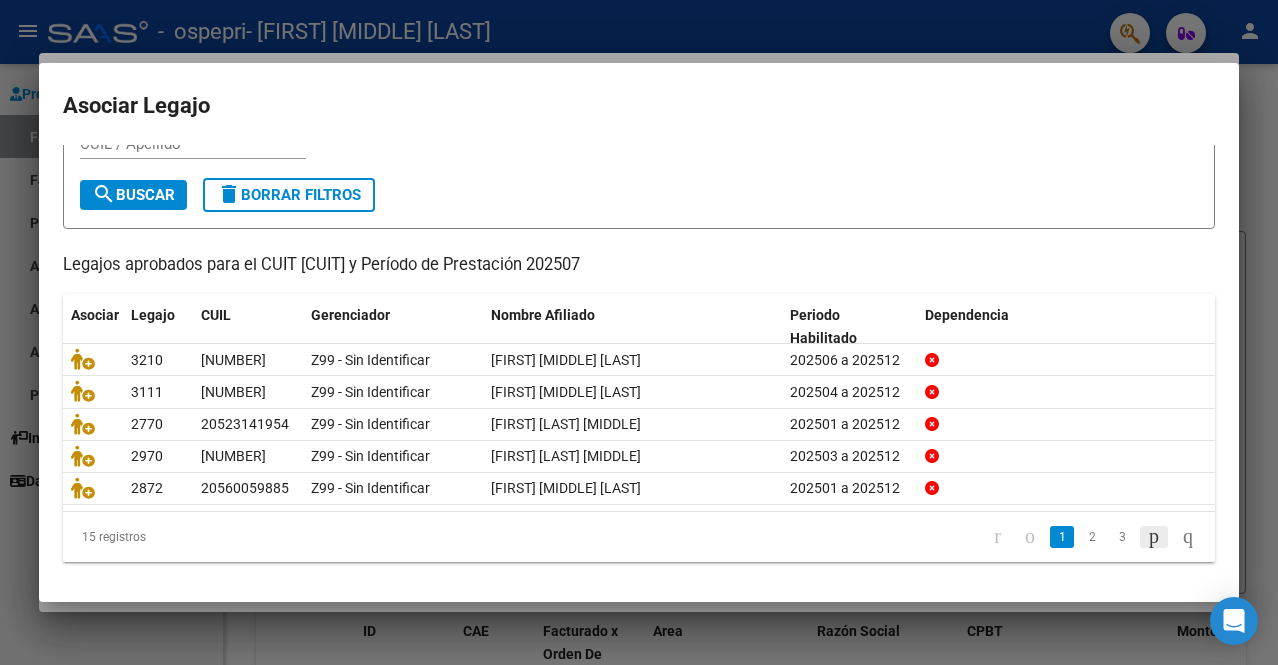 click 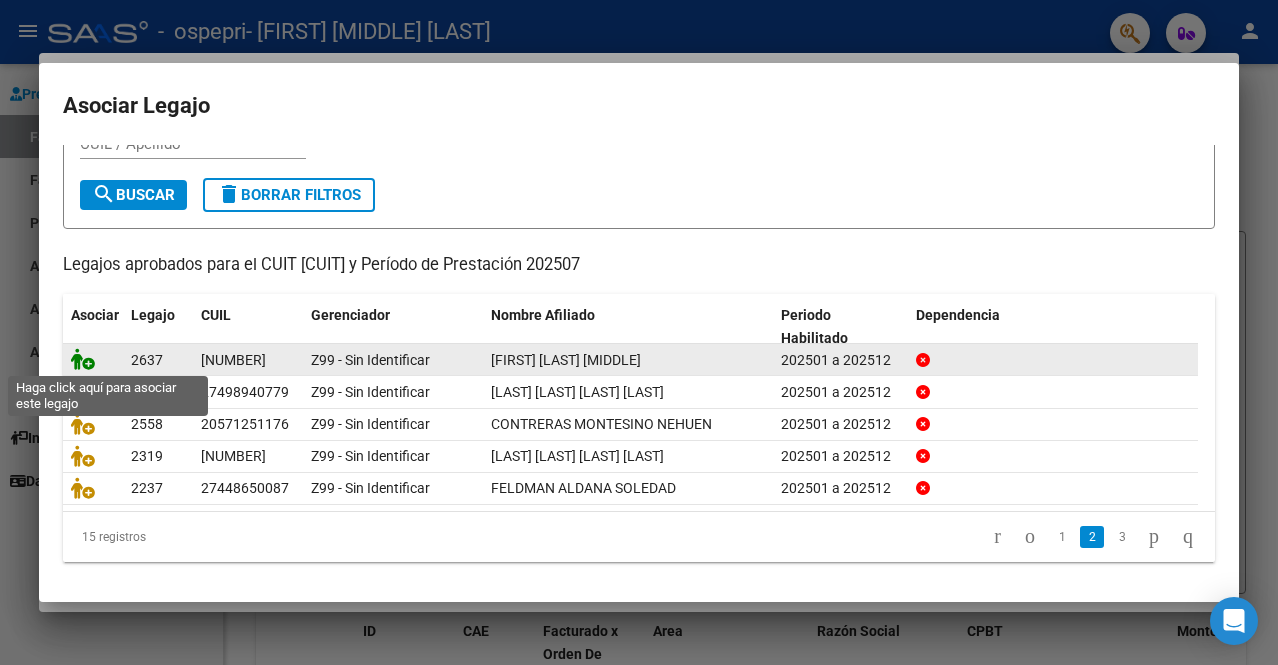 click 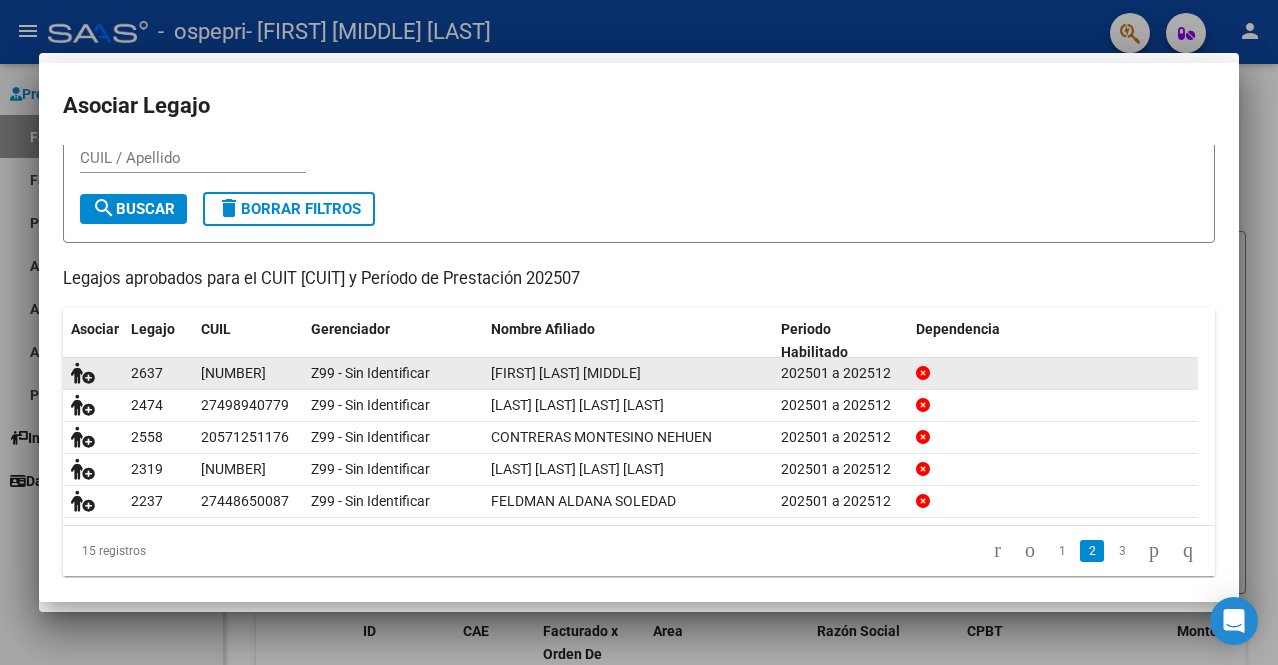 scroll, scrollTop: 1798, scrollLeft: 0, axis: vertical 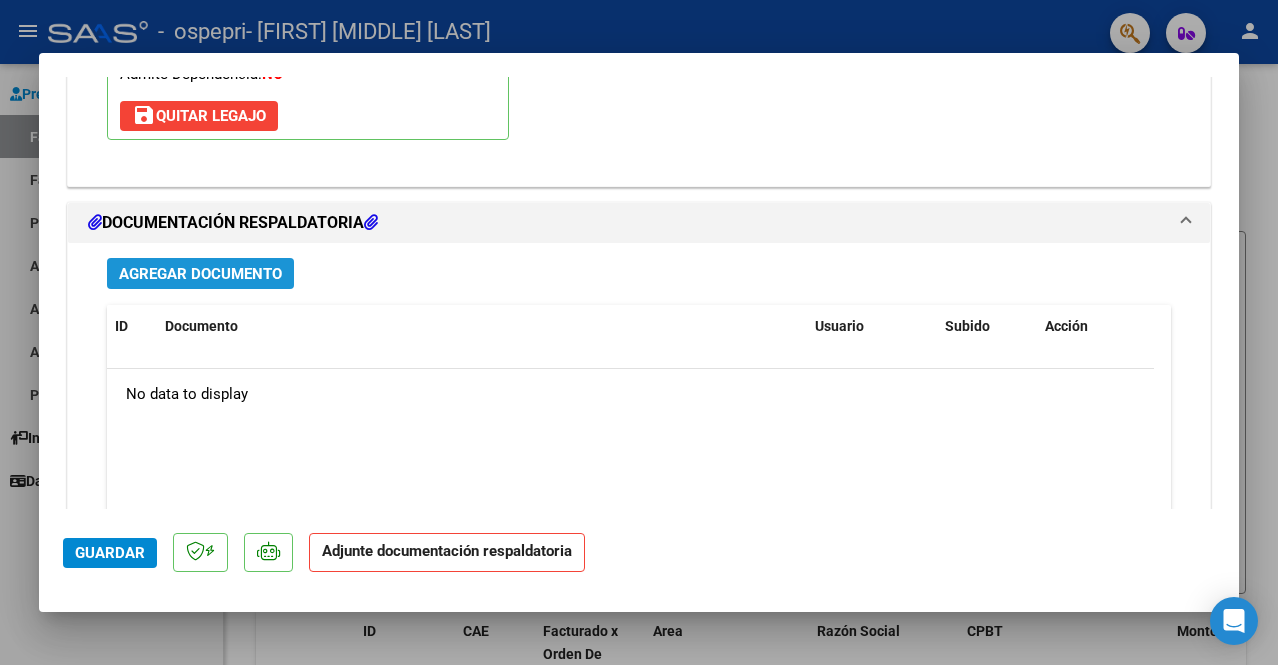 click on "Agregar Documento" at bounding box center (200, 273) 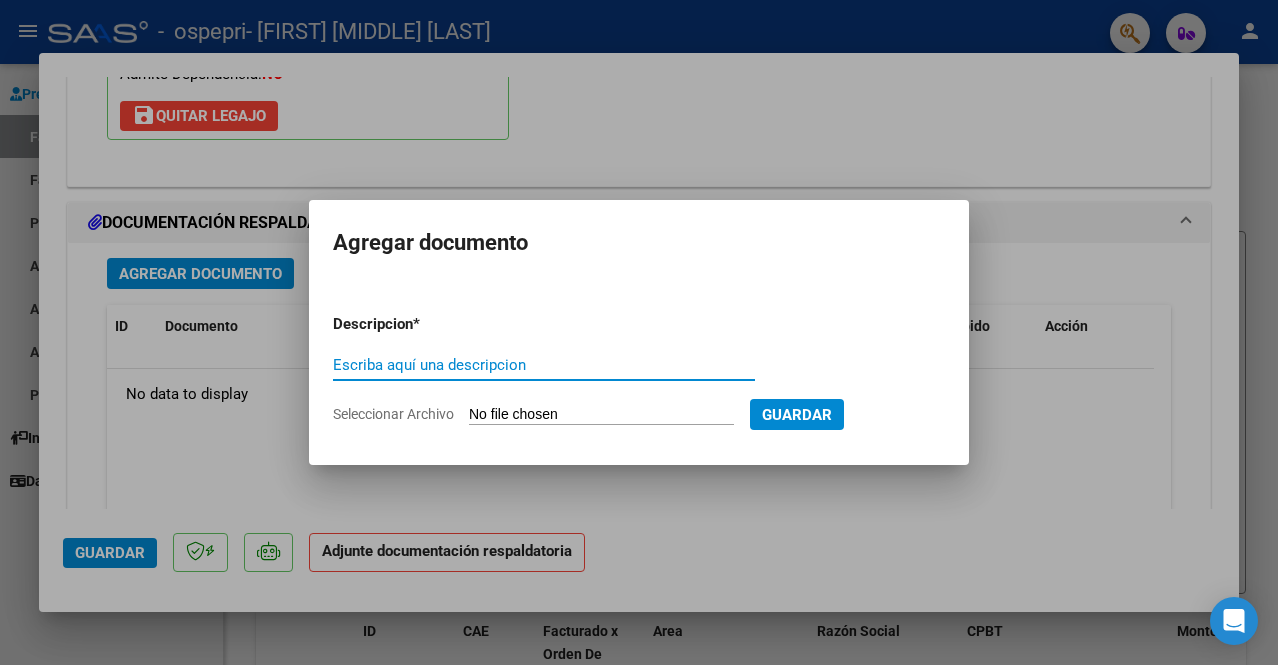 click on "Escriba aquí una descripcion" at bounding box center [544, 365] 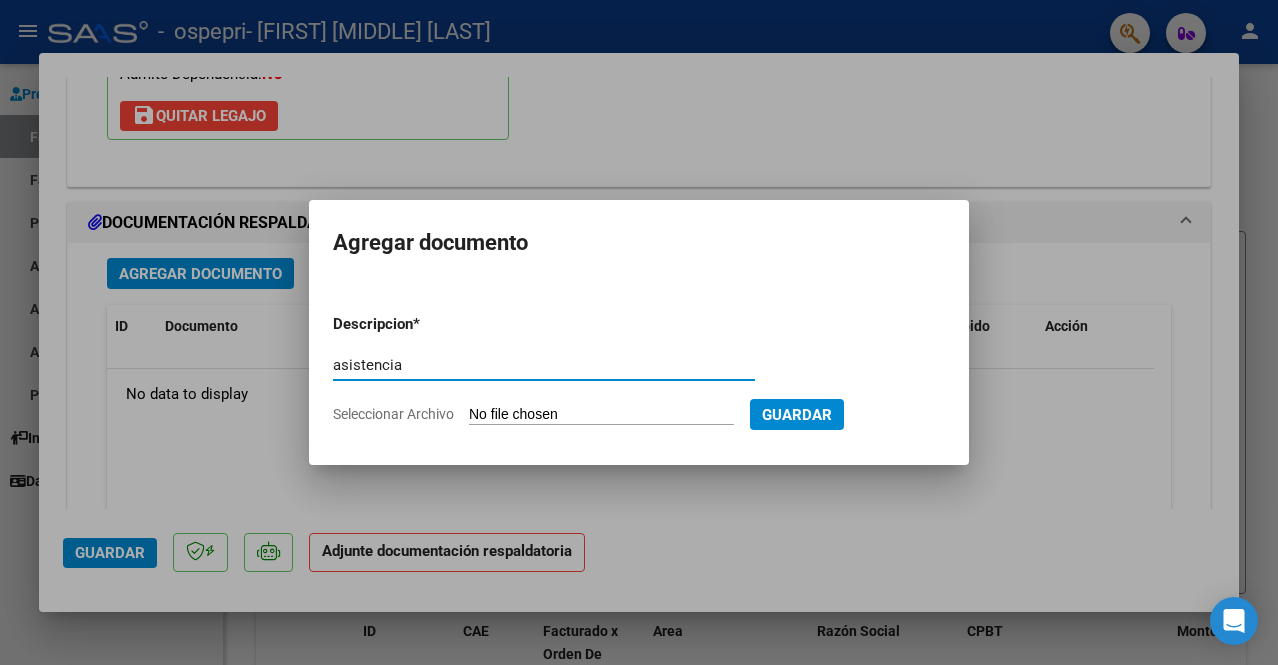 type on "asistencia" 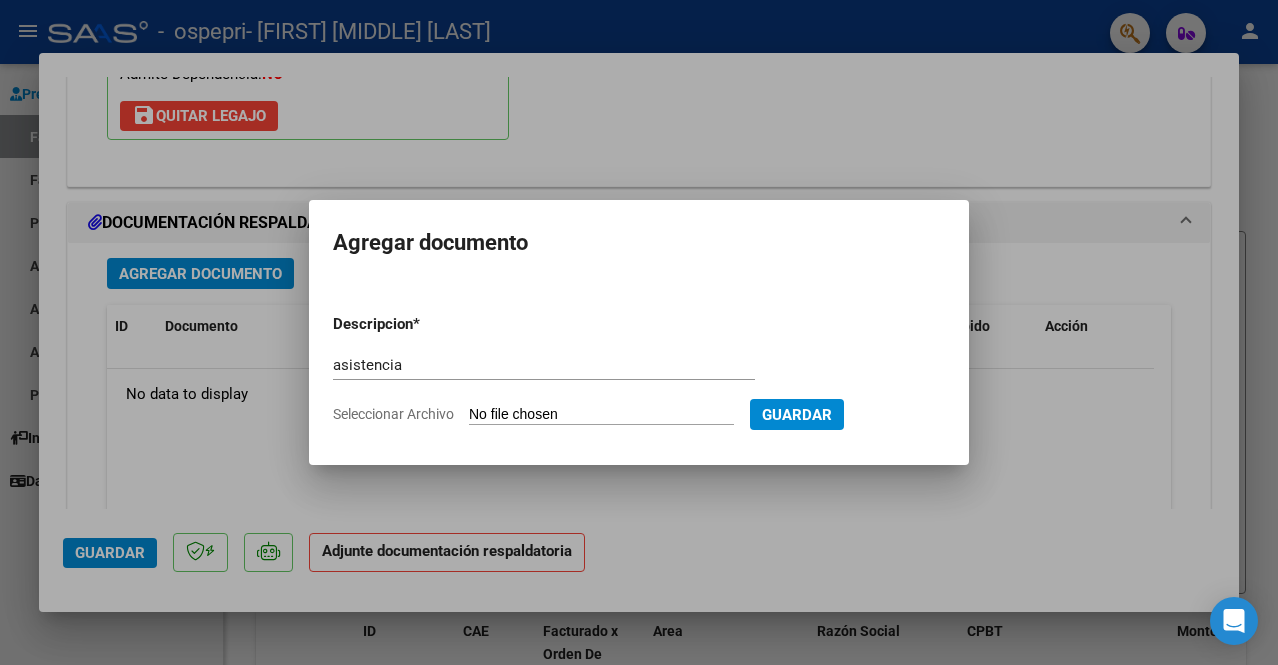 click on "Seleccionar Archivo" at bounding box center (601, 415) 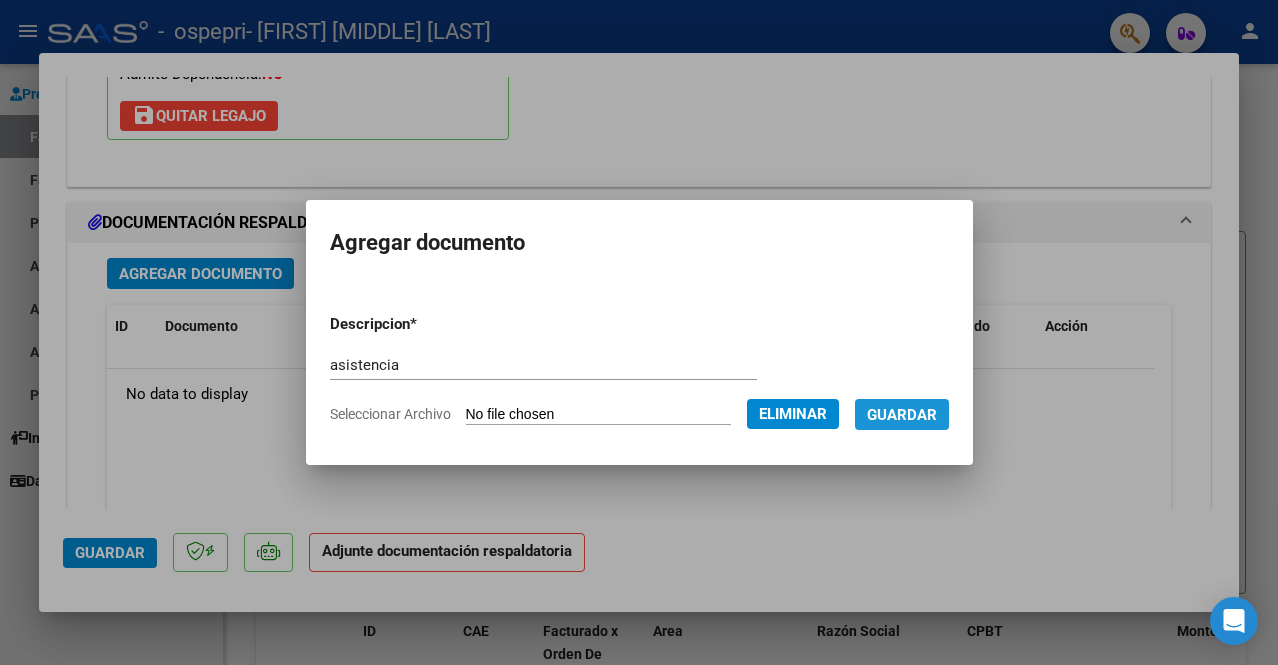 click on "Guardar" at bounding box center (902, 414) 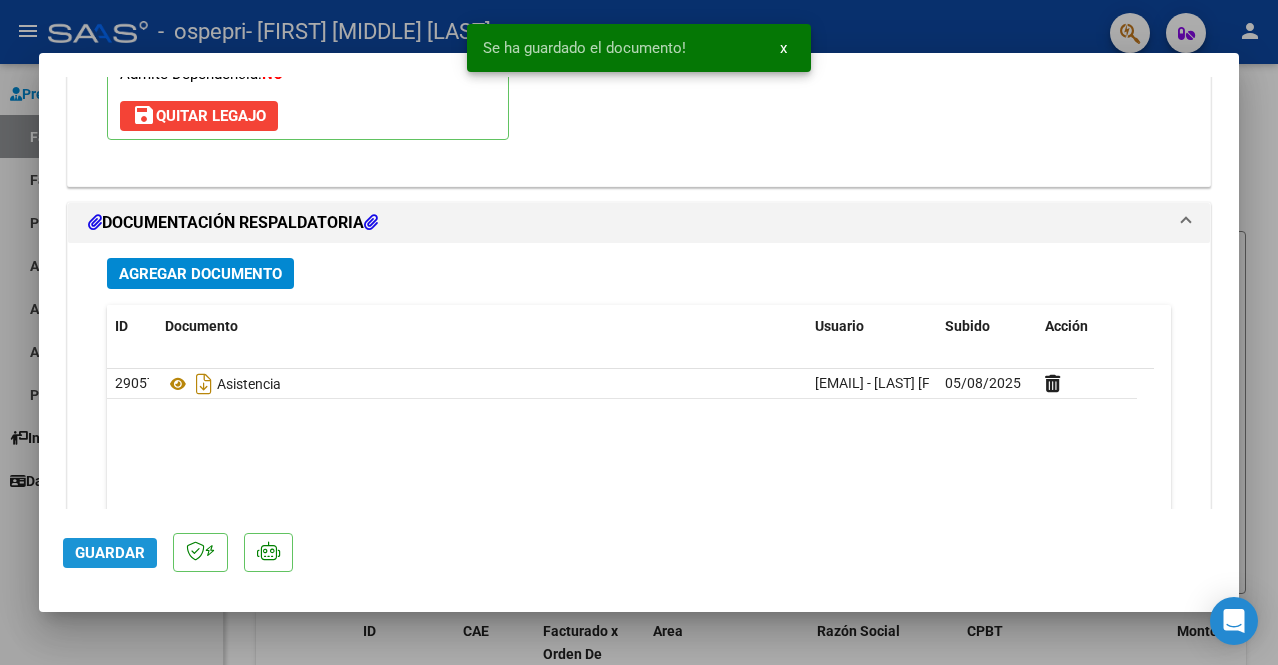 click on "Guardar" 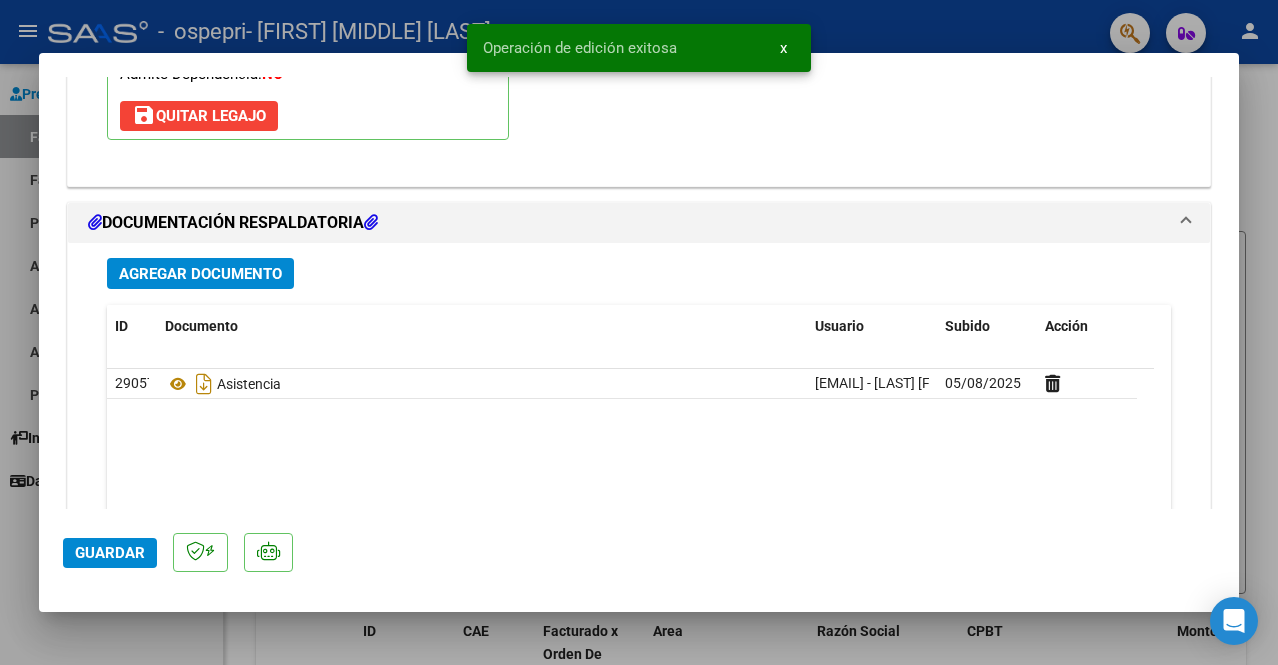 click at bounding box center (639, 332) 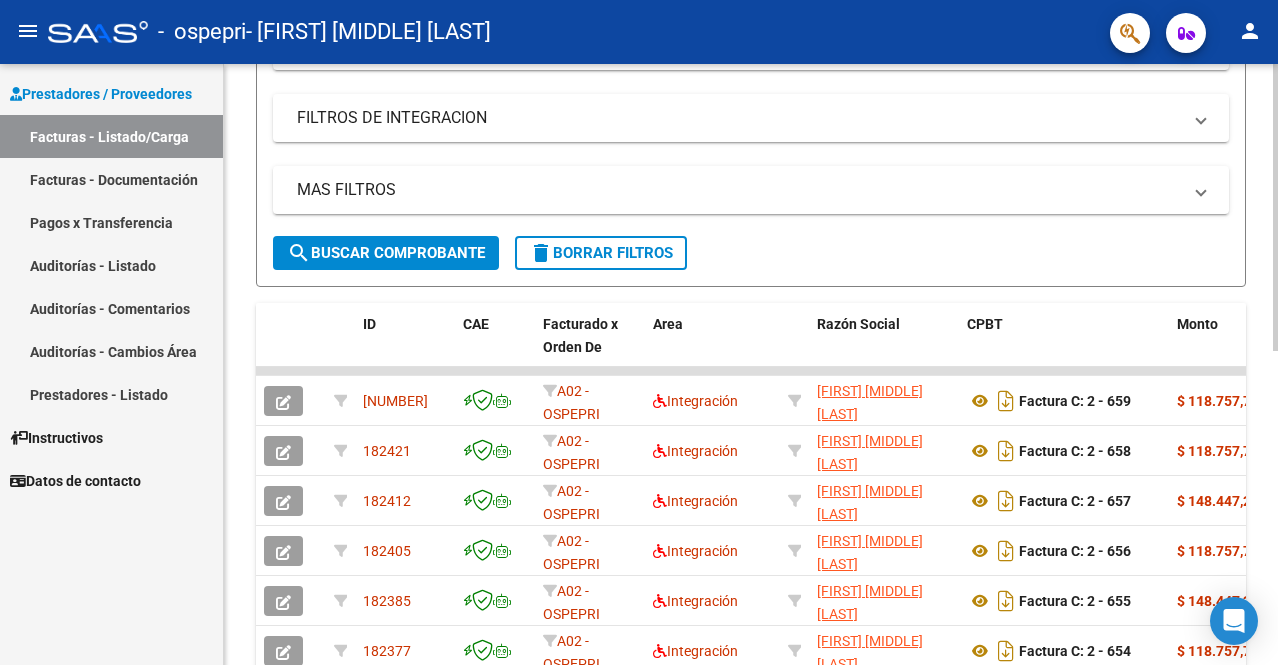 scroll, scrollTop: 313, scrollLeft: 0, axis: vertical 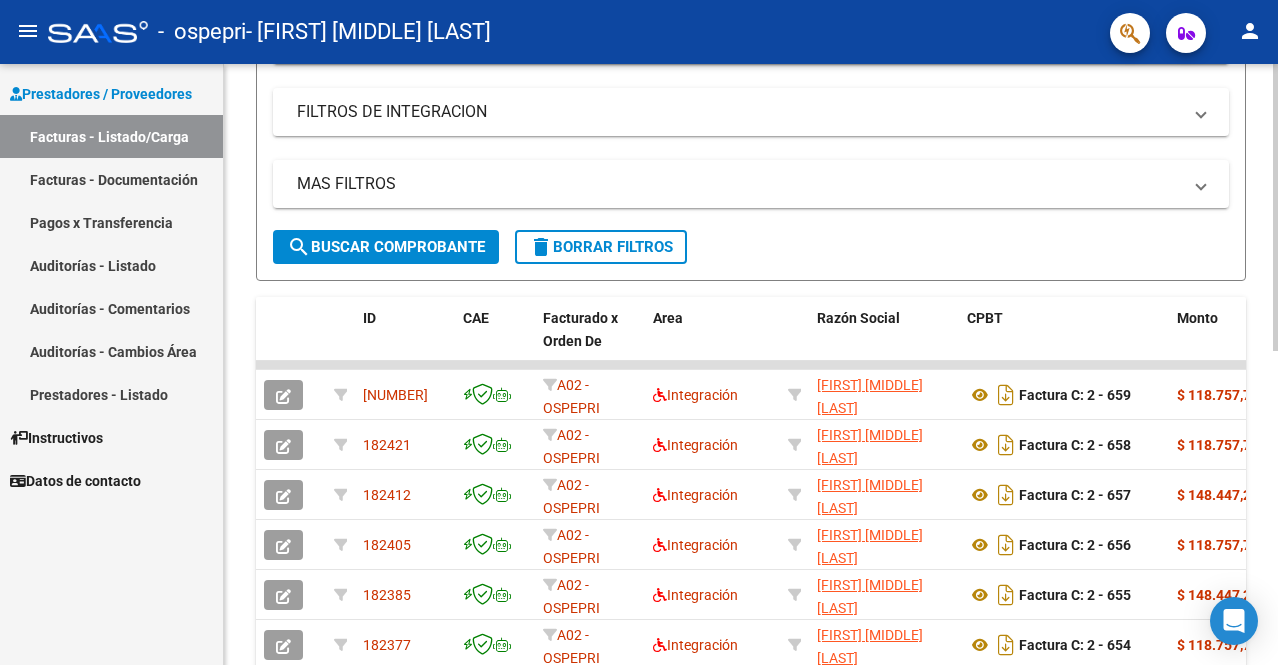 click 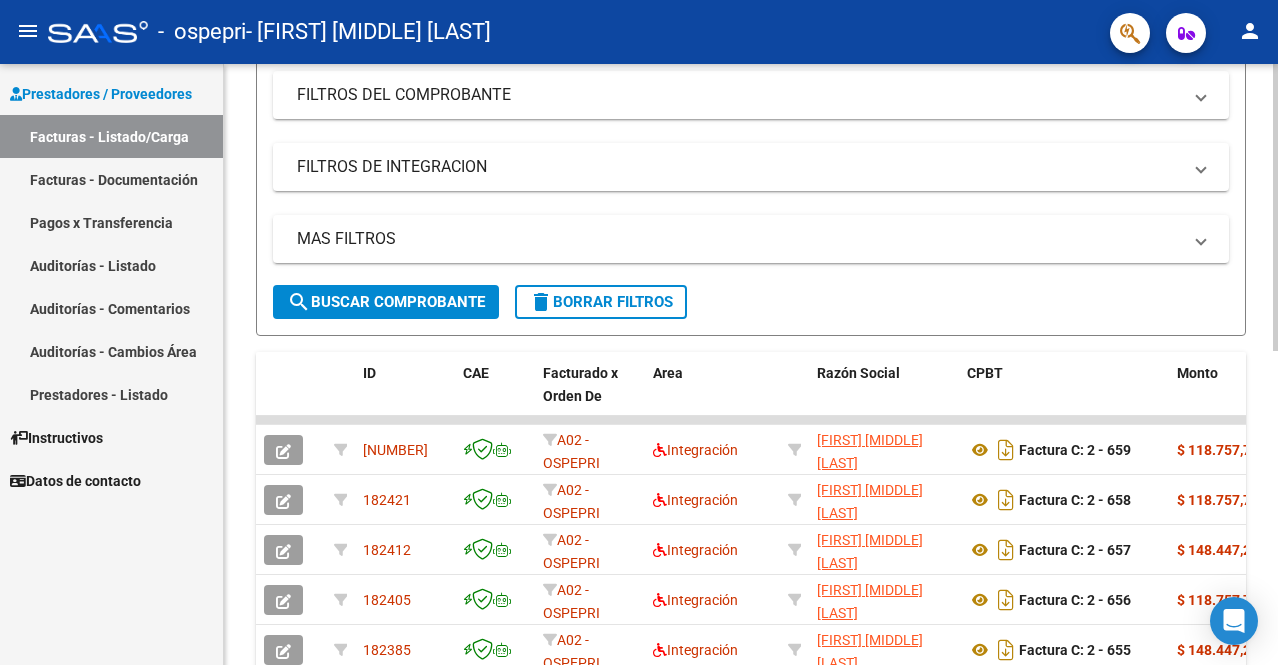 scroll, scrollTop: 0, scrollLeft: 0, axis: both 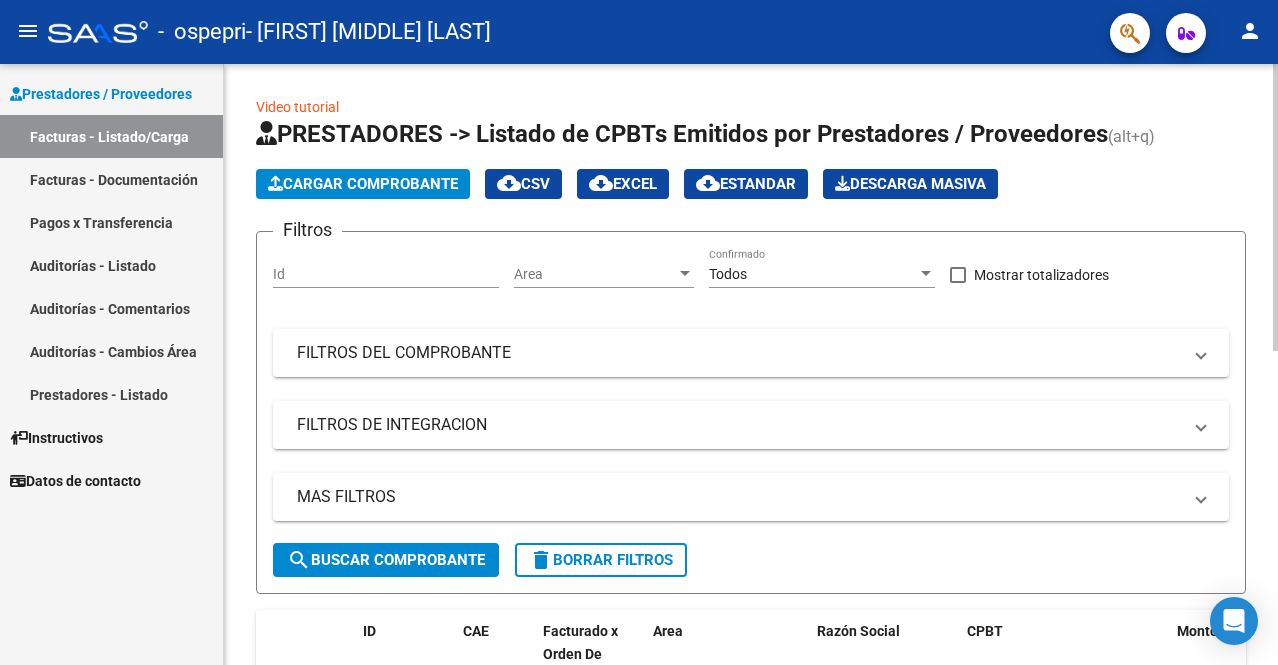 click 